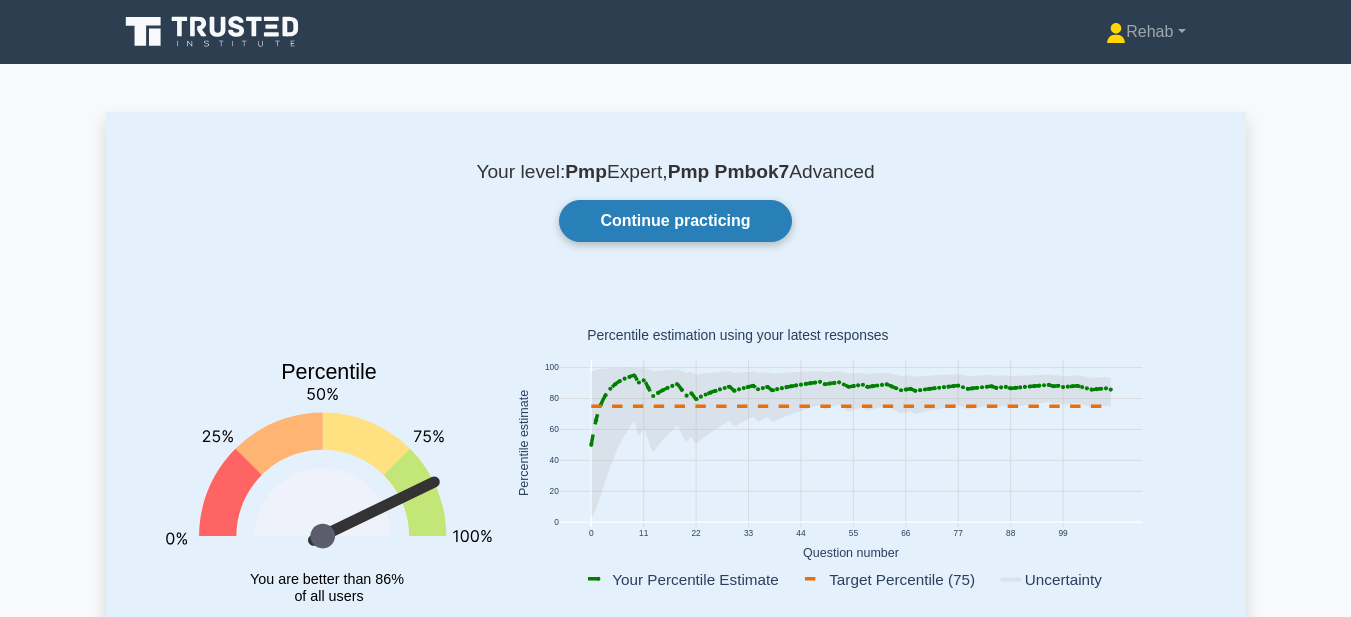 scroll, scrollTop: 0, scrollLeft: 0, axis: both 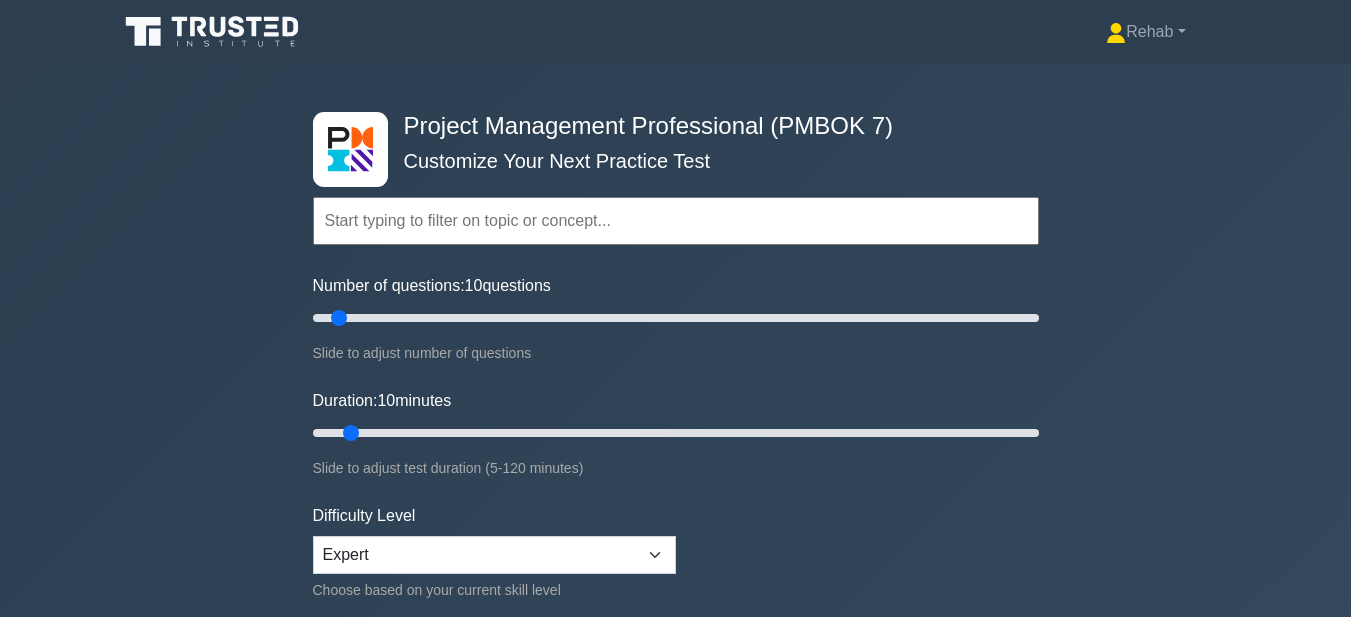 select on "intermediate" 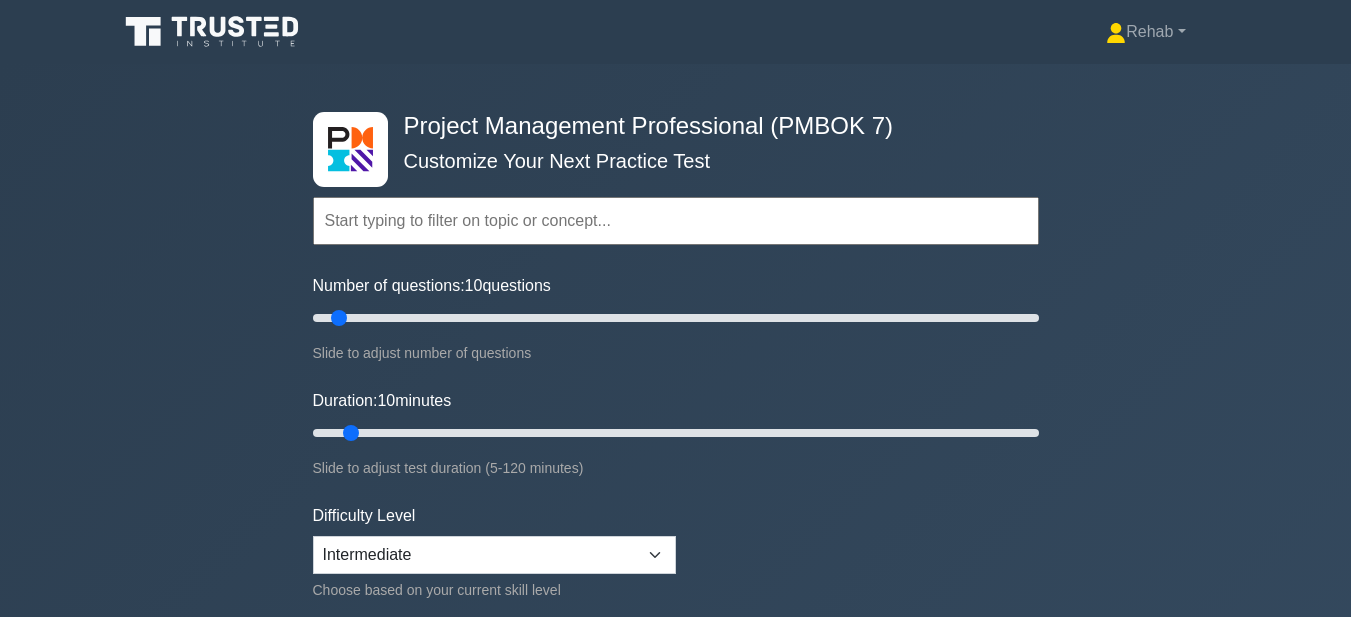 click on "Beginner
Intermediate
Expert" at bounding box center [494, 555] 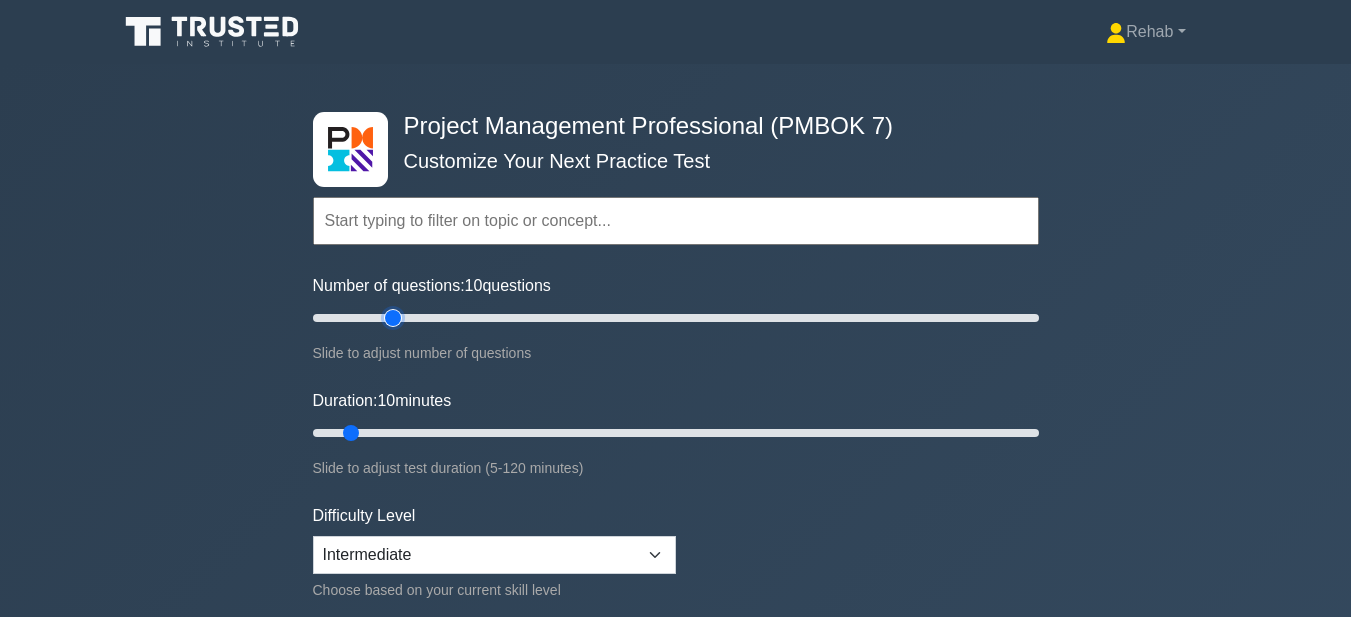 click on "Number of questions:  10  questions" at bounding box center (676, 318) 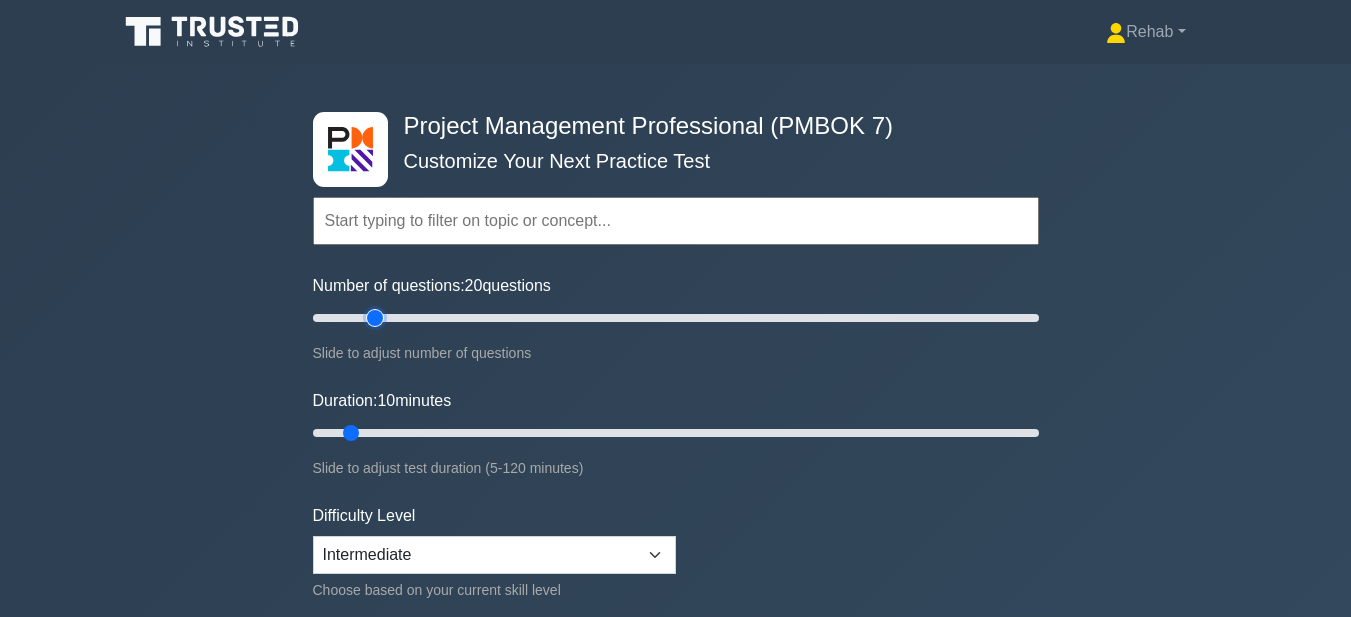 type on "20" 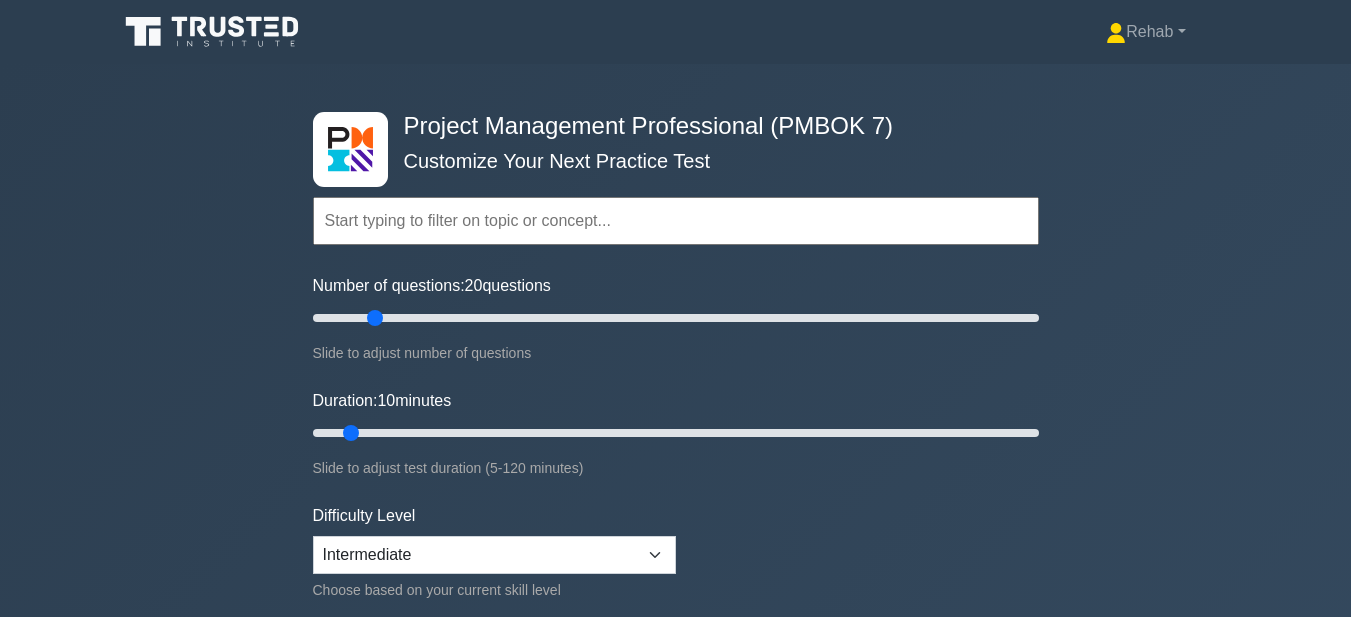click on "Duration:  10  minutes
Slide to adjust test duration (5-120 minutes)" at bounding box center [676, 434] 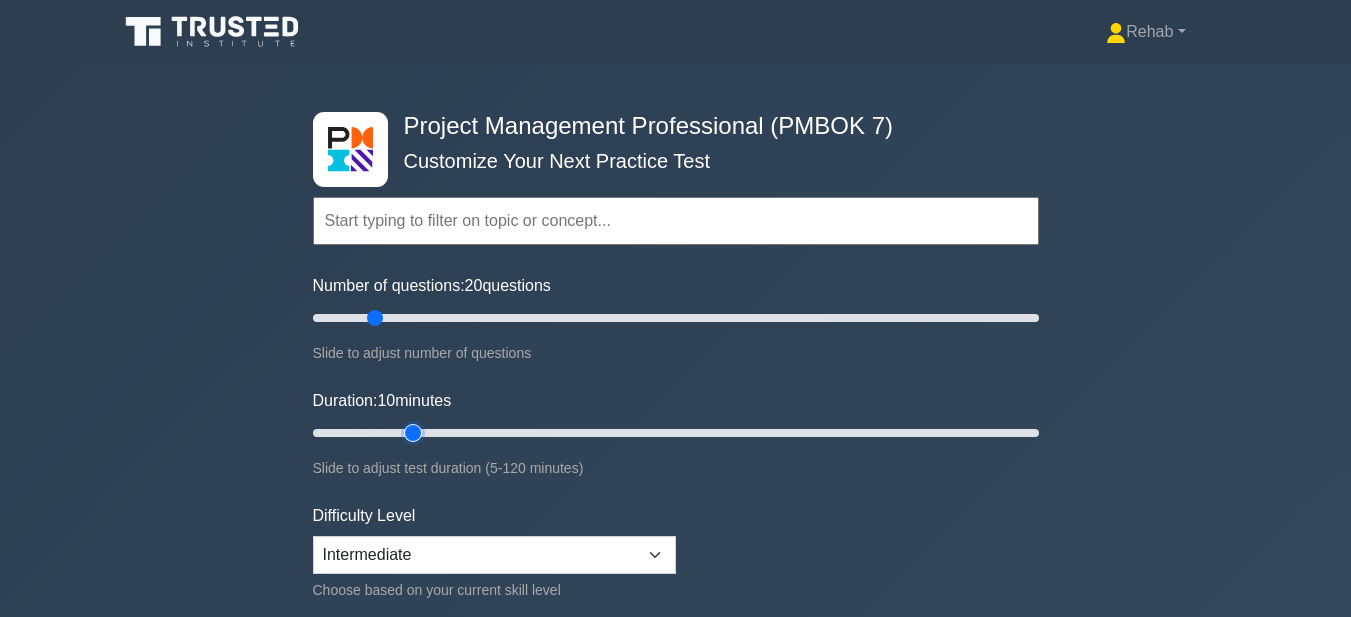 click on "Duration:  10  minutes" at bounding box center (676, 433) 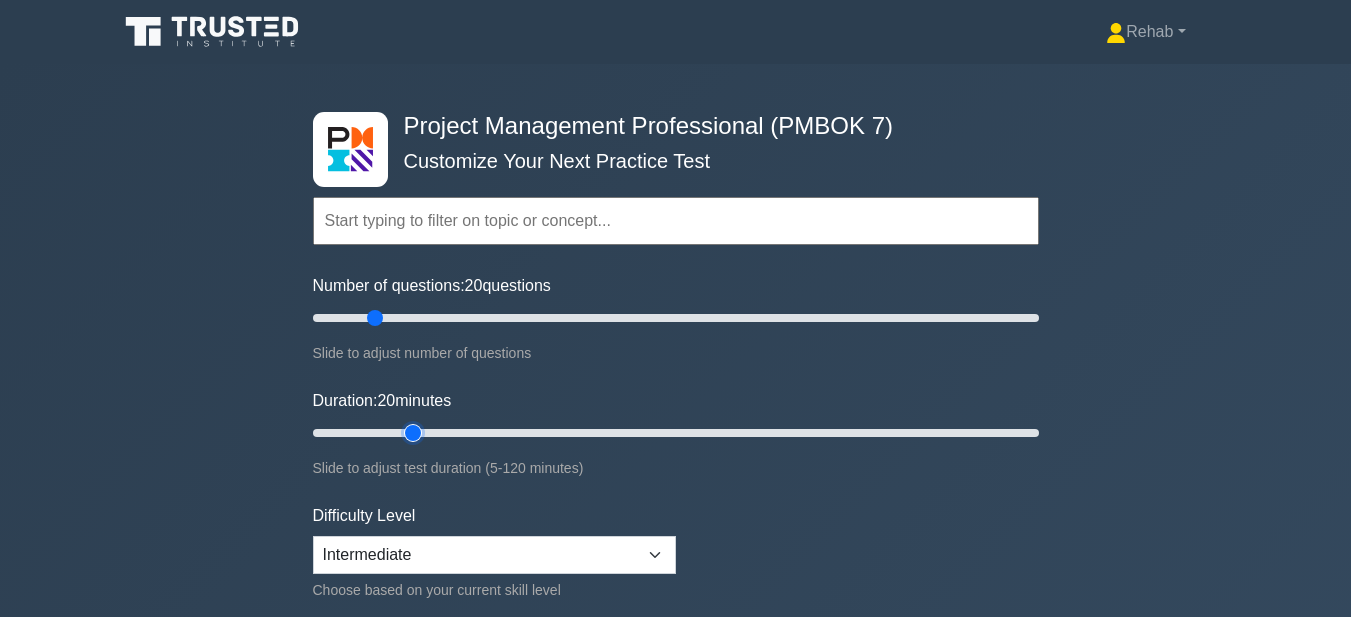 click on "Duration:  20  minutes" at bounding box center (676, 433) 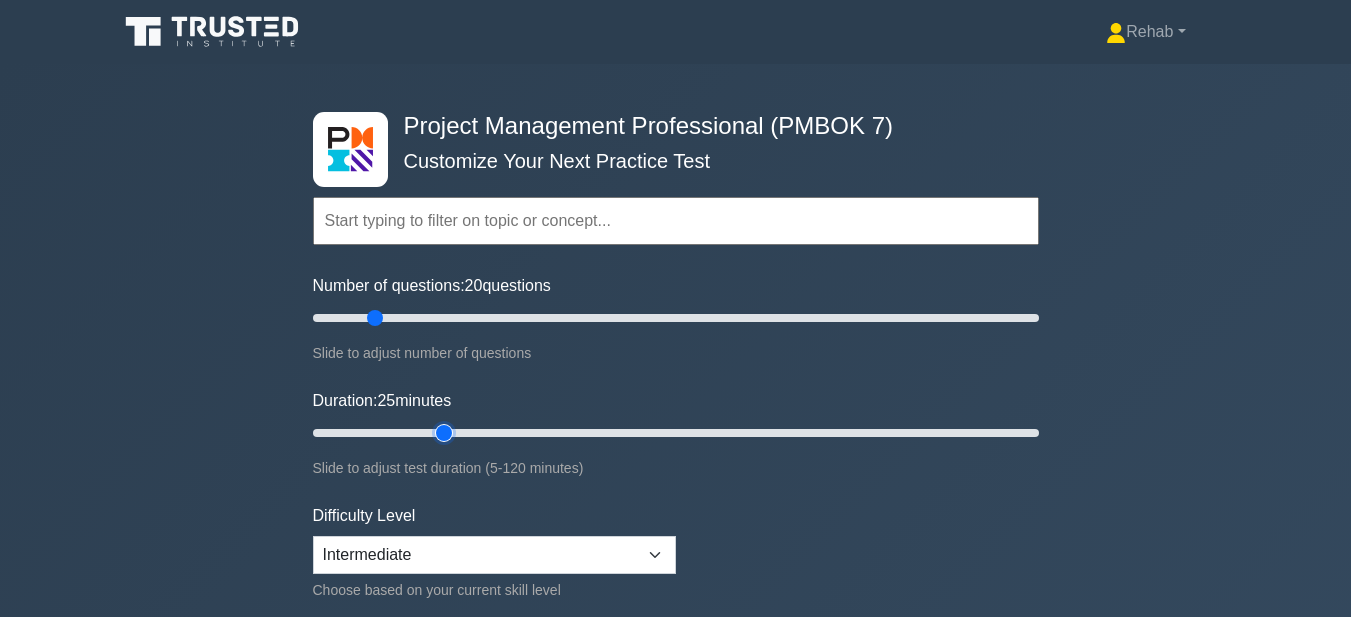 type on "25" 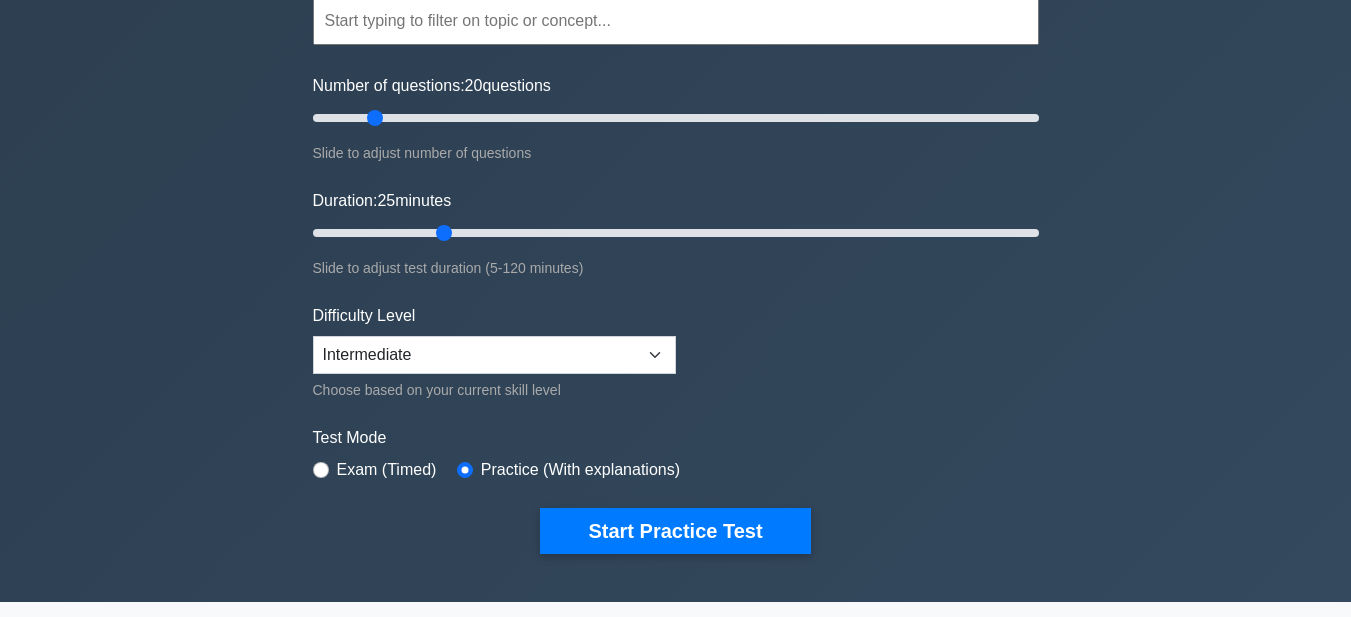 click on "Start Practice Test" at bounding box center (675, 531) 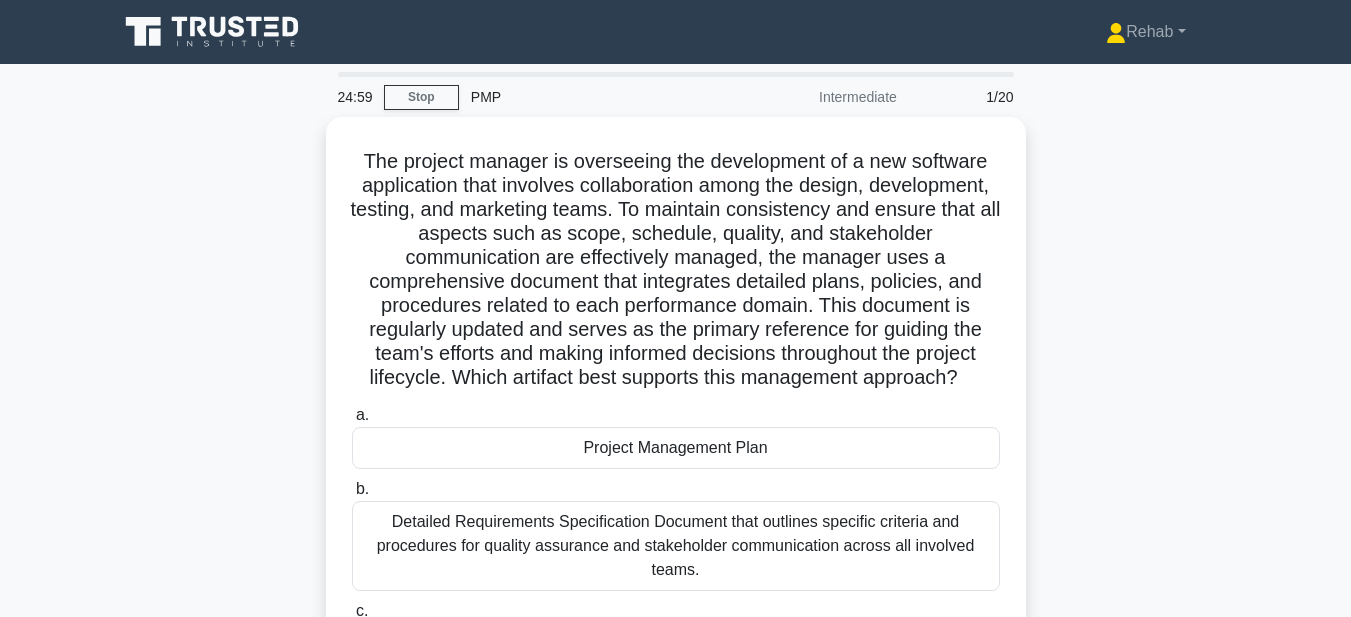 scroll, scrollTop: 0, scrollLeft: 0, axis: both 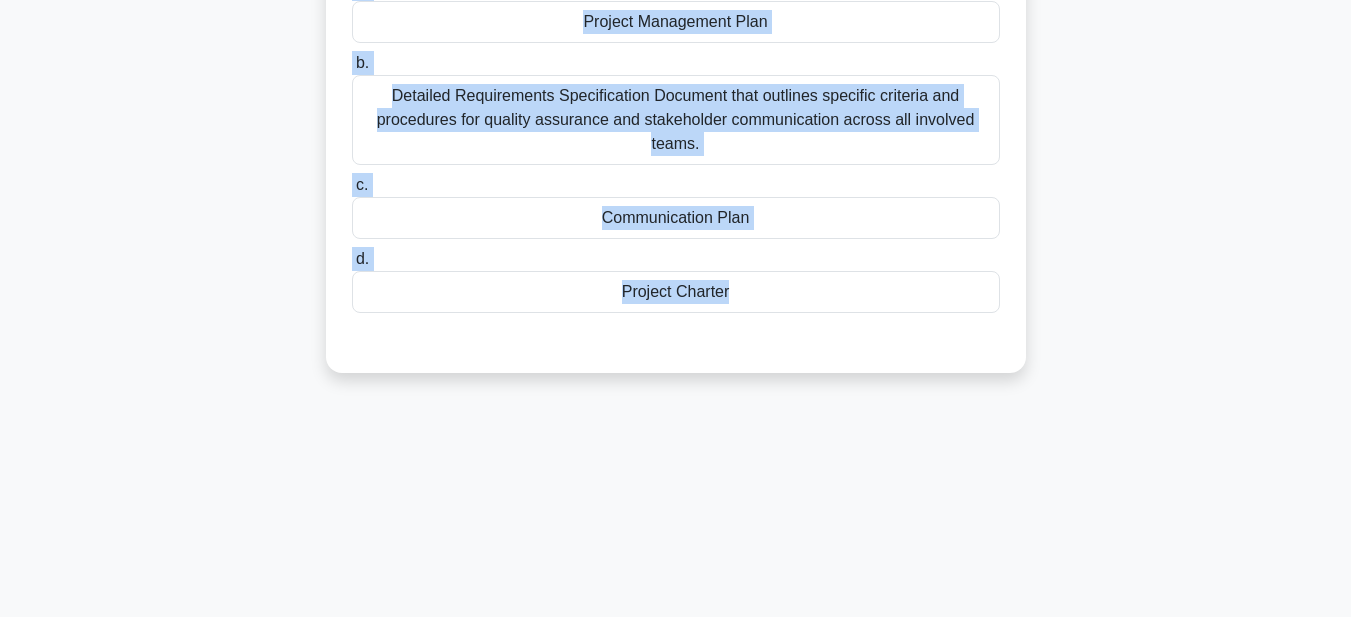 drag, startPoint x: 358, startPoint y: 159, endPoint x: 786, endPoint y: 617, distance: 626.85565 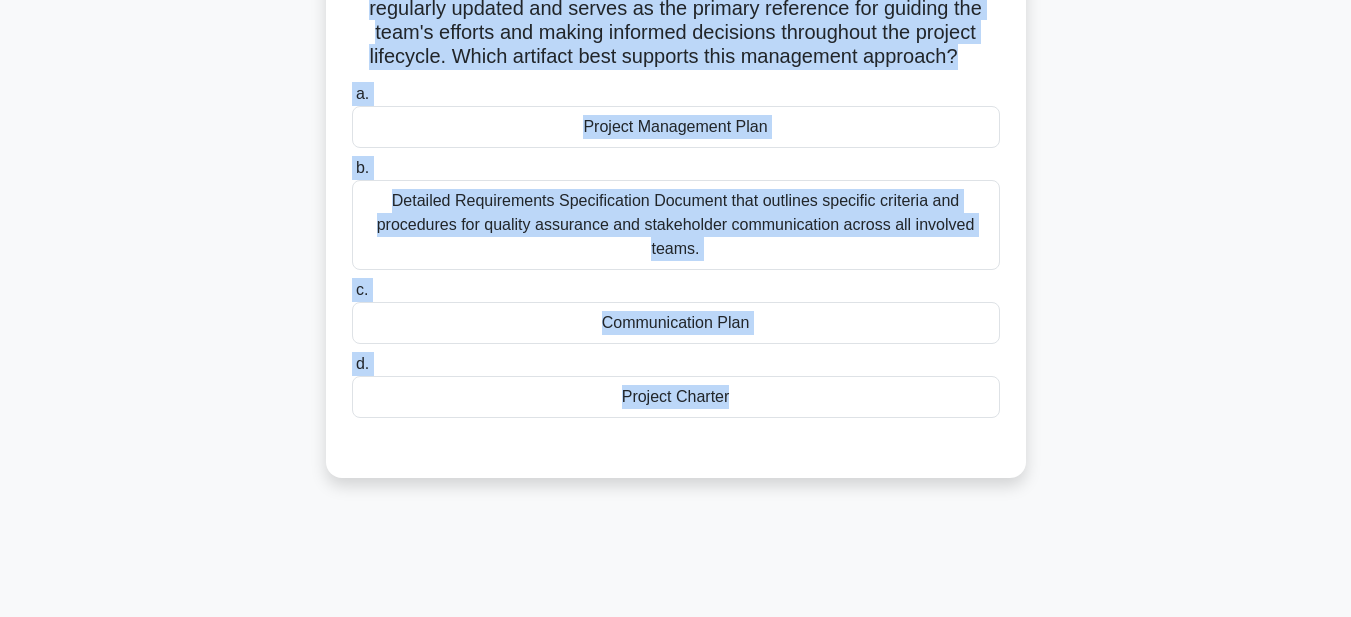 scroll, scrollTop: 63, scrollLeft: 0, axis: vertical 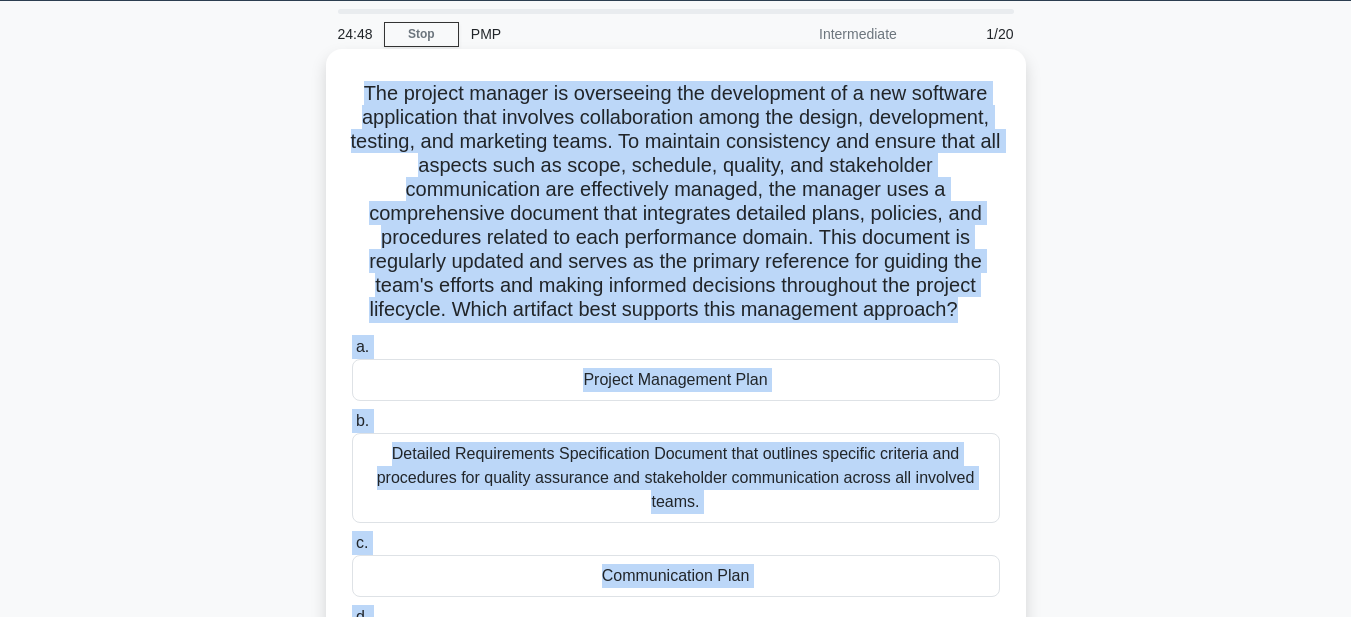 copy on "The project manager is overseeing the development of a new software application that involves collaboration among the design, development, testing, and marketing teams. To maintain consistency and ensure that all aspects such as scope, schedule, quality, and stakeholder communication are effectively managed, the manager uses a comprehensive document that integrates detailed plans, policies, and procedures related to each performance domain. This document is regularly updated and serves as the primary reference for guiding the team's efforts and making informed decisions throughout the project lifecycle. Which artifact best supports this management approach?
.spinner_0XTQ{transform-origin:center;animation:spinner_y6GP .75s linear infinite}@keyframes spinner_y6GP{100%{transform:rotate(360deg)}}
a.
Project Management Plan
b.
Detailed Requirements..." 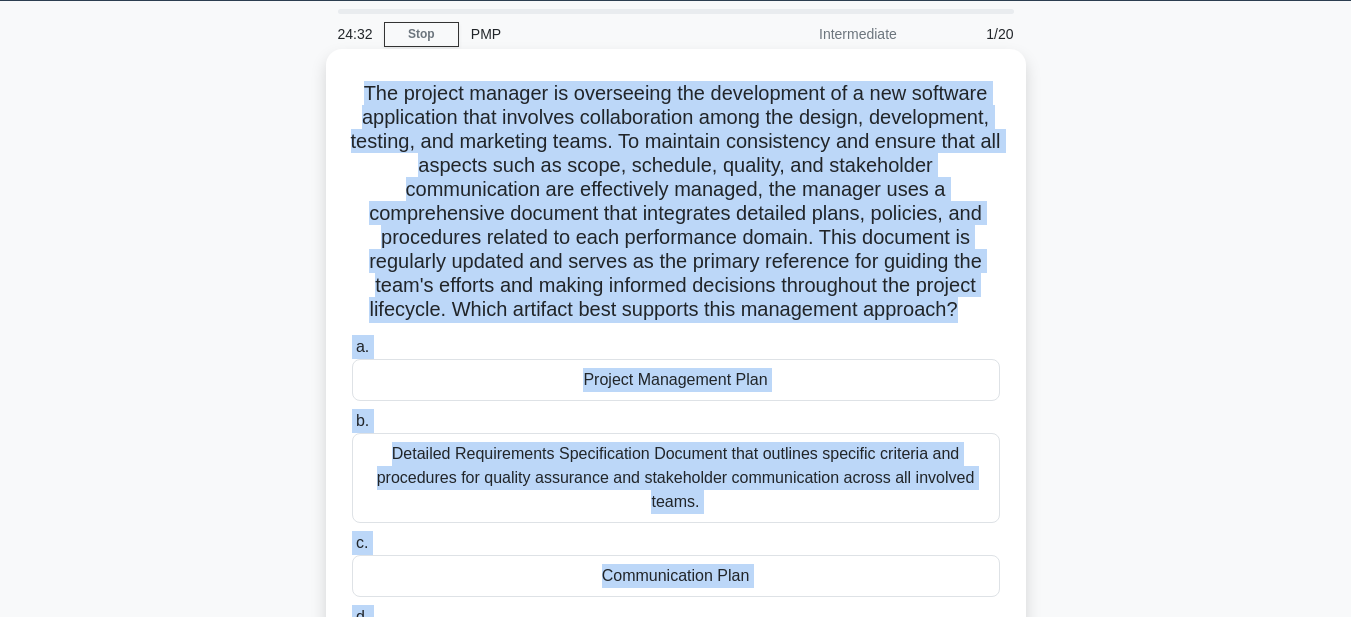 click on "Project Management Plan" at bounding box center [676, 380] 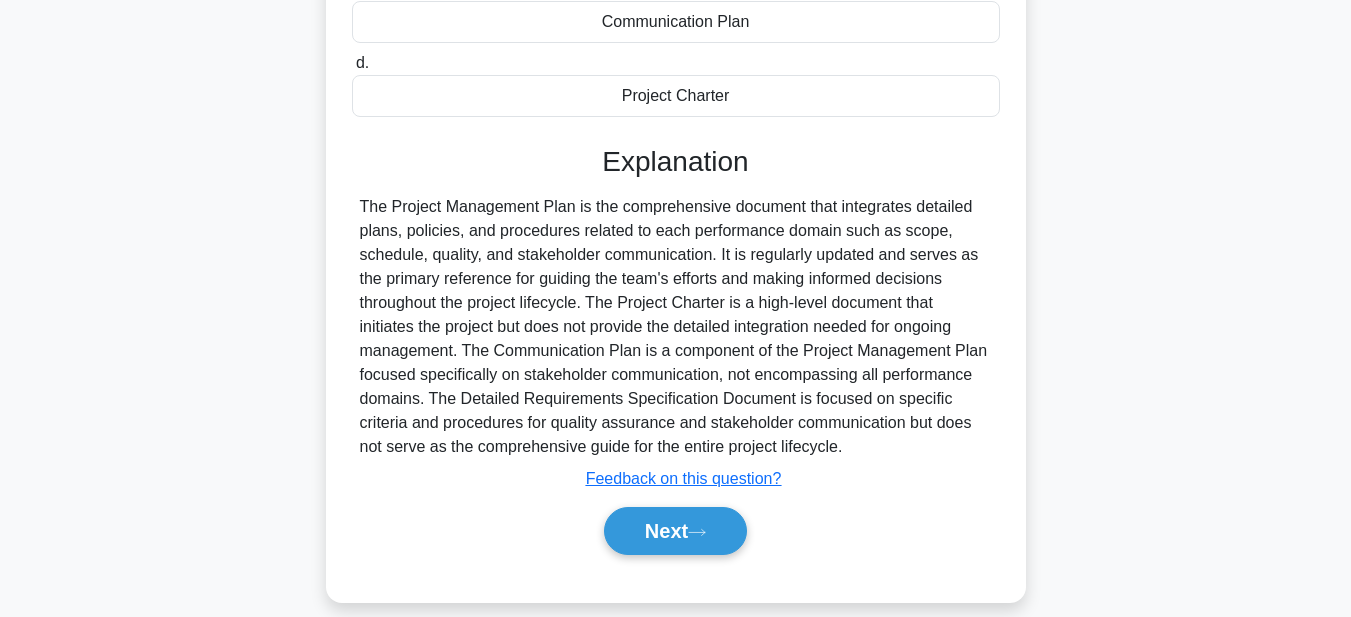 scroll, scrollTop: 641, scrollLeft: 0, axis: vertical 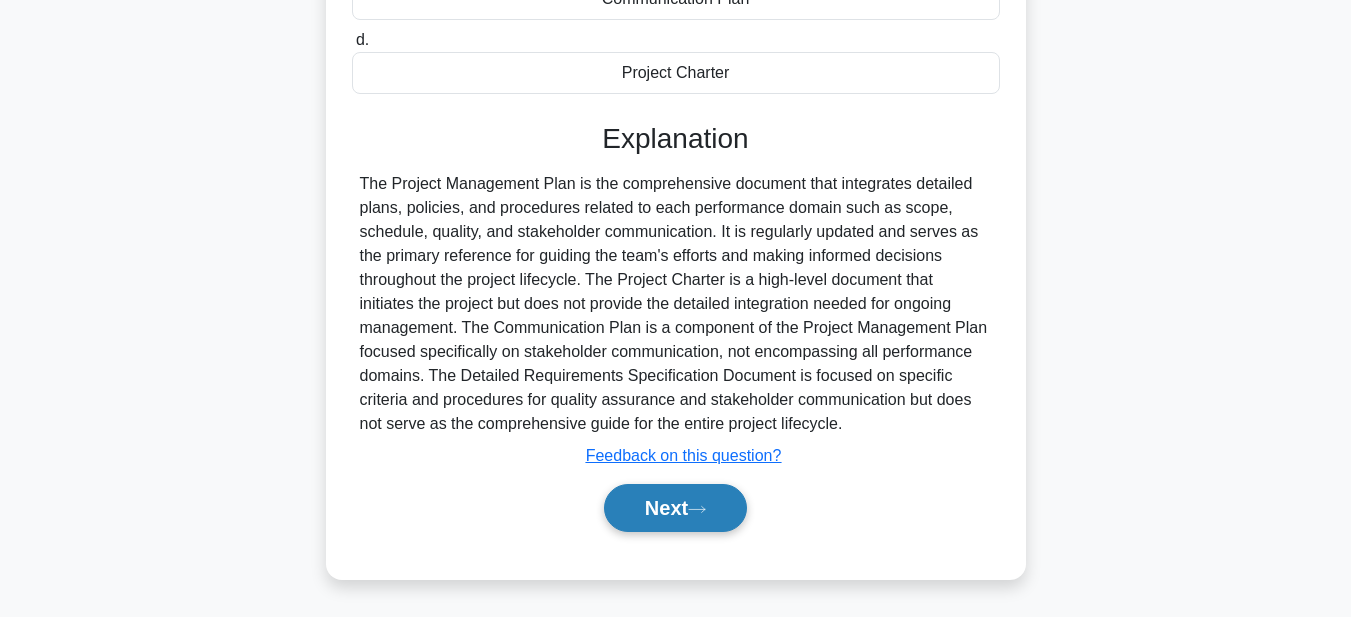 click on "Next" at bounding box center (675, 508) 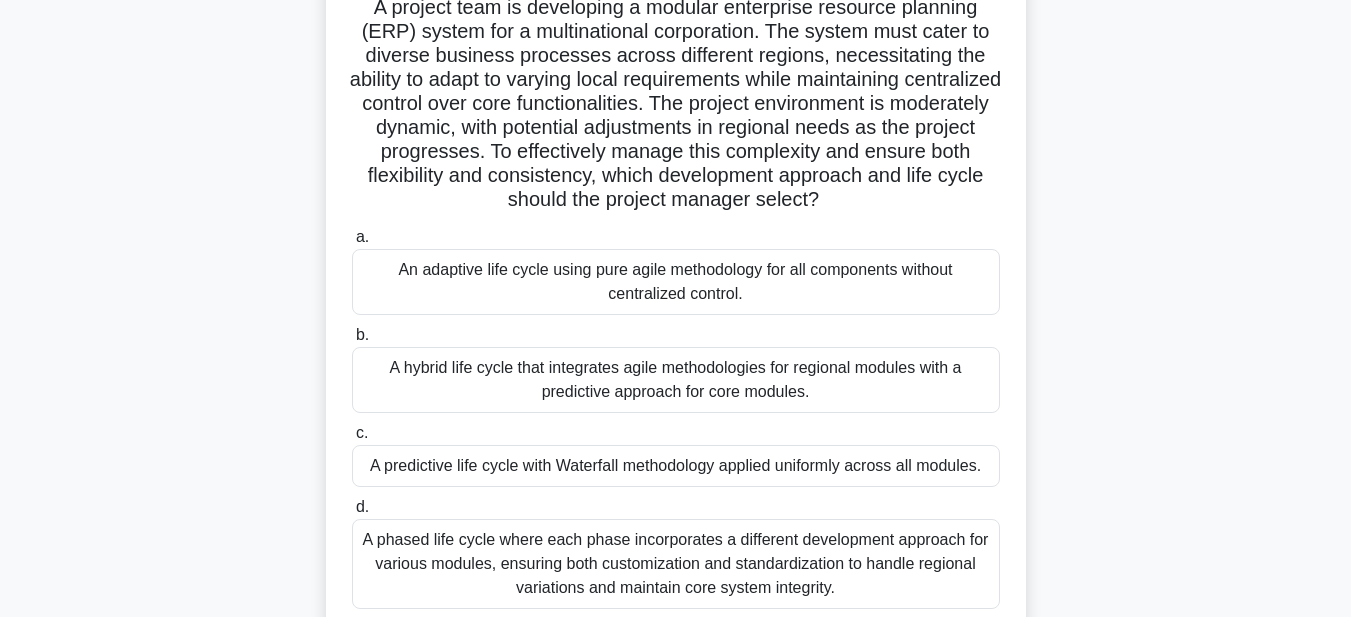 scroll, scrollTop: 63, scrollLeft: 0, axis: vertical 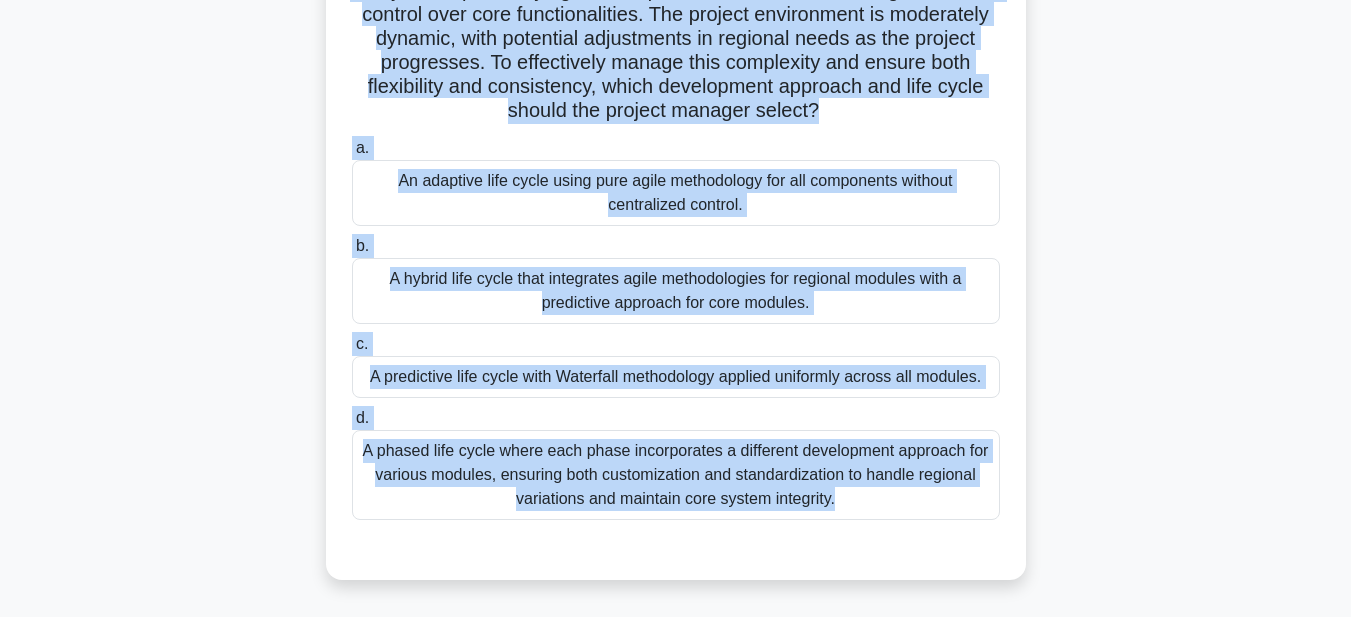 drag, startPoint x: 363, startPoint y: 89, endPoint x: 929, endPoint y: 562, distance: 737.62115 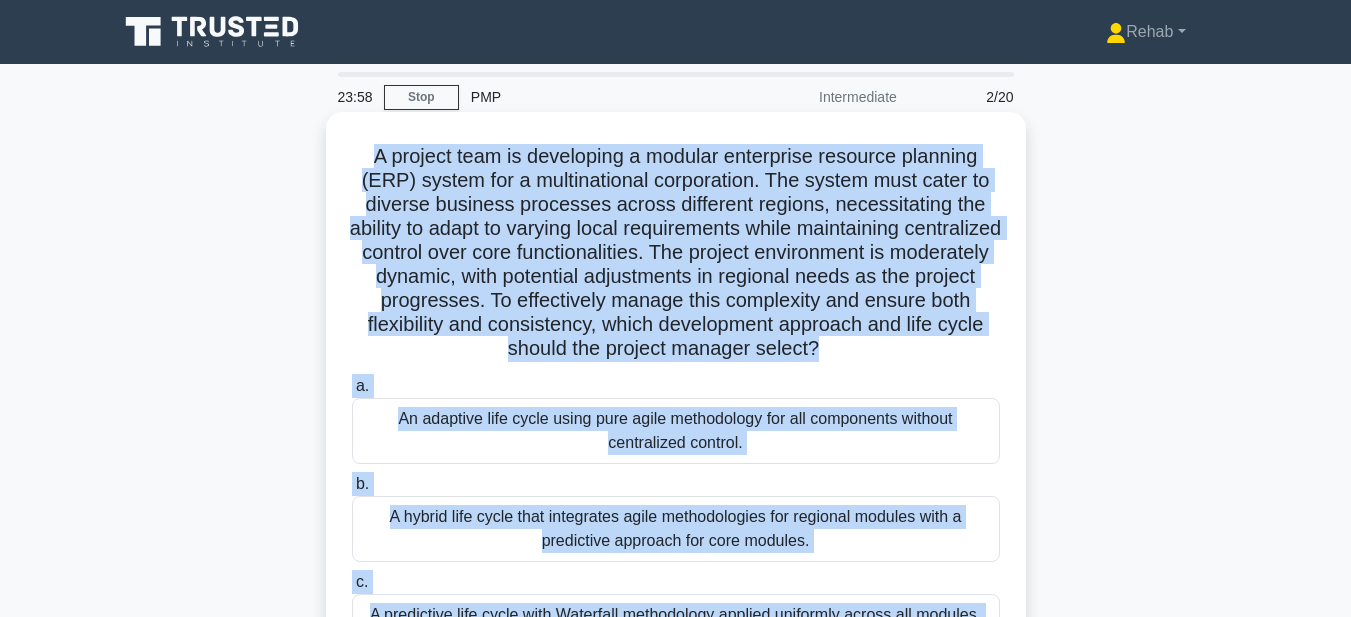 click on "A hybrid life cycle that integrates agile methodologies for regional modules with a predictive approach for core modules." at bounding box center [676, 529] 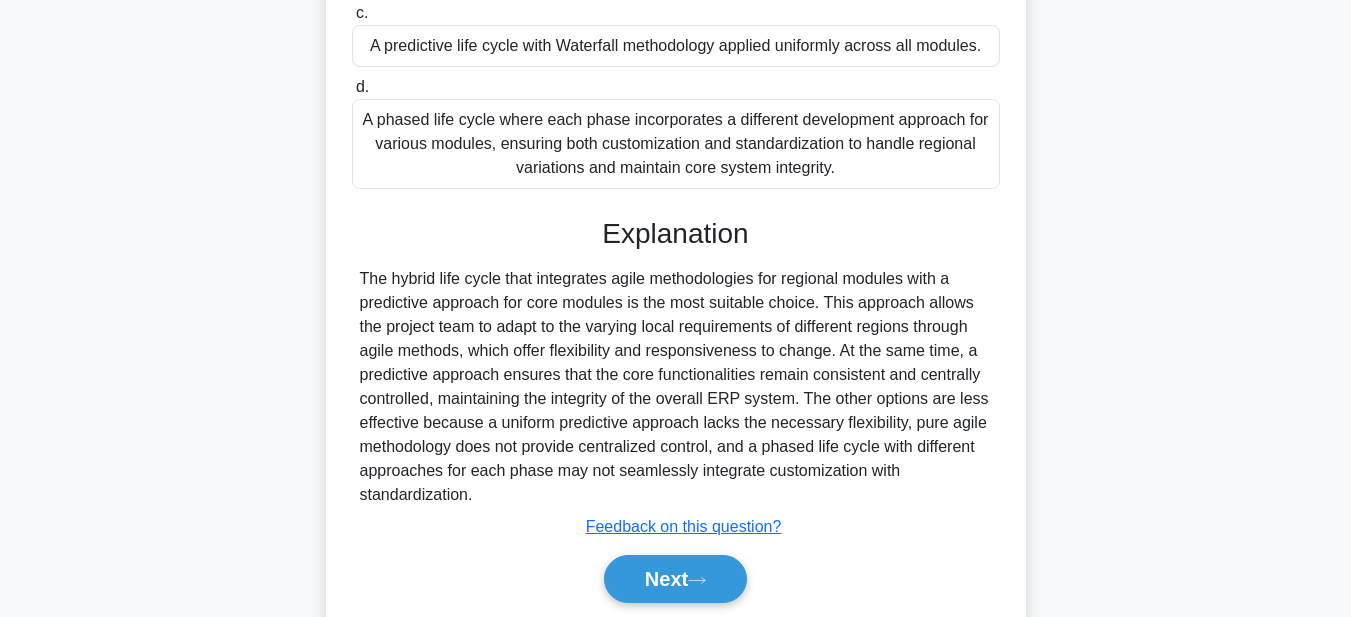 scroll, scrollTop: 641, scrollLeft: 0, axis: vertical 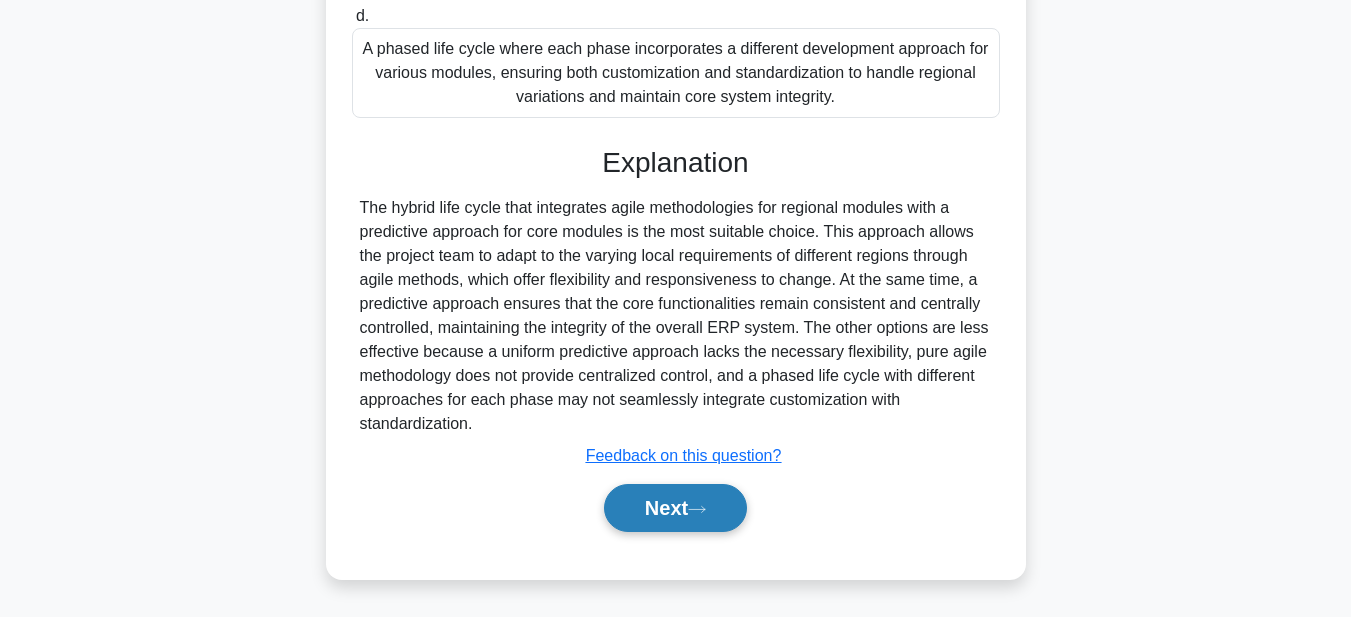 click on "Next" at bounding box center (675, 508) 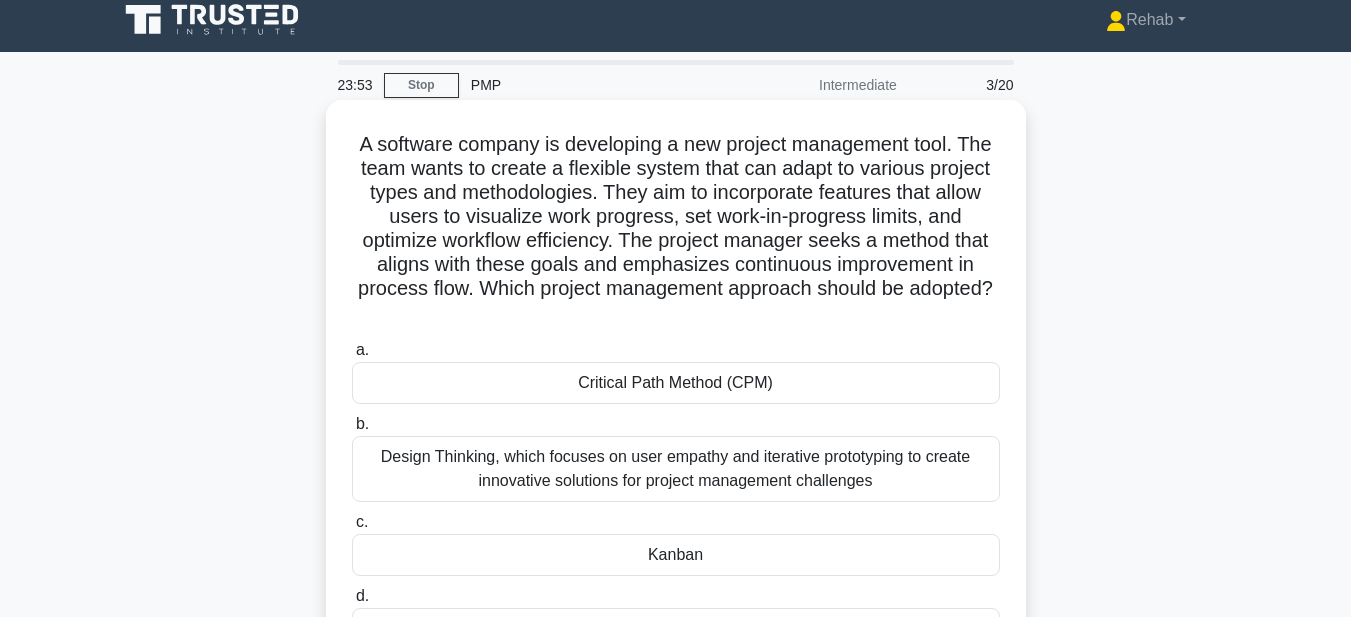 scroll, scrollTop: 0, scrollLeft: 0, axis: both 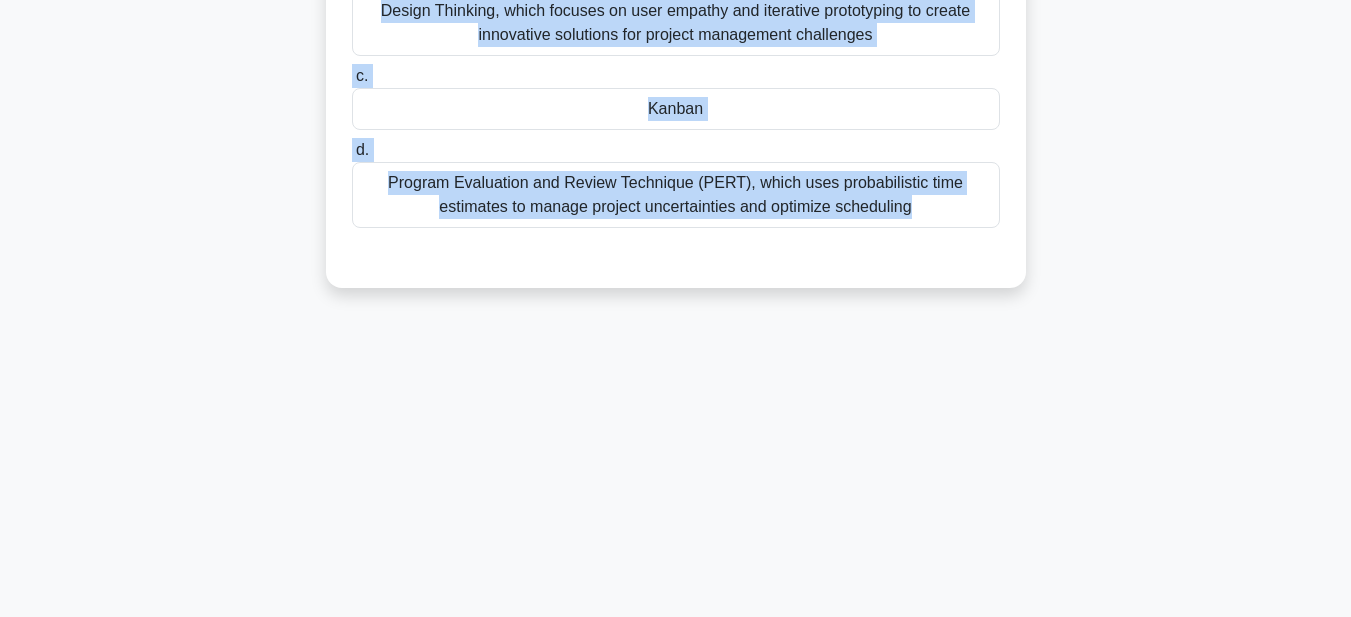drag, startPoint x: 401, startPoint y: 203, endPoint x: 857, endPoint y: 603, distance: 606.5773 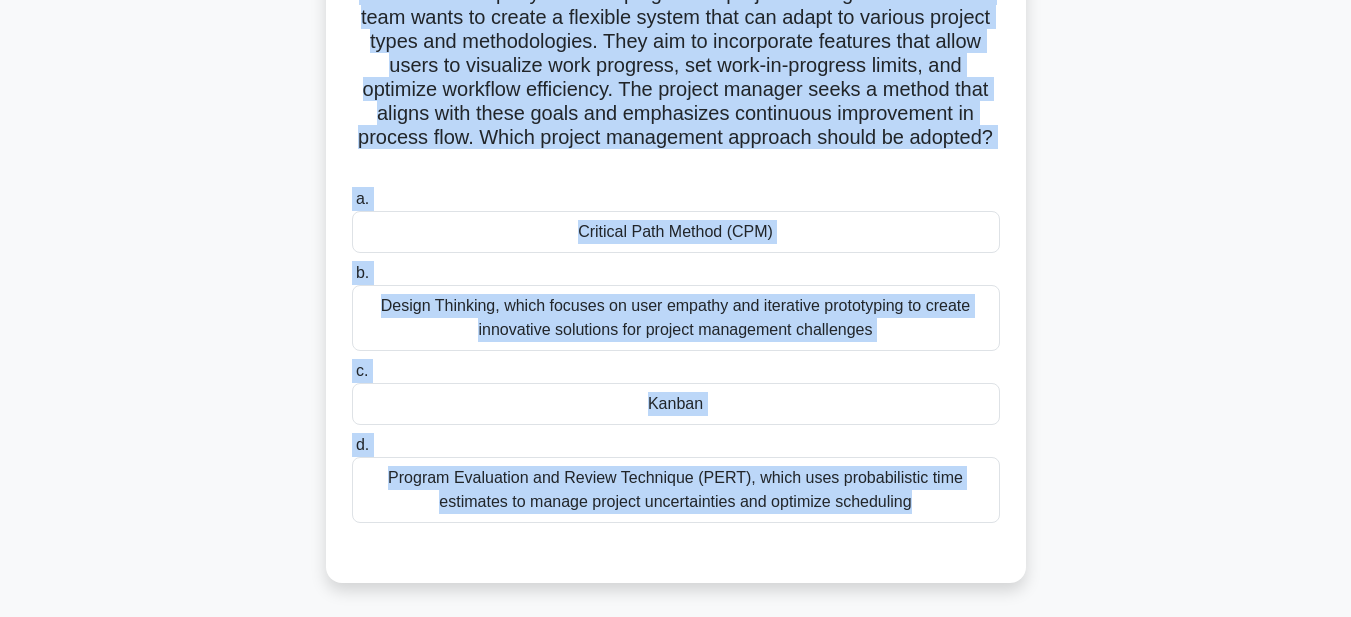 copy on "A software company is developing a new project management tool. The team wants to create a flexible system that can adapt to various project types and methodologies. They aim to incorporate features that allow users to visualize work progress, set work-in-progress limits, and optimize workflow efficiency. The project manager seeks a method that aligns with these goals and emphasizes continuous improvement in process flow. Which project management approach should be adopted?
.spinner_0XTQ{transform-origin:center;animation:spinner_y6GP .75s linear infinite}@keyframes spinner_y6GP{100%{transform:rotate(360deg)}}
a.
Critical Path Method (CPM)
b.
Design Thinking, which focuses on user empathy and iterative prototyping to create innovative solutions for project management challenges
c.
..." 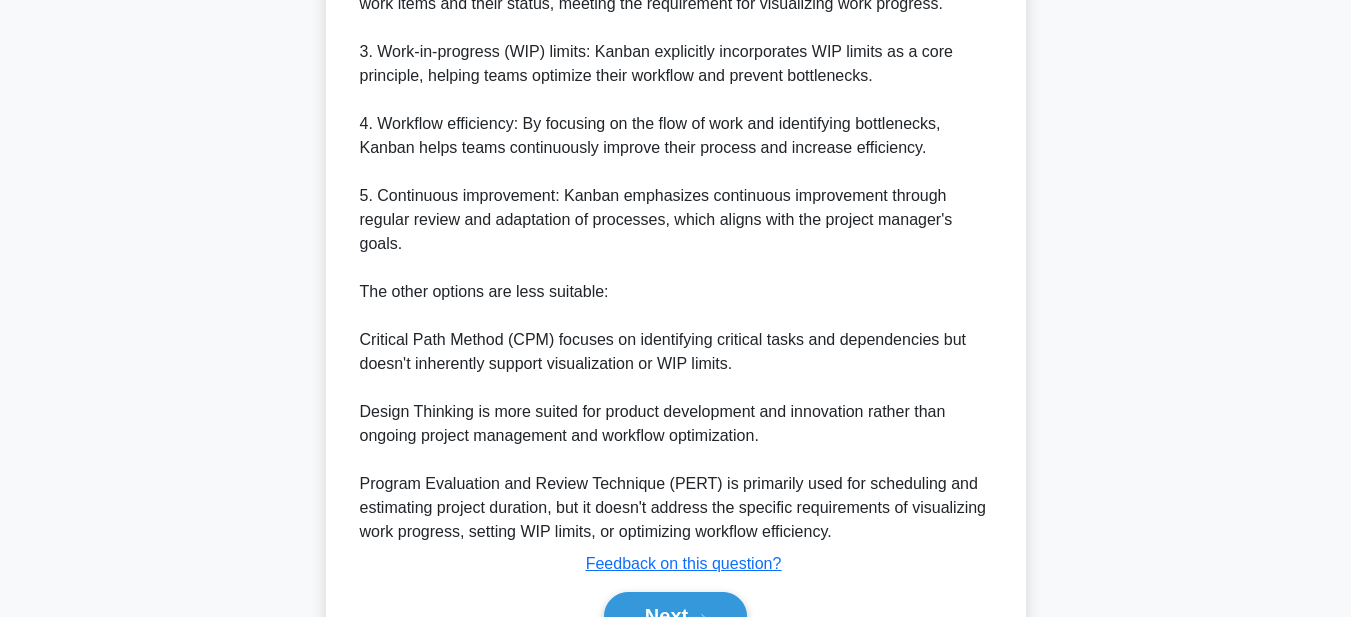 scroll, scrollTop: 1049, scrollLeft: 0, axis: vertical 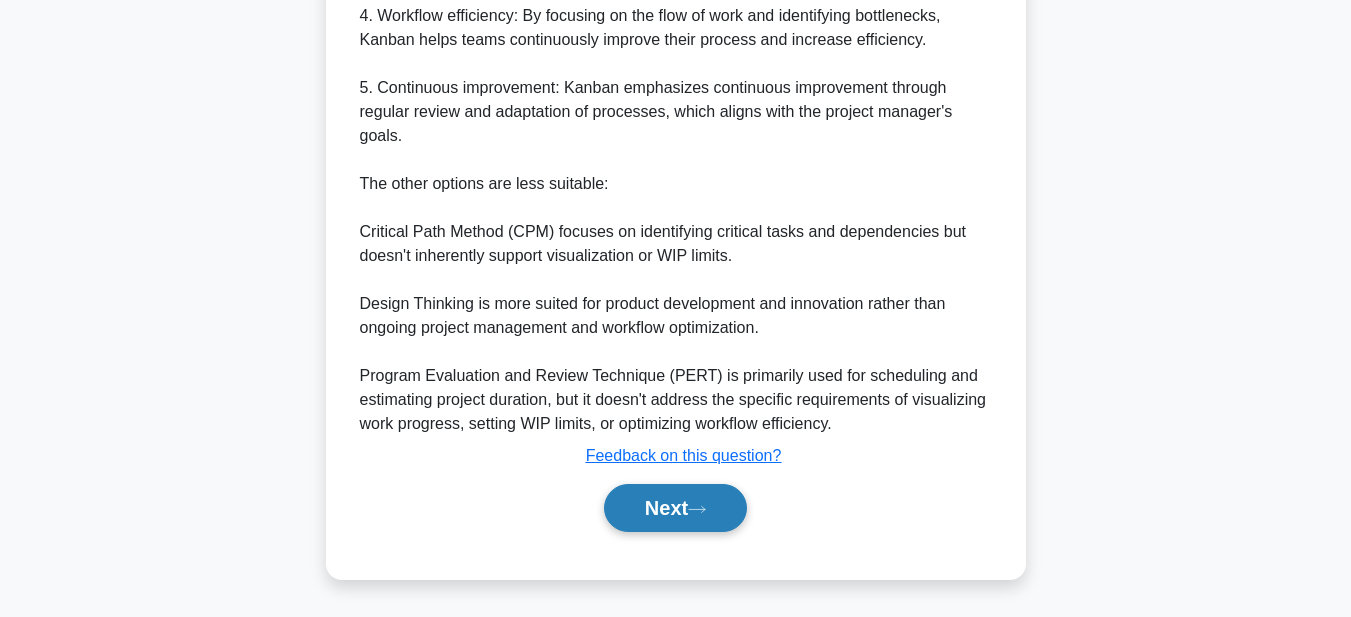 click on "Next" at bounding box center [675, 508] 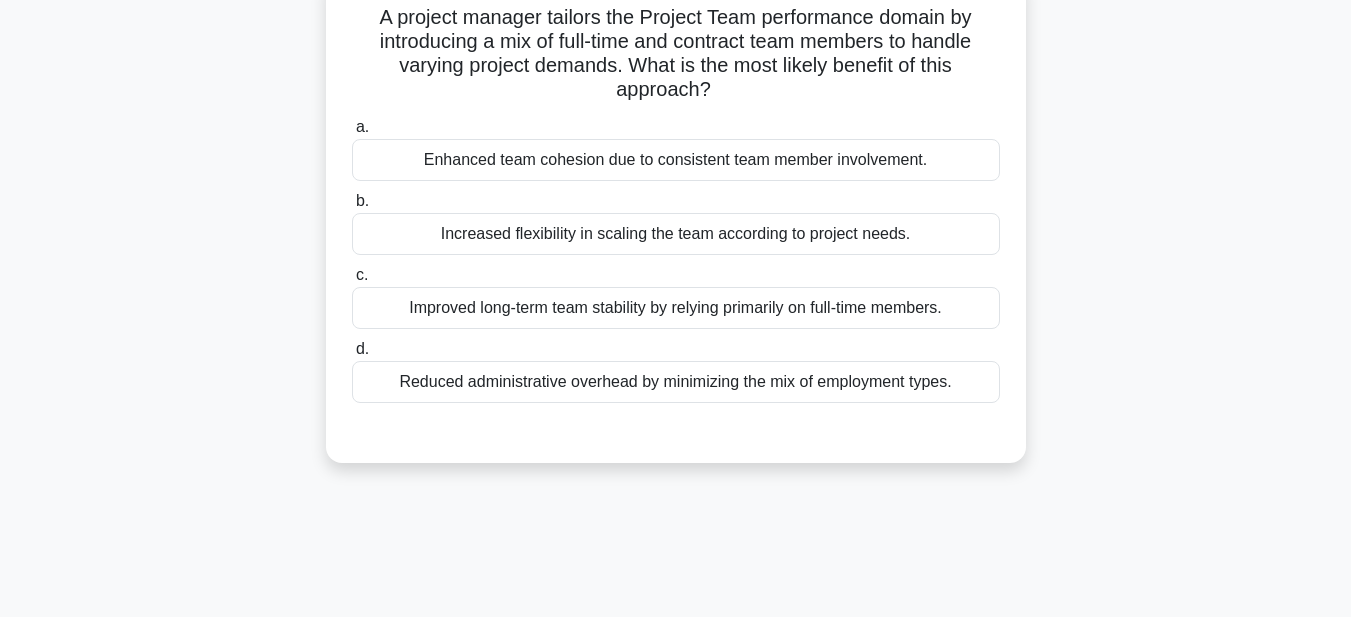 scroll, scrollTop: 63, scrollLeft: 0, axis: vertical 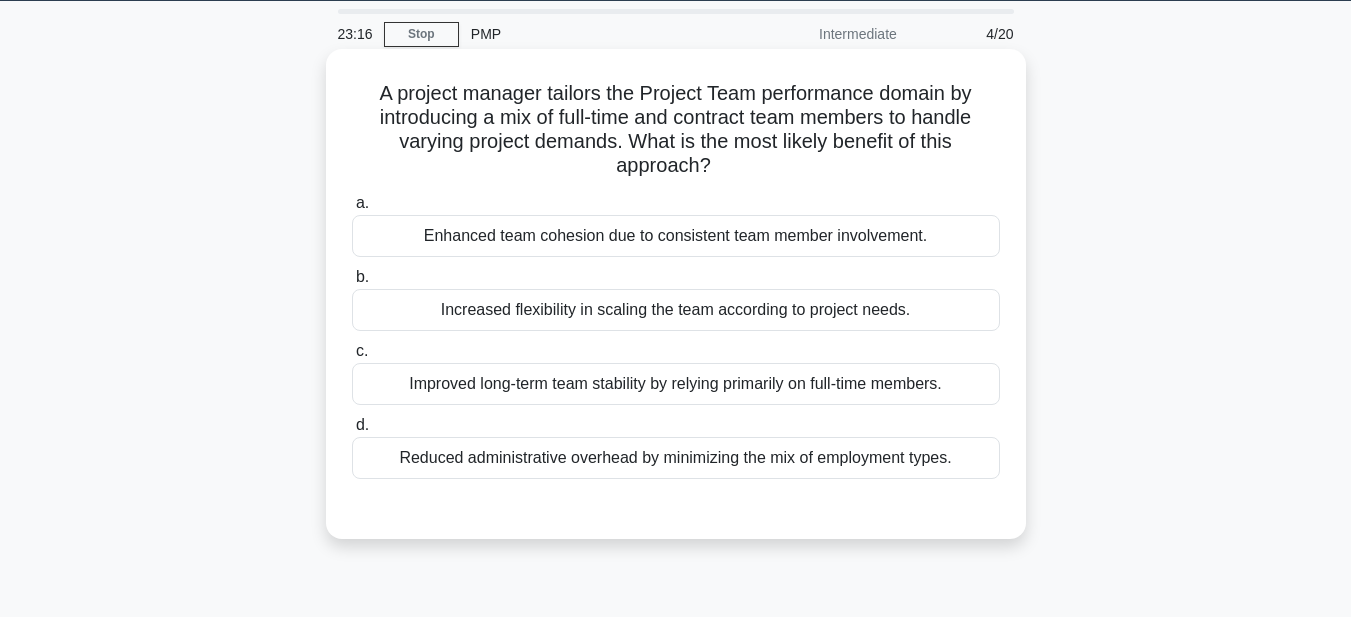 drag, startPoint x: 371, startPoint y: 92, endPoint x: 962, endPoint y: 472, distance: 702.6244 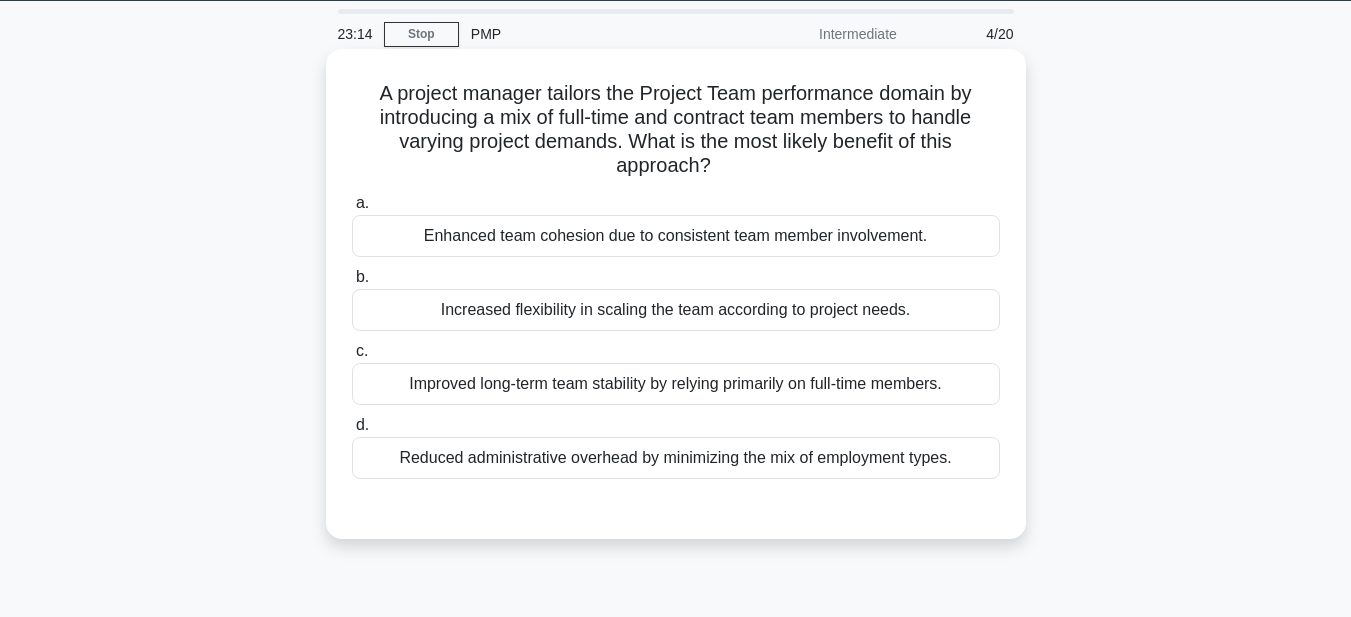 copy on "A project manager tailors the Project Team performance domain by introducing a mix of full-time and contract team members to handle varying project demands. What is the most likely benefit of this approach?
.spinner_0XTQ{transform-origin:center;animation:spinner_y6GP .75s linear infinite}@keyframes spinner_y6GP{100%{transform:rotate(360deg)}}
a.
Enhanced team cohesion due to consistent team member involvement.
b.
Increased flexibility in scaling the team according to project needs.
c.
Improved long-term team stability by relying primarily on full-time members.
d.
Reduced administrative overhead by minimizing the mix of employment types." 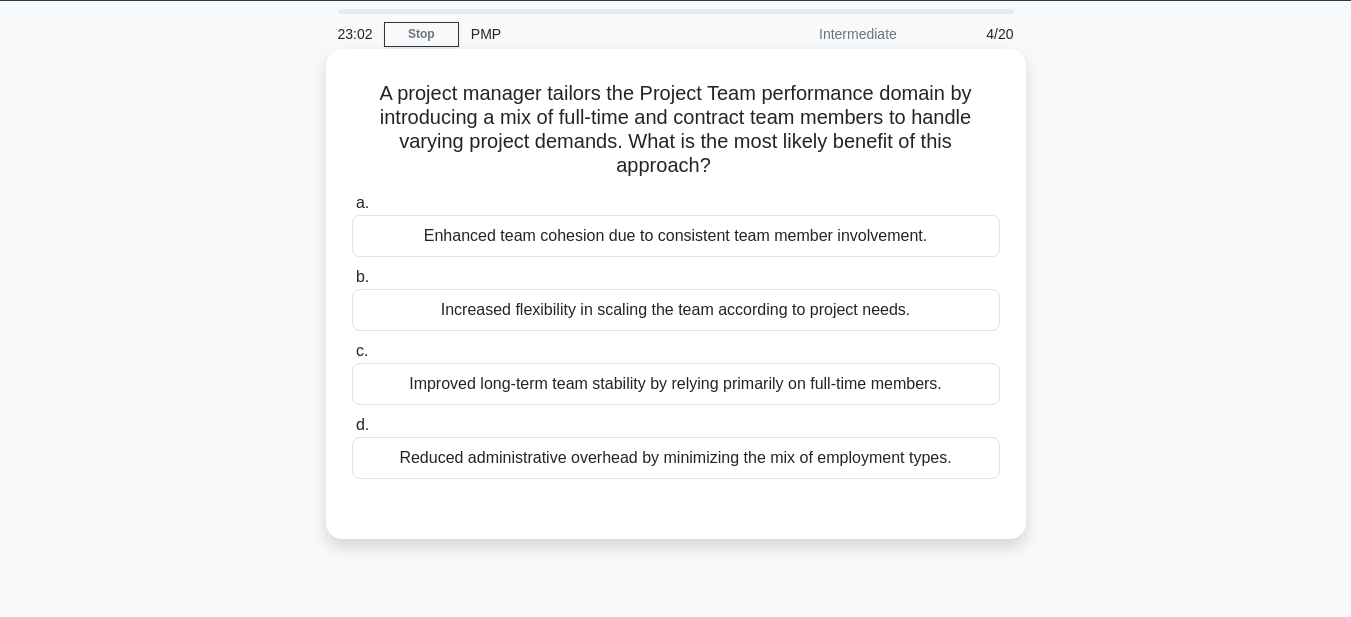 click on "Increased flexibility in scaling the team according to project needs." at bounding box center (676, 310) 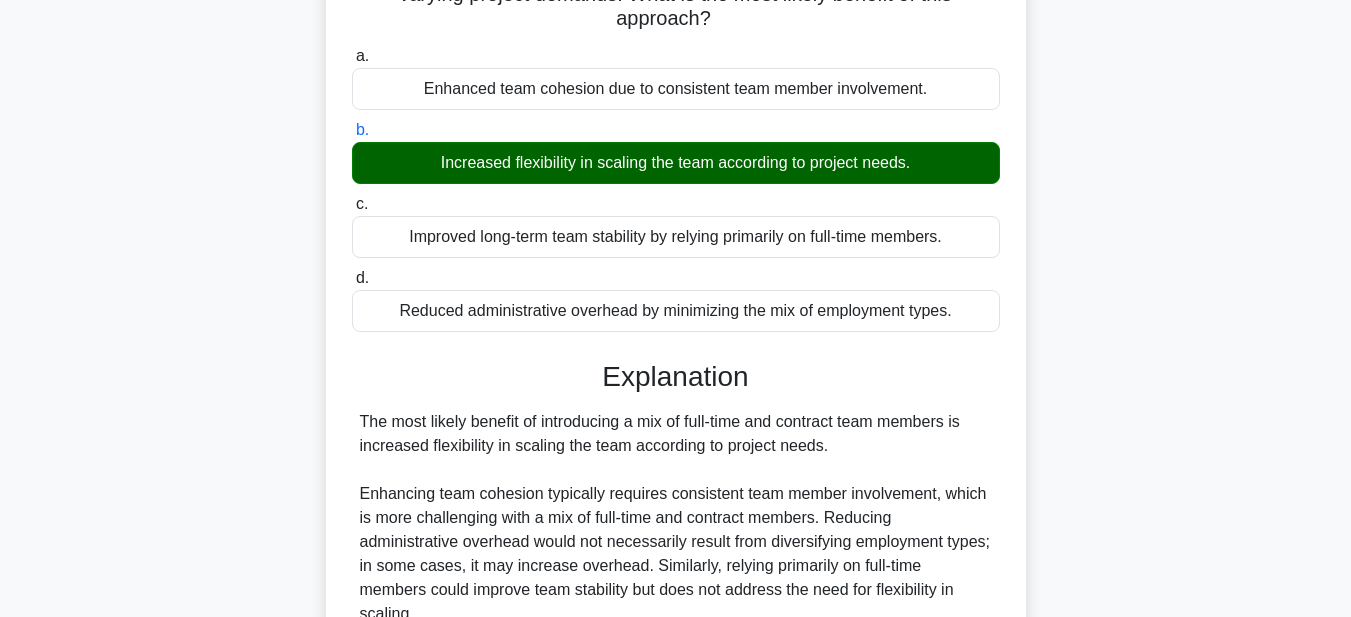 scroll, scrollTop: 463, scrollLeft: 0, axis: vertical 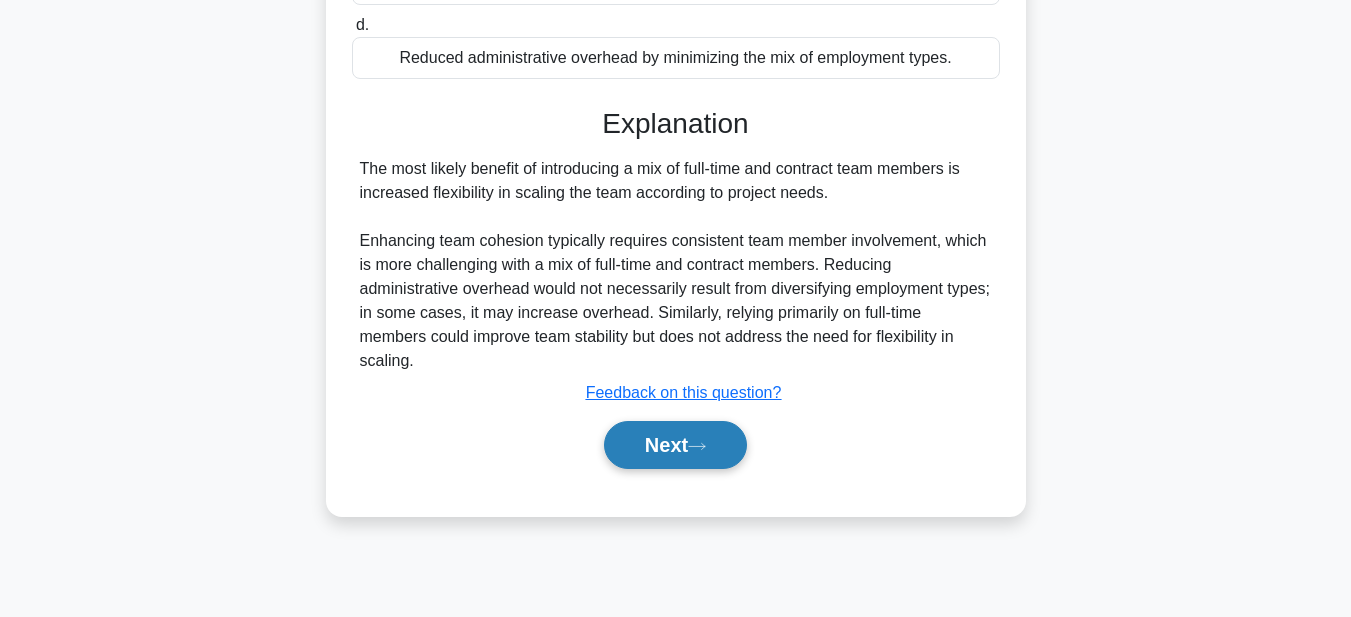 click on "Next" at bounding box center [675, 445] 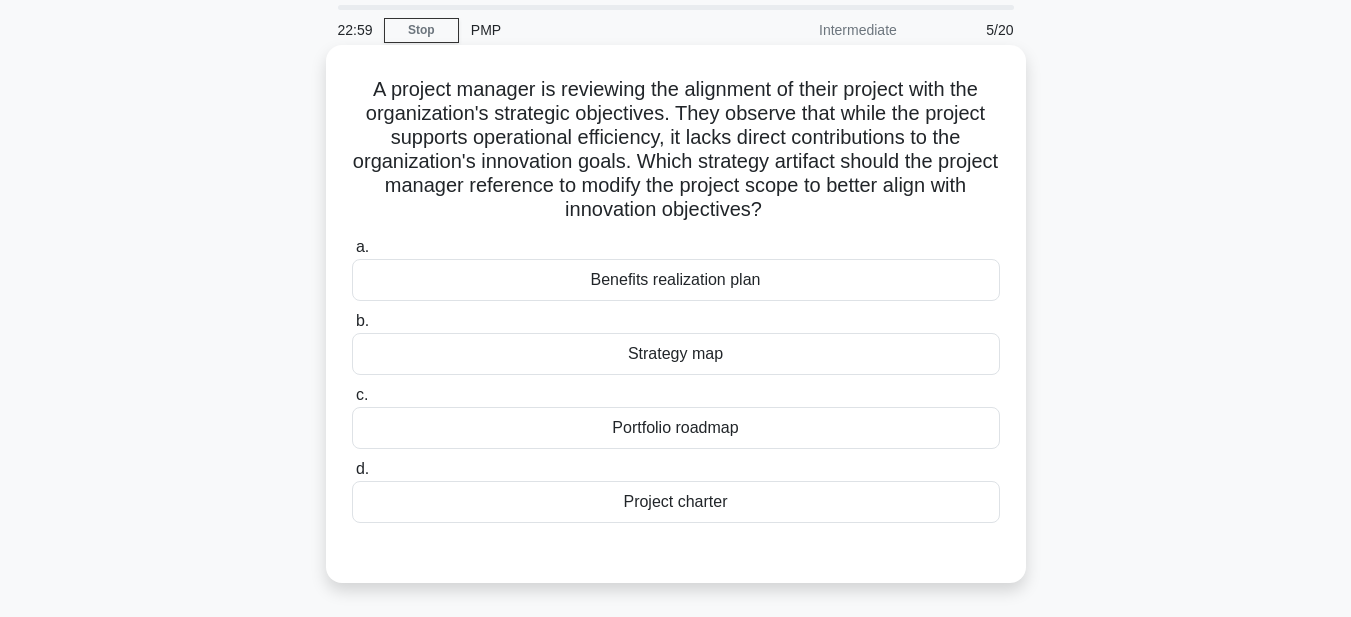 scroll, scrollTop: 63, scrollLeft: 0, axis: vertical 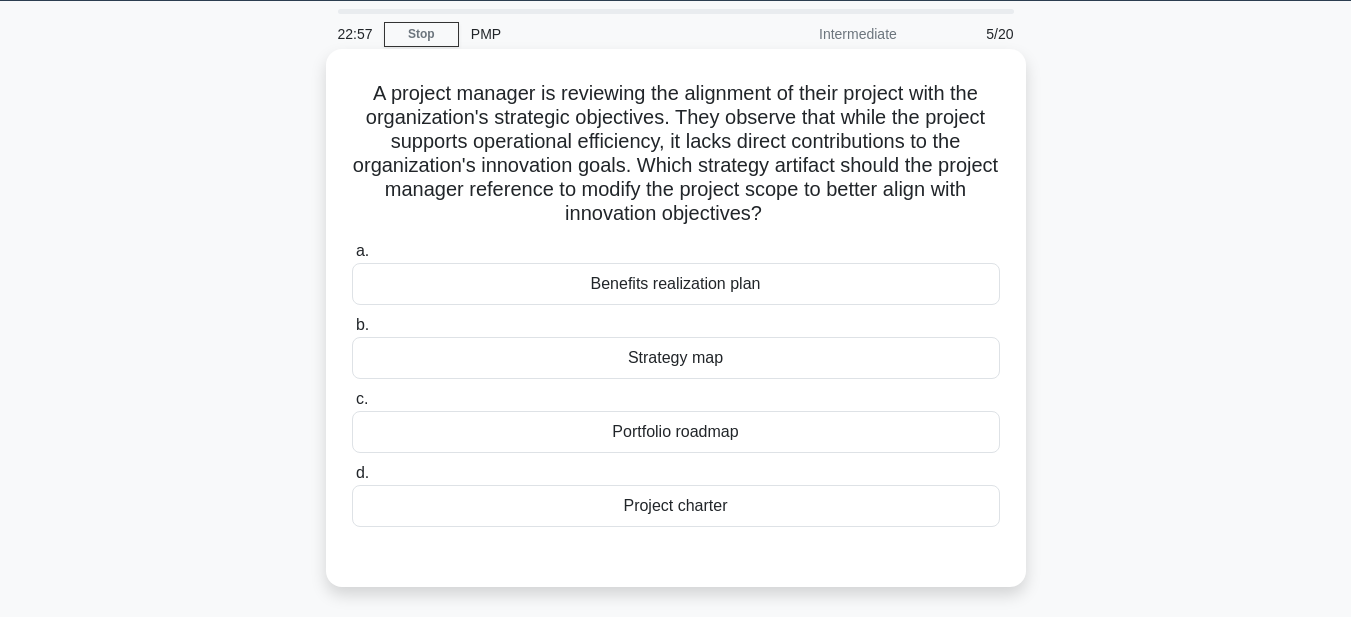 drag, startPoint x: 362, startPoint y: 96, endPoint x: 754, endPoint y: 531, distance: 585.56726 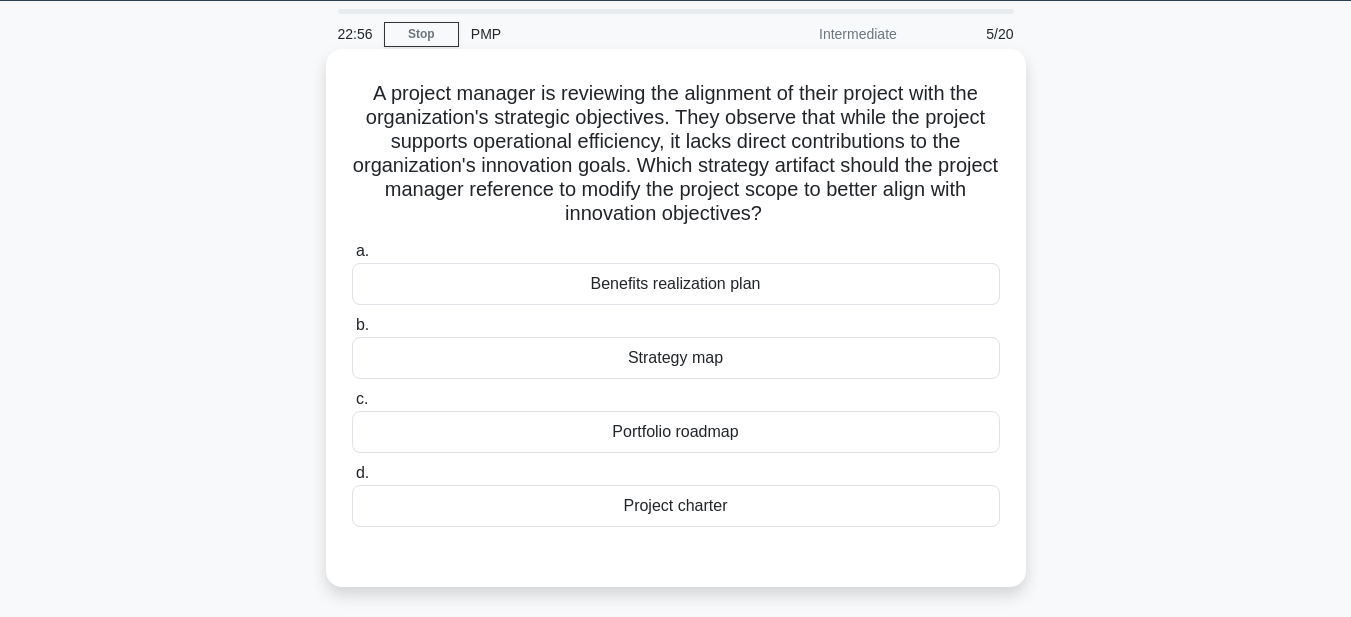 copy on "A project manager is reviewing the alignment of their project with the organization's strategic objectives. They observe that while the project supports operational efficiency, it lacks direct contributions to the organization's innovation goals. Which strategy artifact should the project manager reference to modify the project scope to better align with innovation objectives?
.spinner_0XTQ{transform-origin:center;animation:spinner_y6GP .75s linear infinite}@keyframes spinner_y6GP{100%{transform:rotate(360deg)}}
a.
Benefits realization plan
b.
Strategy map
c.
Portfolio roadmap
d.
Project charter" 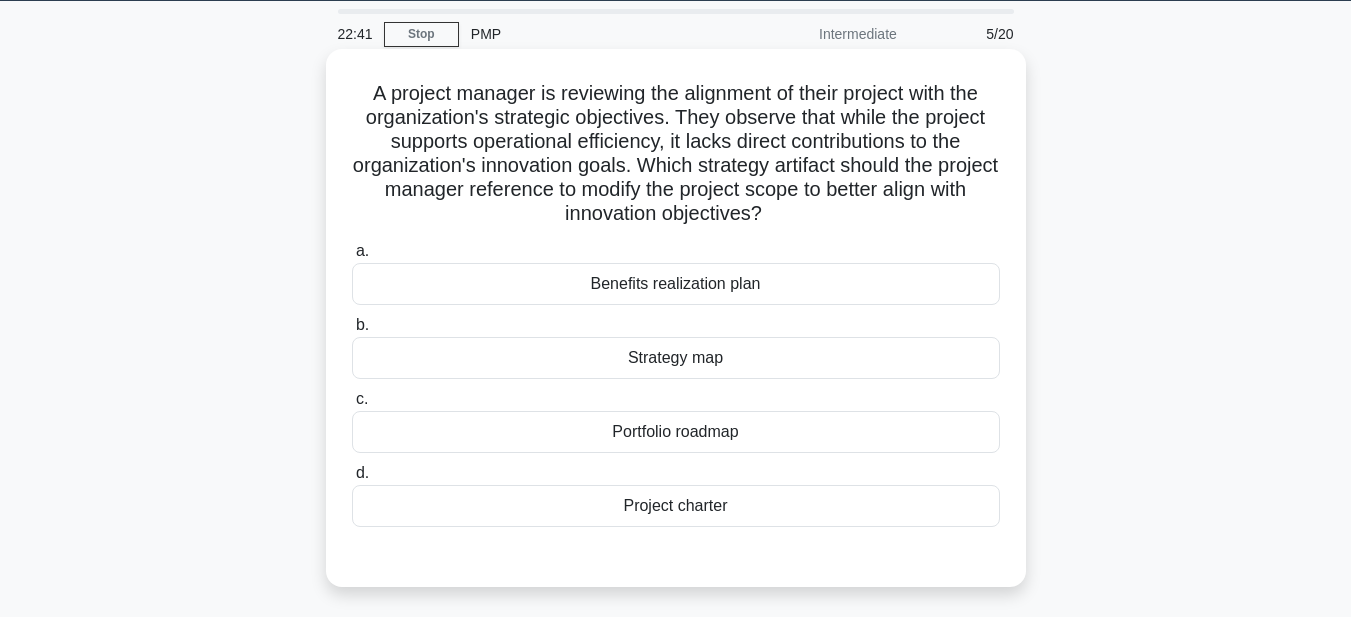 click on "Strategy map" at bounding box center (676, 358) 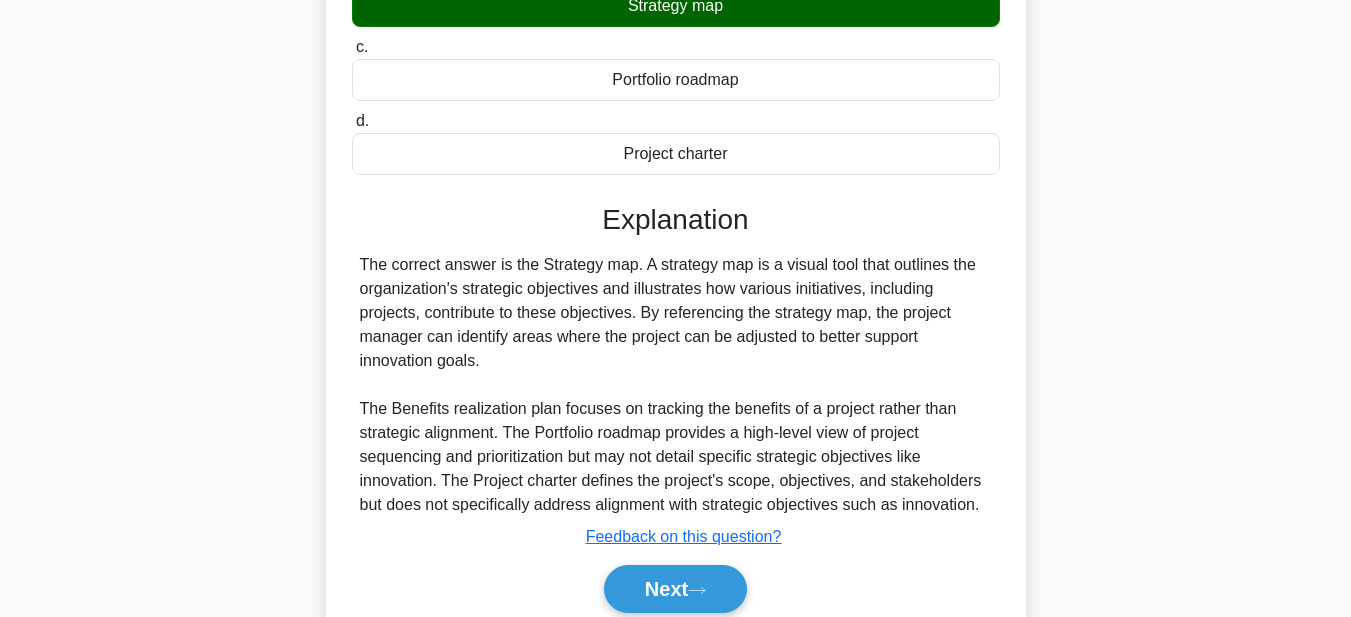 scroll, scrollTop: 463, scrollLeft: 0, axis: vertical 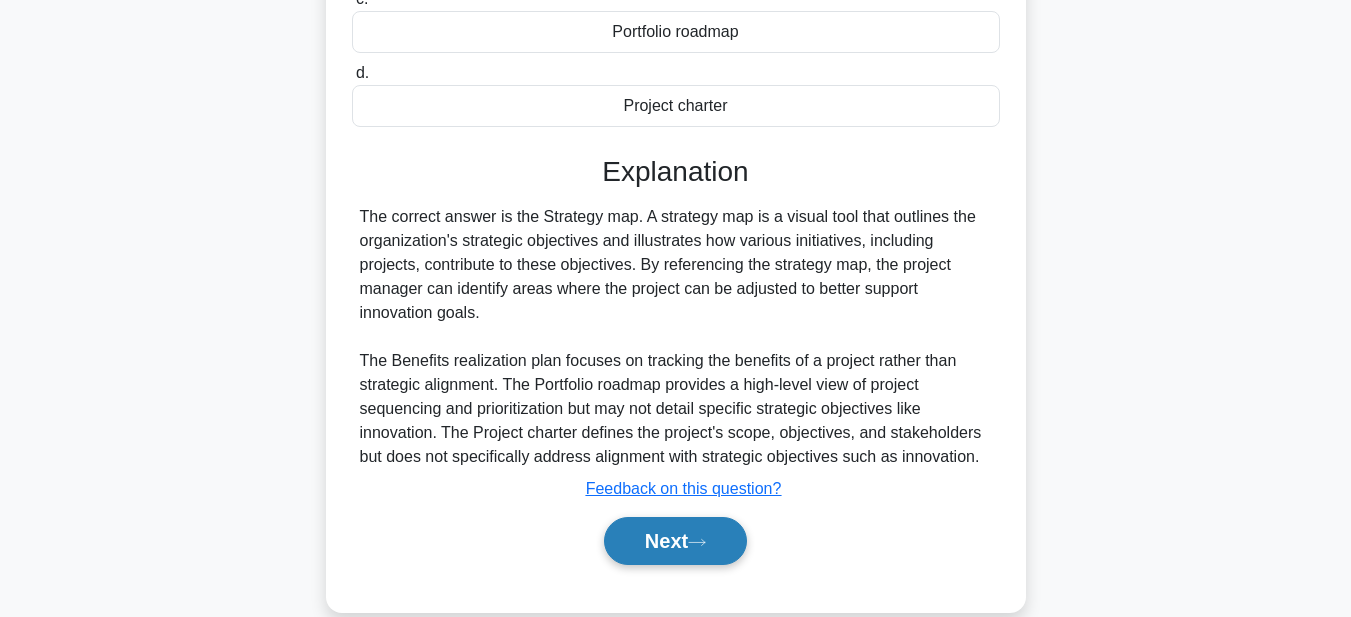 click on "Next" at bounding box center [675, 541] 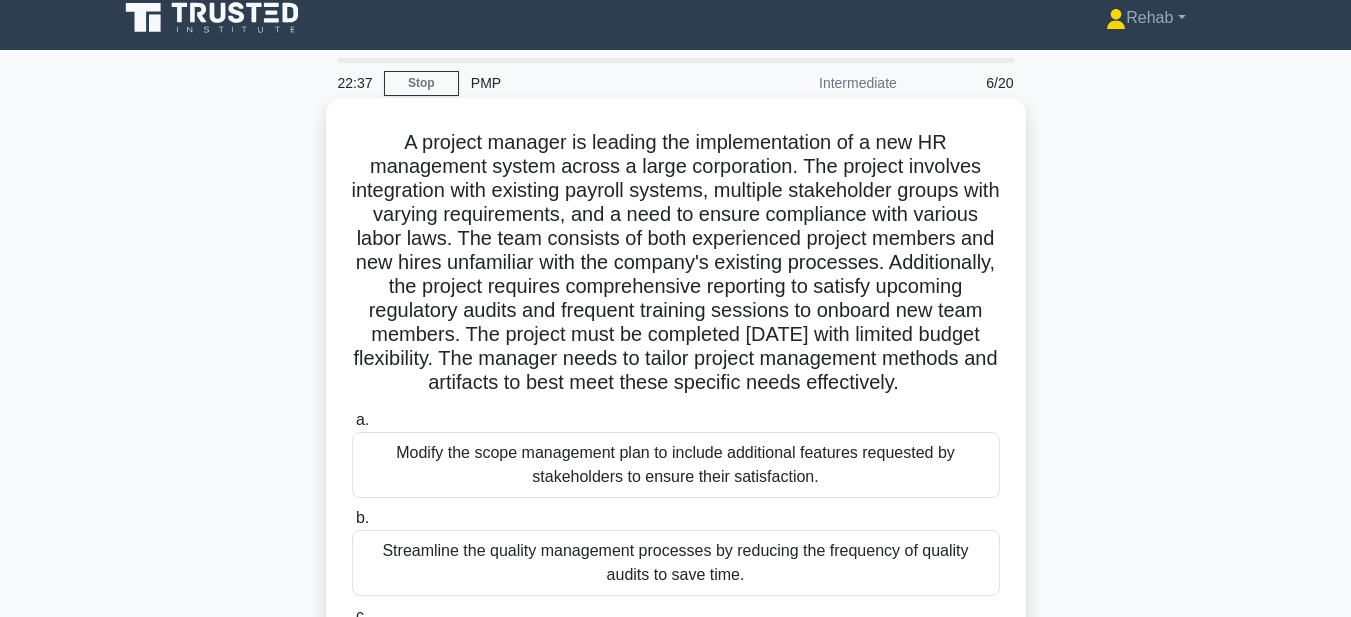scroll, scrollTop: 0, scrollLeft: 0, axis: both 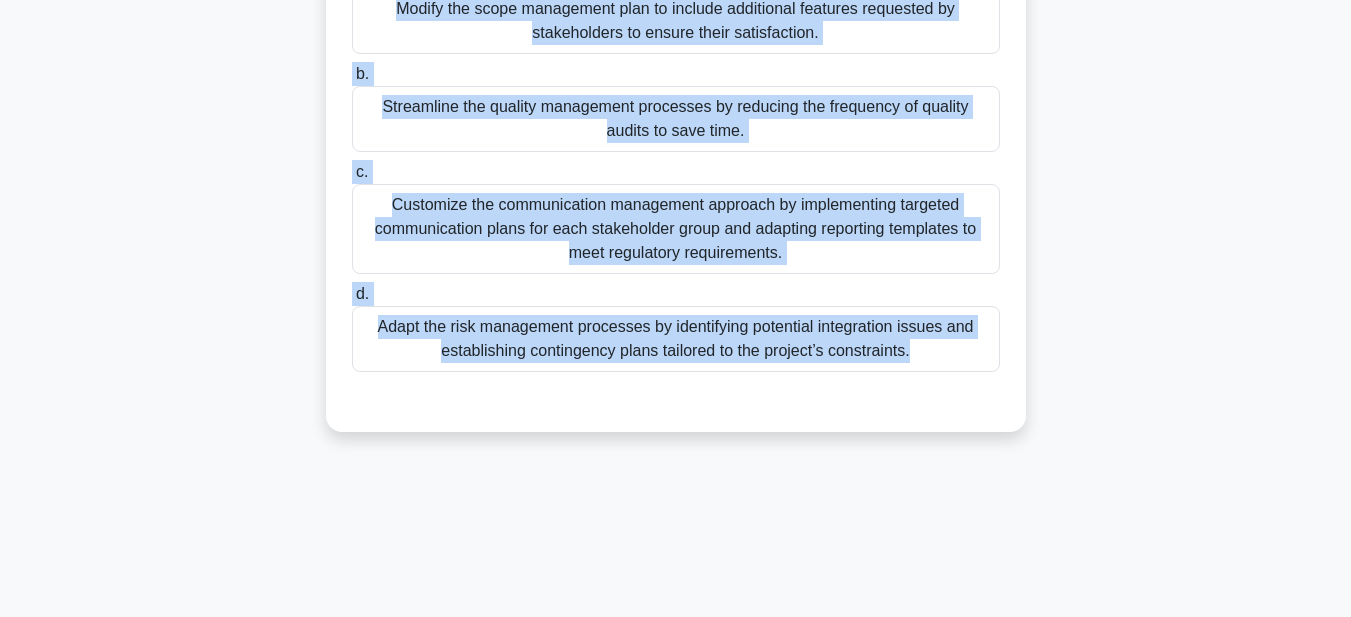 drag, startPoint x: 392, startPoint y: 142, endPoint x: 981, endPoint y: 643, distance: 773.25415 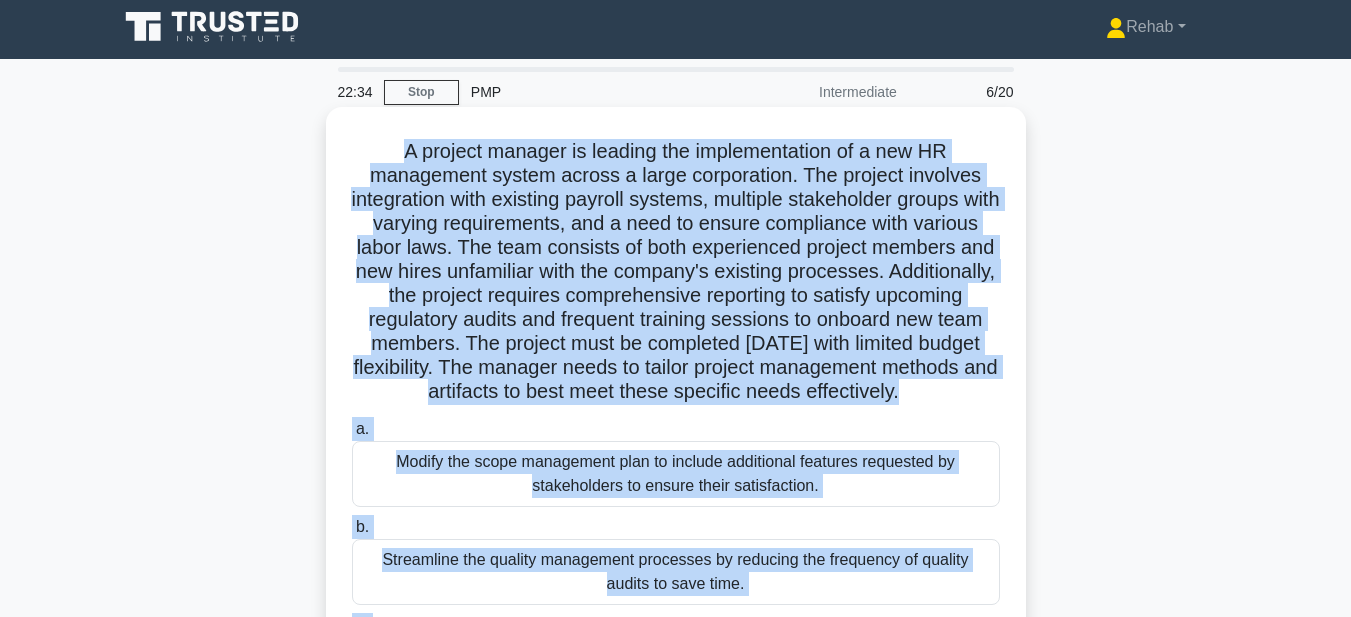 scroll, scrollTop: 0, scrollLeft: 0, axis: both 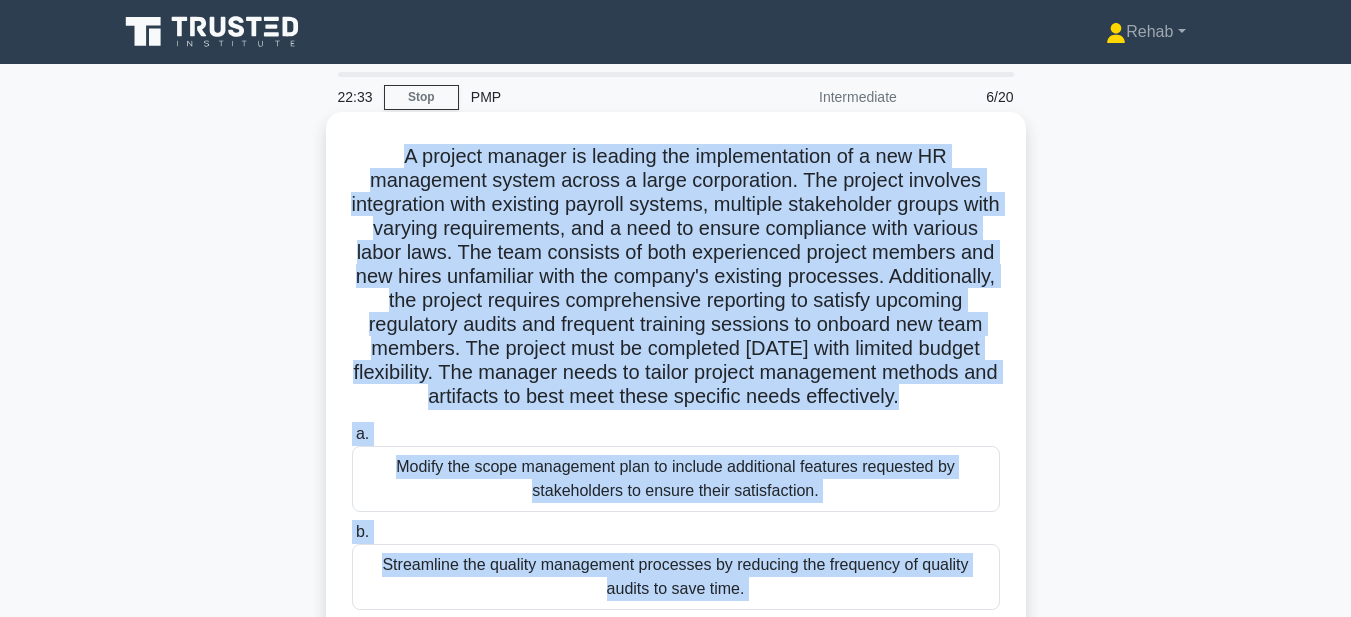 copy on "A project manager is leading the implementation of a new HR management system across a large corporation. The project involves integration with existing payroll systems, multiple stakeholder groups with varying requirements, and a need to ensure compliance with various labor laws. The team consists of both experienced project members and new hires unfamiliar with the company's existing processes. Additionally, the project requires comprehensive reporting to satisfy upcoming regulatory audits and frequent training sessions to onboard new team members. The project must be completed within six months with limited budget flexibility. The manager needs to tailor project management methods and artifacts to best meet these specific needs effectively.
.spinner_0XTQ{transform-origin:center;animation:spinner_y6GP .75s linear infinite}@keyframes spinner_y6GP{100%{transform:rotate(360deg)}}
a.
Modify the scope management pl..." 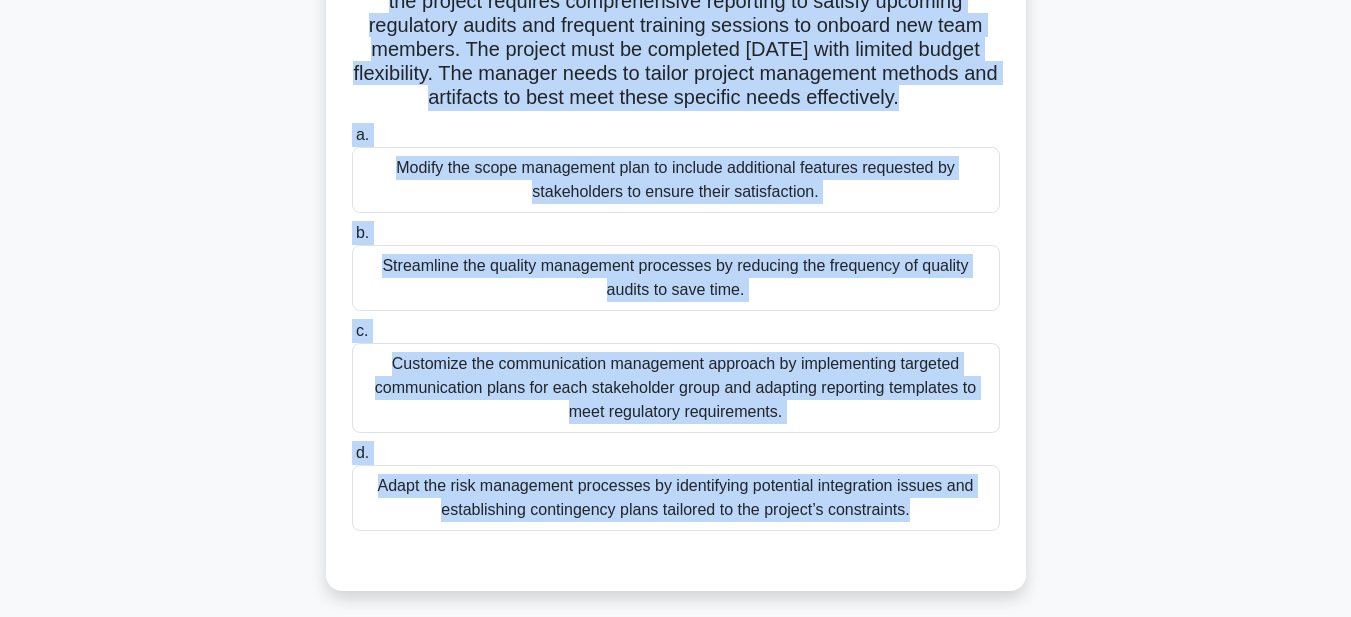 scroll, scrollTop: 300, scrollLeft: 0, axis: vertical 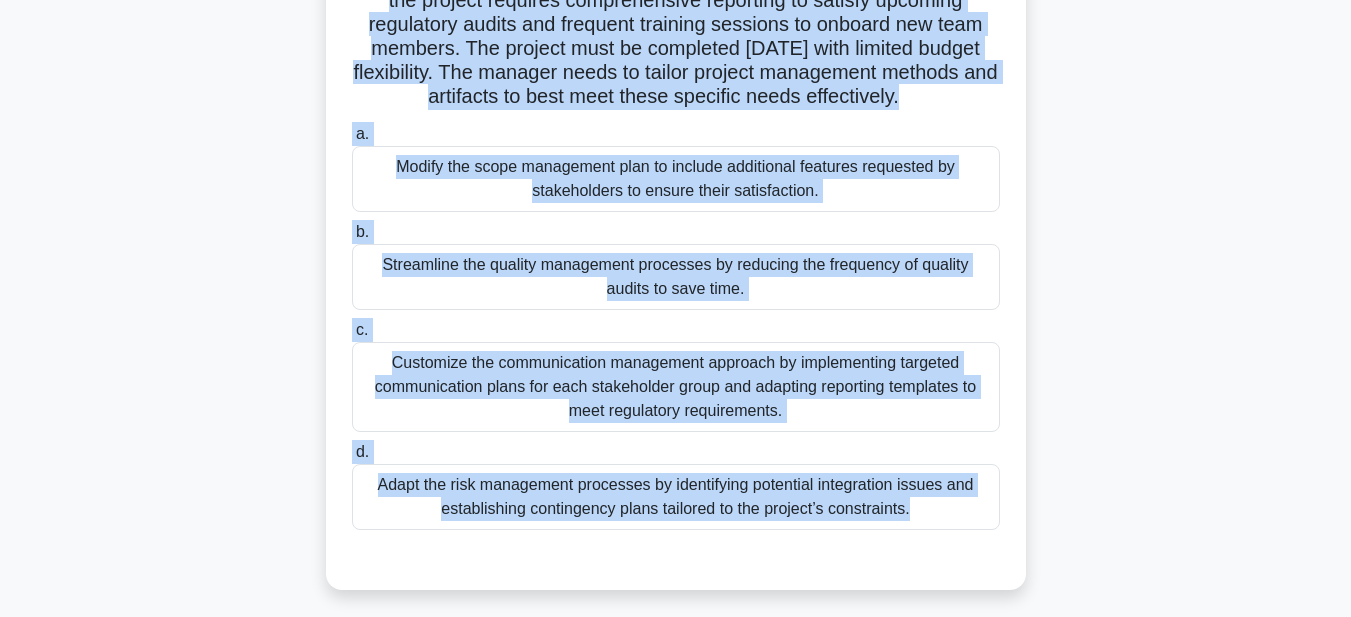 click on "Customize the communication management approach by implementing targeted communication plans for each stakeholder group and adapting reporting templates to meet regulatory requirements." at bounding box center (676, 387) 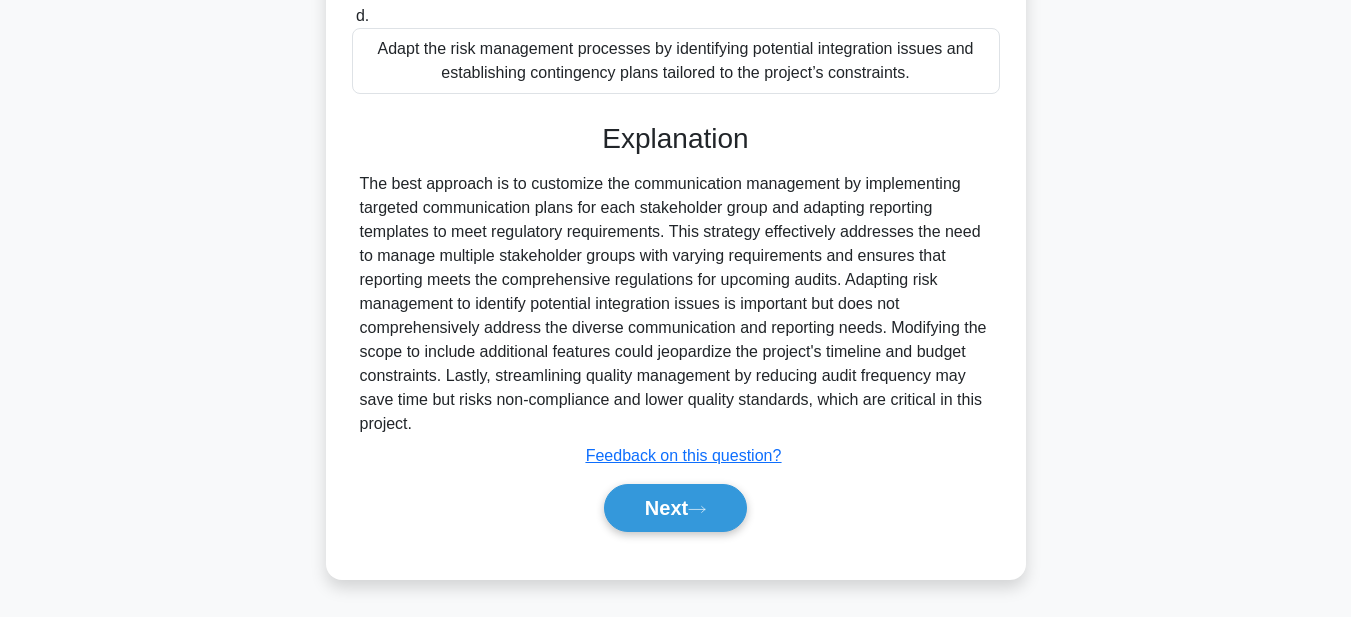 scroll, scrollTop: 761, scrollLeft: 0, axis: vertical 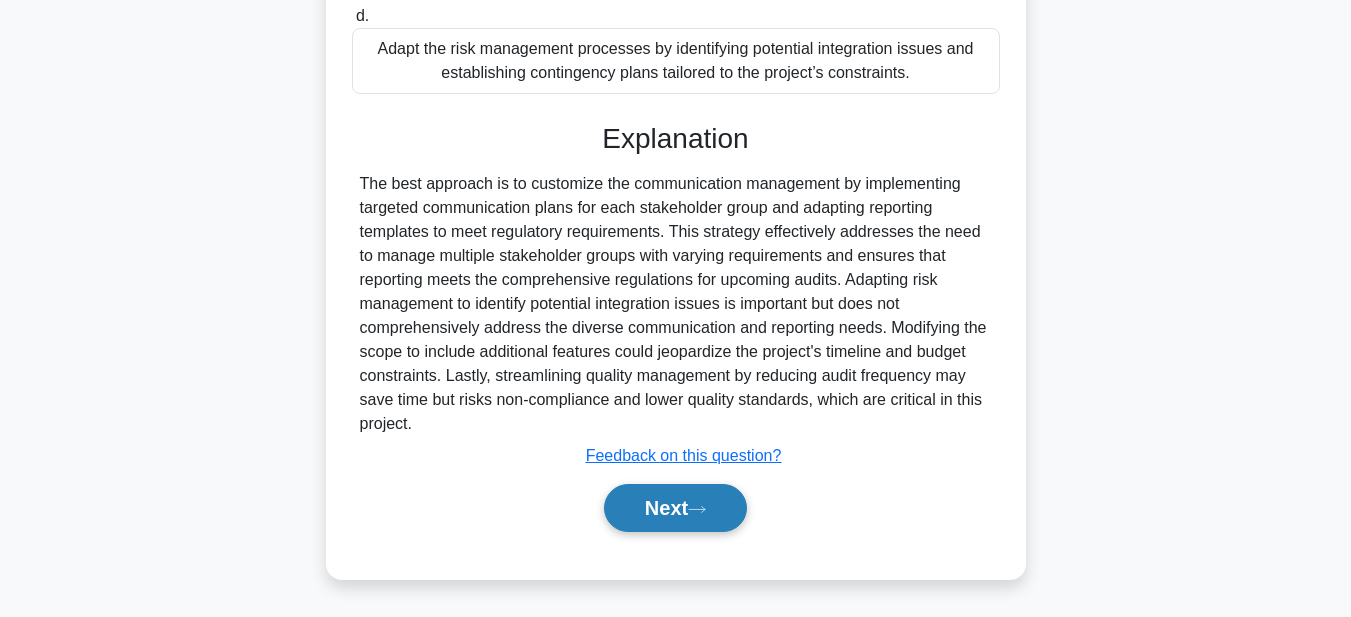 click on "Next" at bounding box center [675, 508] 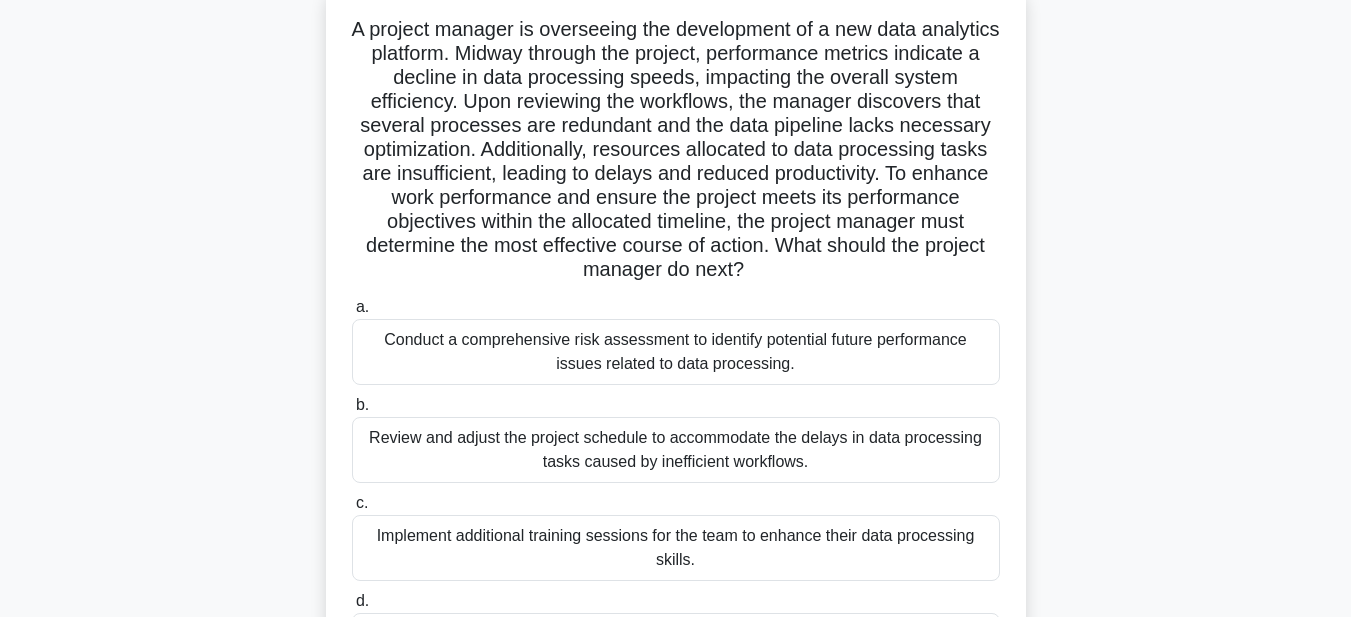 scroll, scrollTop: 0, scrollLeft: 0, axis: both 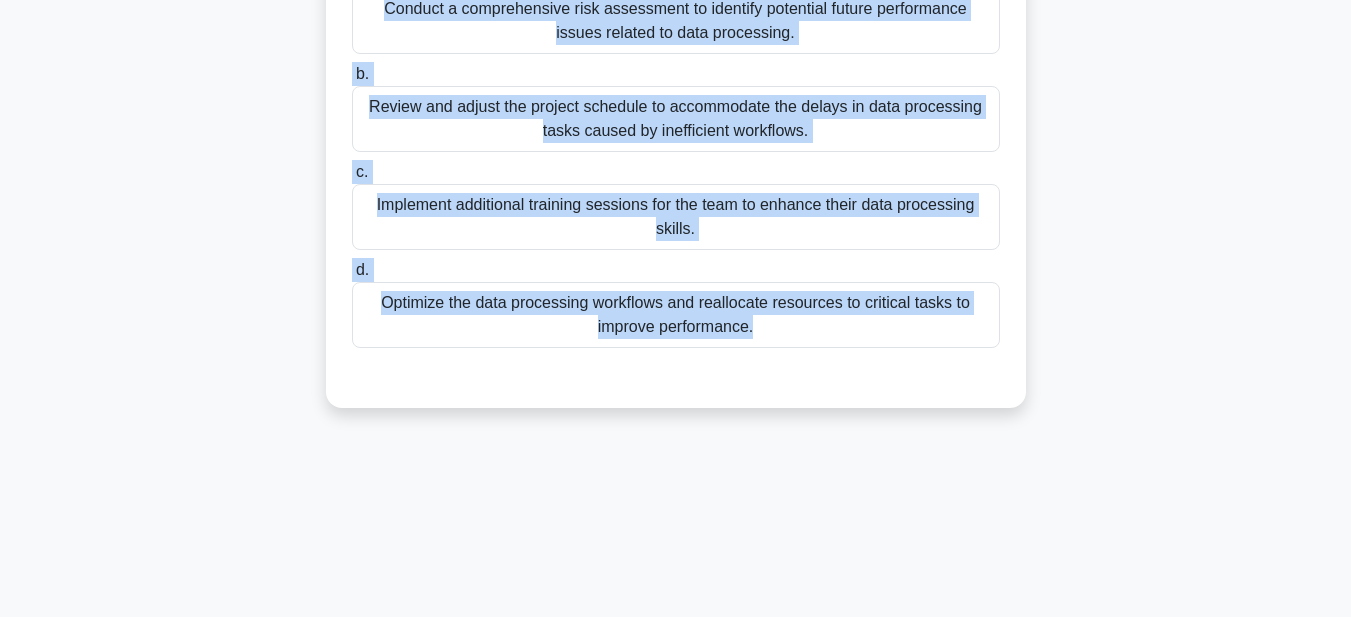 drag, startPoint x: 370, startPoint y: 157, endPoint x: 922, endPoint y: 626, distance: 724.33765 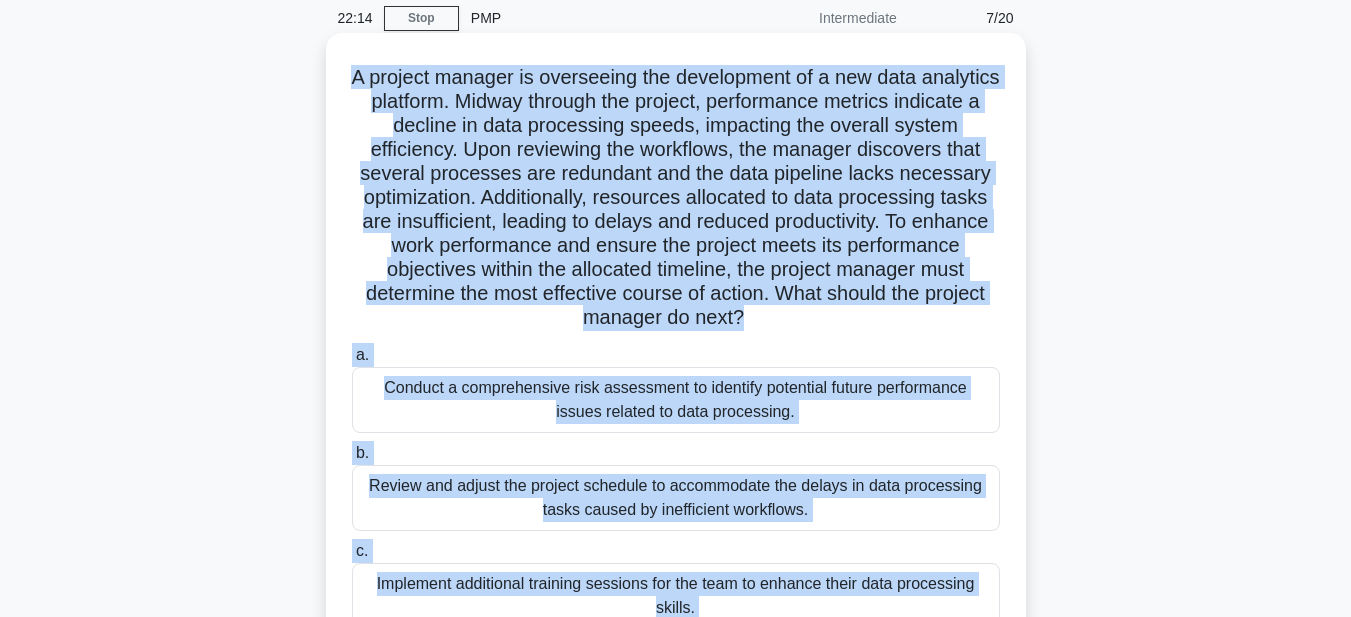 scroll, scrollTop: 63, scrollLeft: 0, axis: vertical 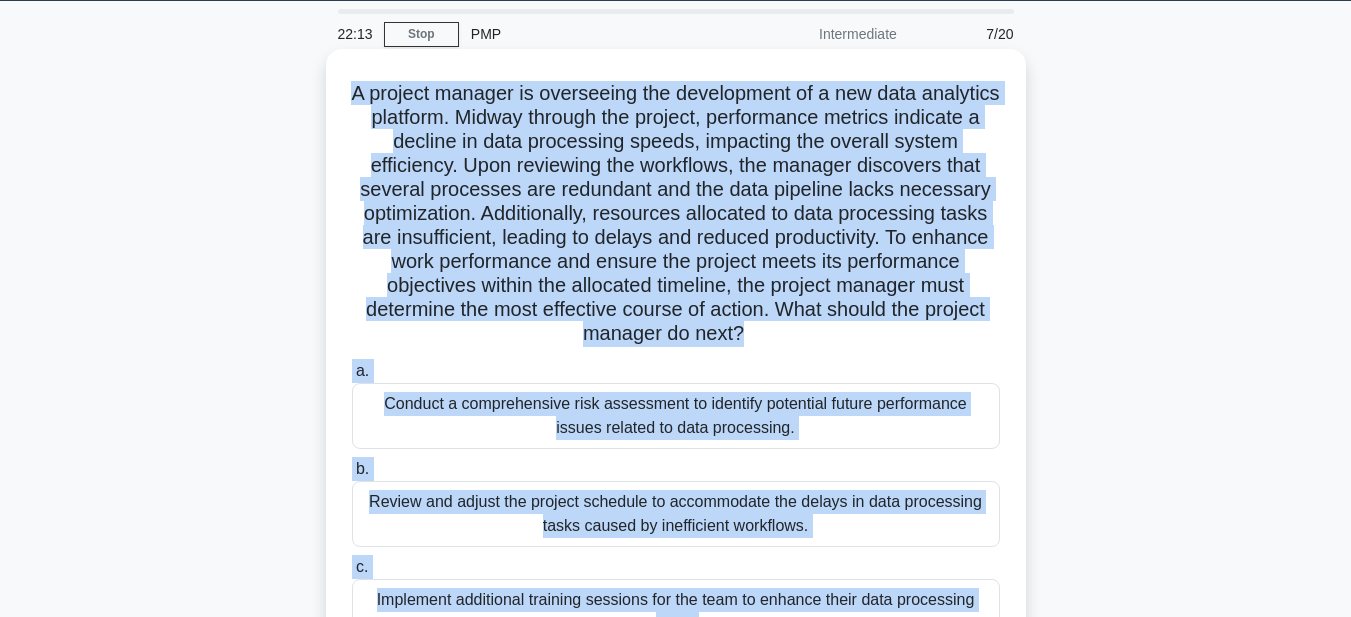 copy on "A project manager is overseeing the development of a new data analytics platform. Midway through the project, performance metrics indicate a decline in data processing speeds, impacting the overall system efficiency. Upon reviewing the workflows, the manager discovers that several processes are redundant and the data pipeline lacks necessary optimization. Additionally, resources allocated to data processing tasks are insufficient, leading to delays and reduced productivity. To enhance work performance and ensure the project meets its performance objectives within the allocated timeline, the project manager must determine the most effective course of action. What should the project manager do next?
.spinner_0XTQ{transform-origin:center;animation:spinner_y6GP .75s linear infinite}@keyframes spinner_y6GP{100%{transform:rotate(360deg)}}
a.
Conduct a comprehensive risk assessment to identify potential future performa..." 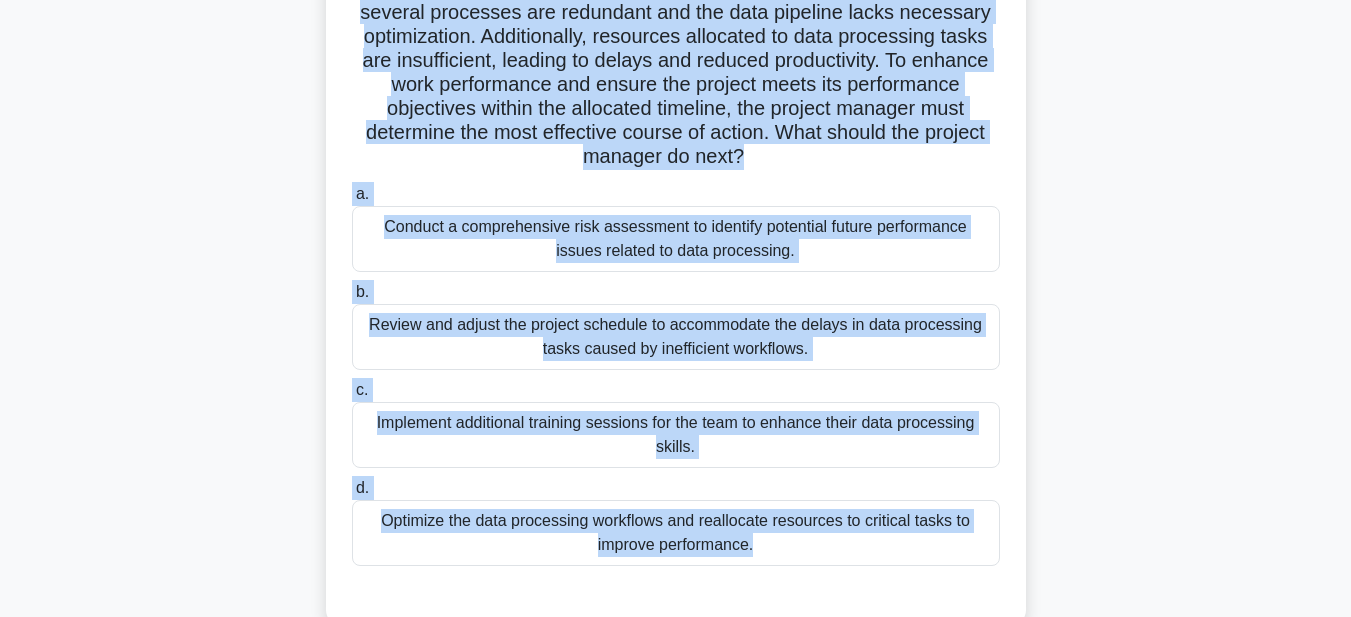 scroll, scrollTop: 263, scrollLeft: 0, axis: vertical 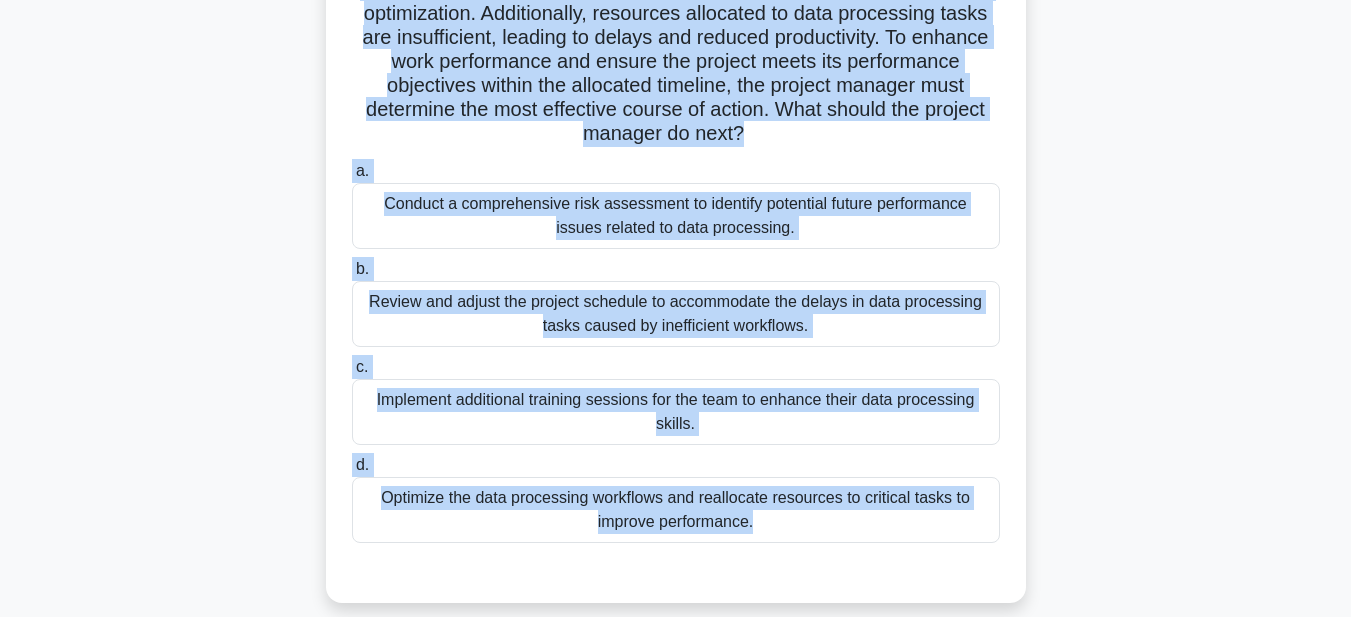 click on "Review and adjust the project schedule to accommodate the delays in data processing tasks caused by inefficient workflows." at bounding box center [676, 314] 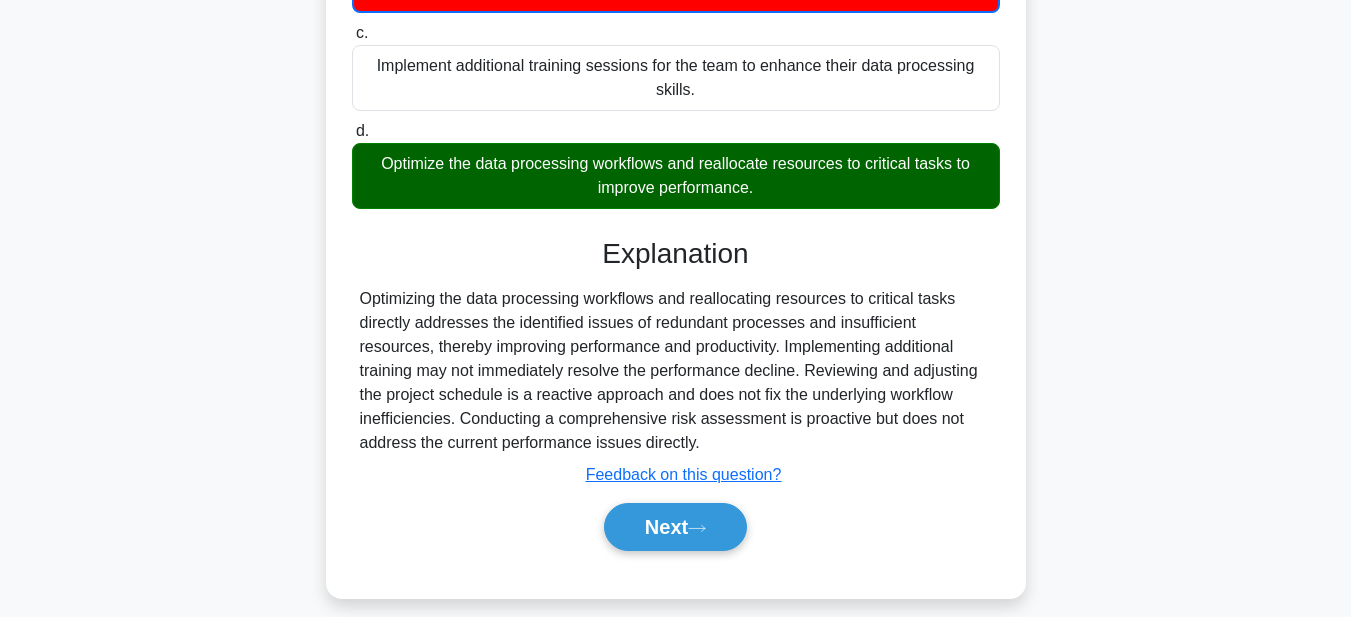 scroll, scrollTop: 619, scrollLeft: 0, axis: vertical 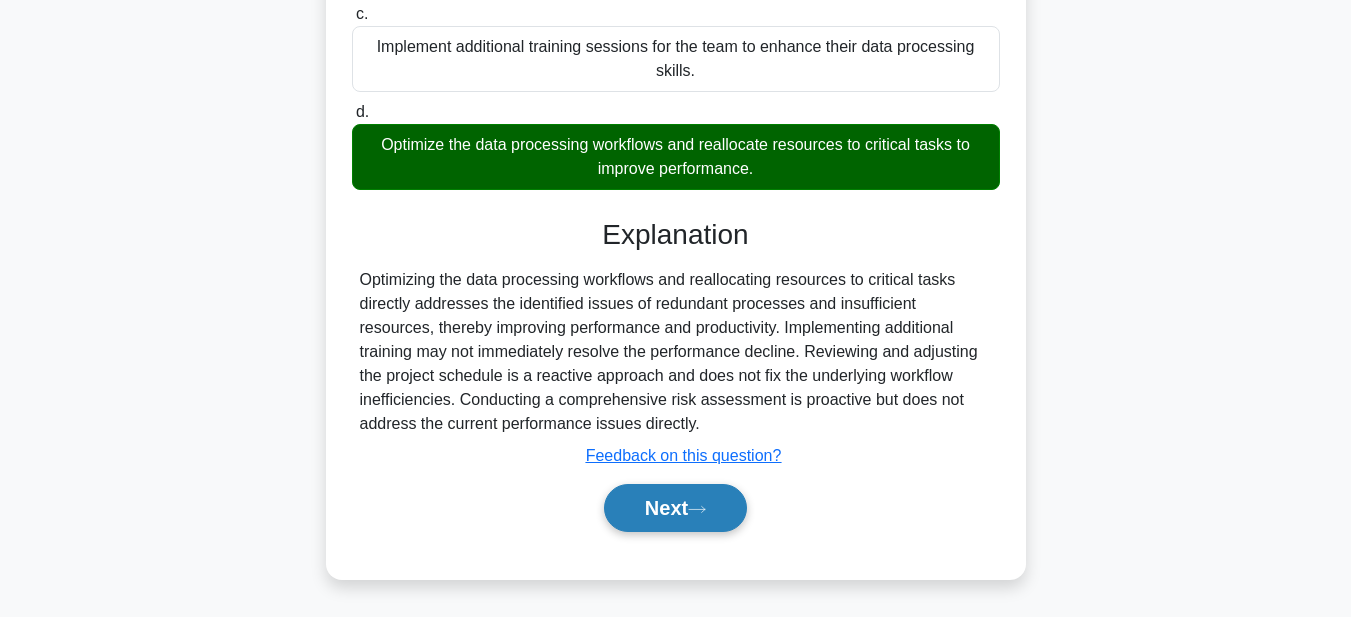 click on "Next" at bounding box center (675, 508) 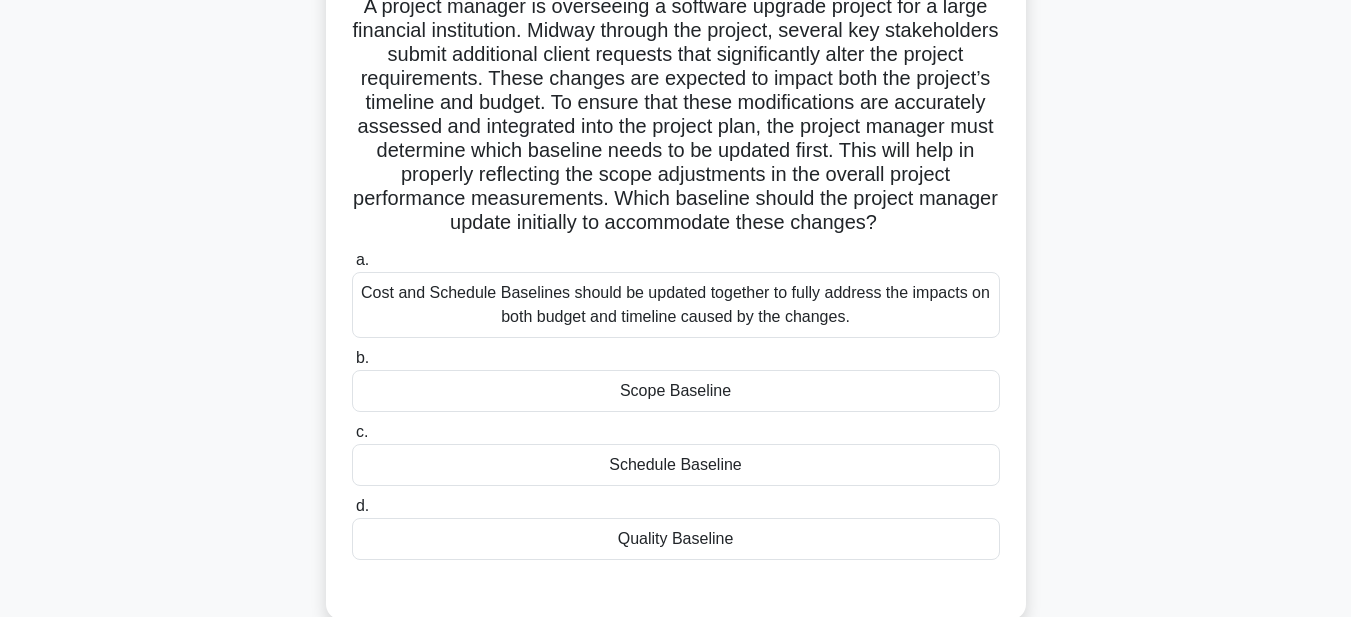 scroll, scrollTop: 0, scrollLeft: 0, axis: both 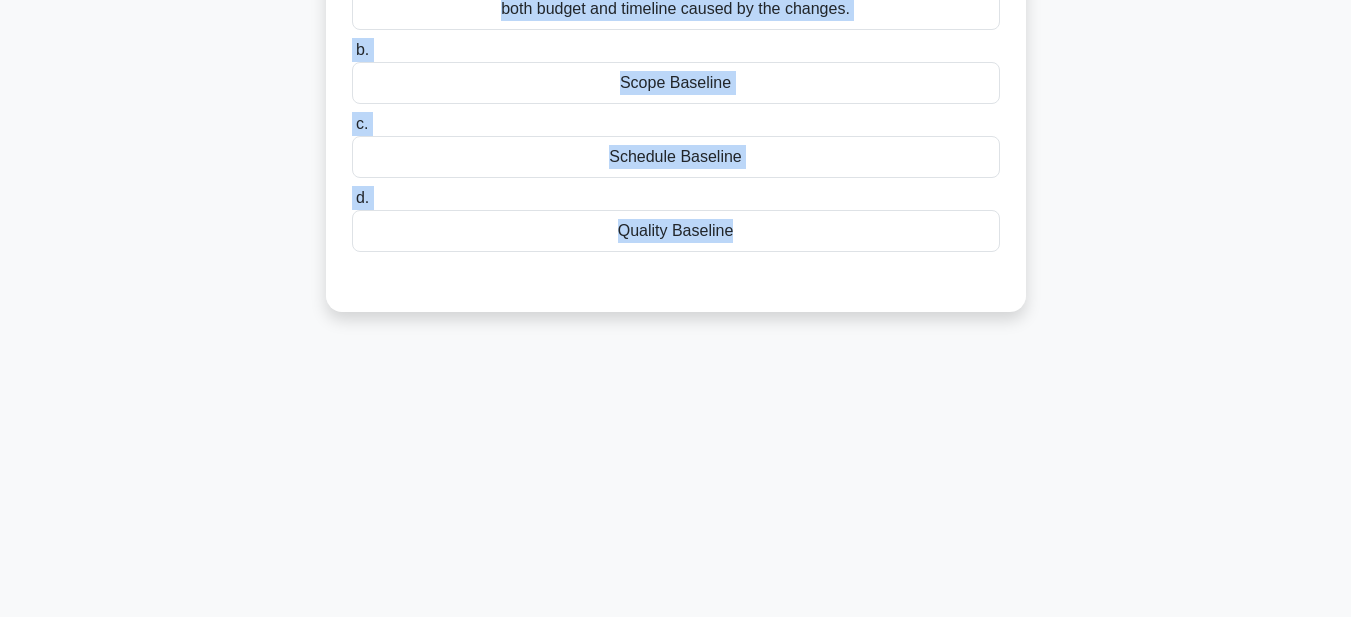 drag, startPoint x: 350, startPoint y: 141, endPoint x: 896, endPoint y: 632, distance: 734.30035 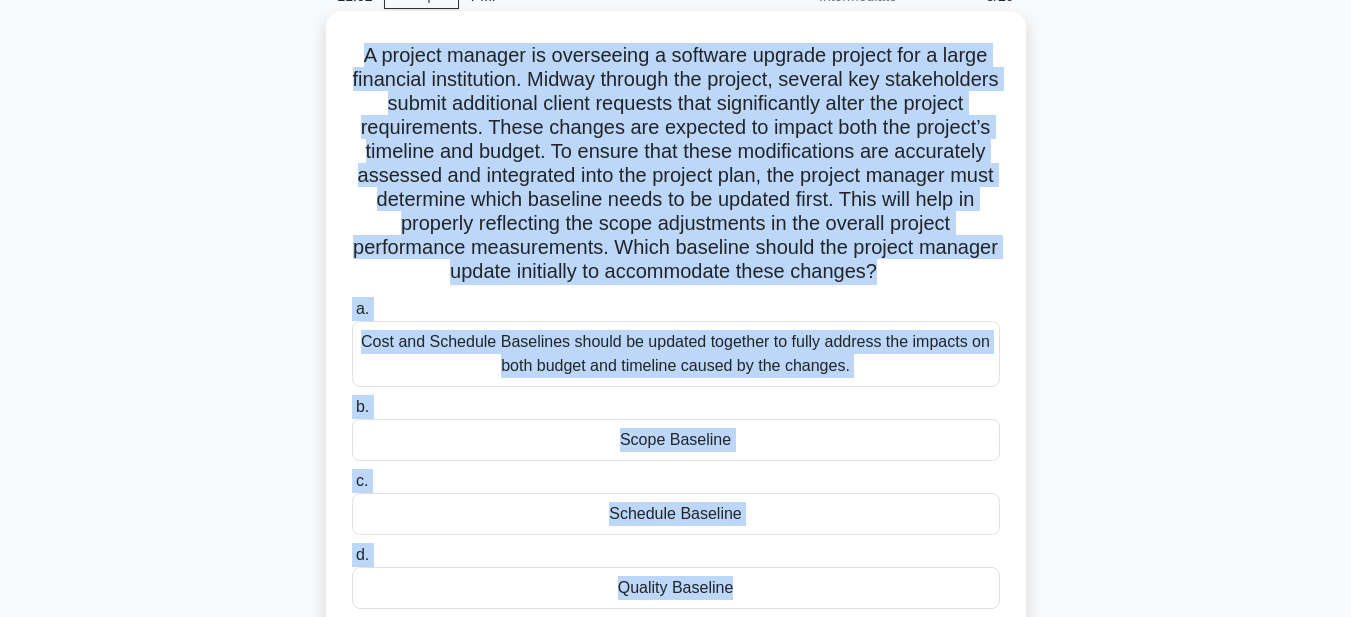 scroll, scrollTop: 63, scrollLeft: 0, axis: vertical 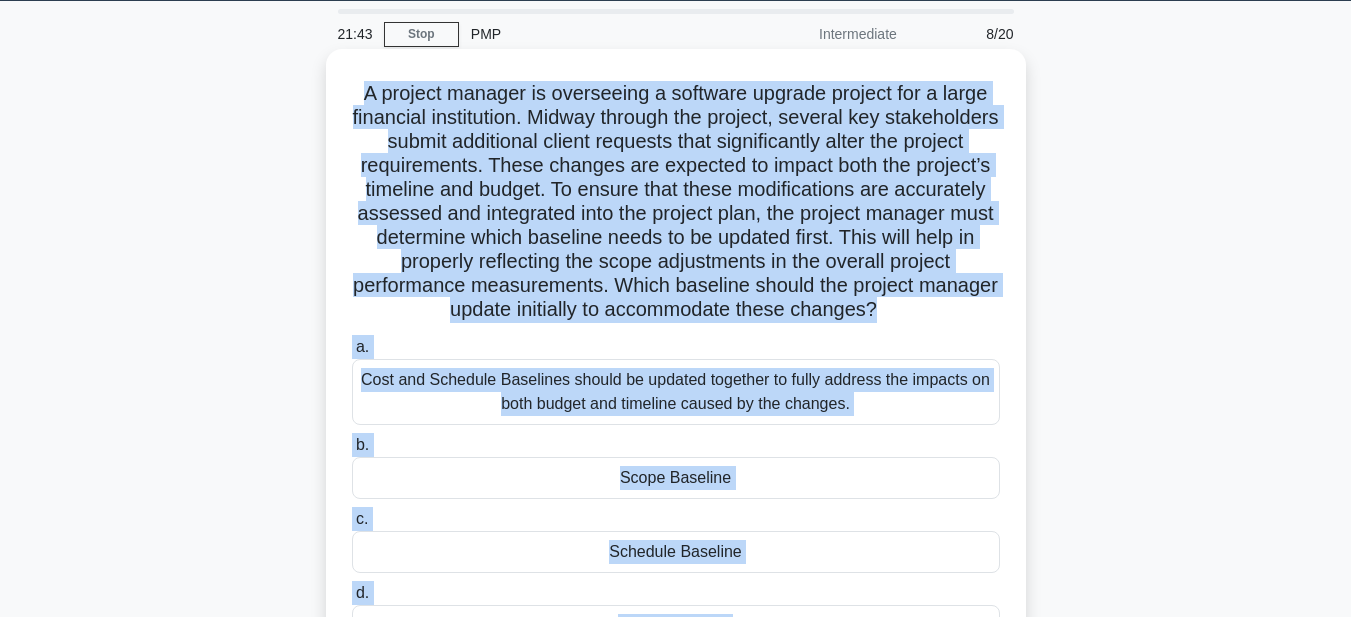 copy on "A project manager is overseeing a software upgrade project for a large financial institution. Midway through the project, several key stakeholders submit additional client requests that significantly alter the project requirements. These changes are expected to impact both the project’s timeline and budget. To ensure that these modifications are accurately assessed and integrated into the project plan, the project manager must determine which baseline needs to be updated first. This will help in properly reflecting the scope adjustments in the overall project performance measurements. Which baseline should the project manager update initially to accommodate these changes?
.spinner_0XTQ{transform-origin:center;animation:spinner_y6GP .75s linear infinite}@keyframes spinner_y6GP{100%{transform:rotate(360deg)}}
a.
Cost and Schedule Baselines should be updated together to fully address the impacts on both budget and ..." 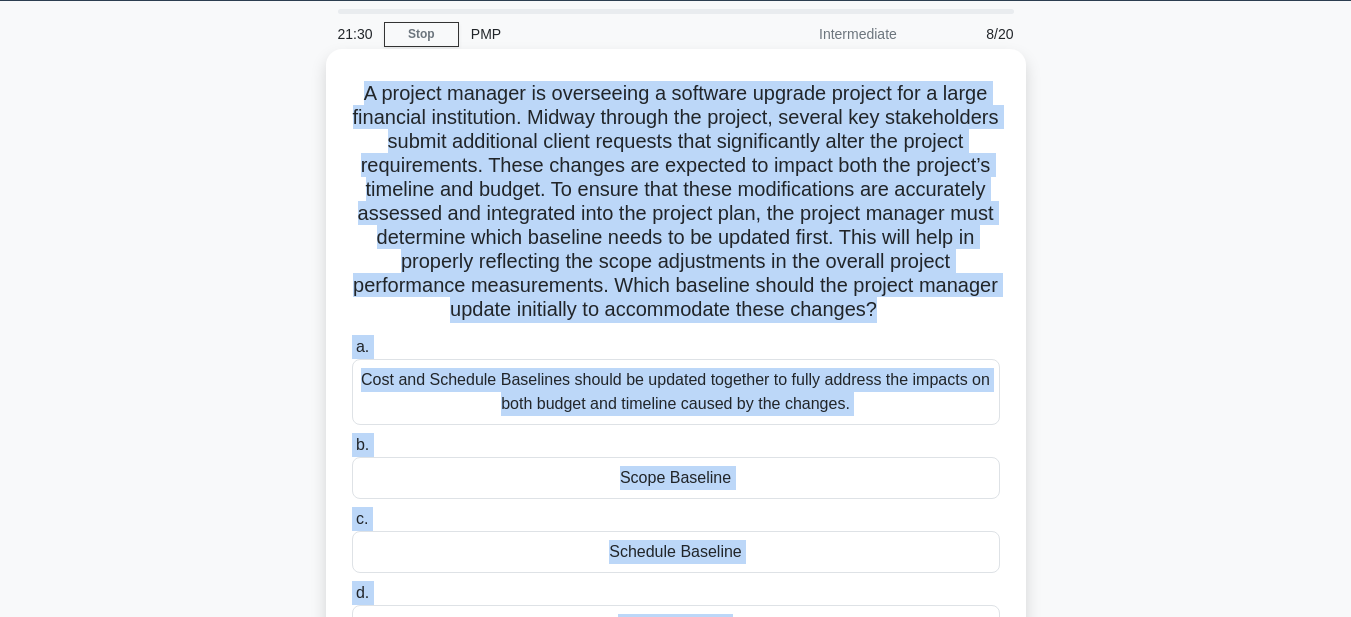 click on "Scope Baseline" at bounding box center [676, 478] 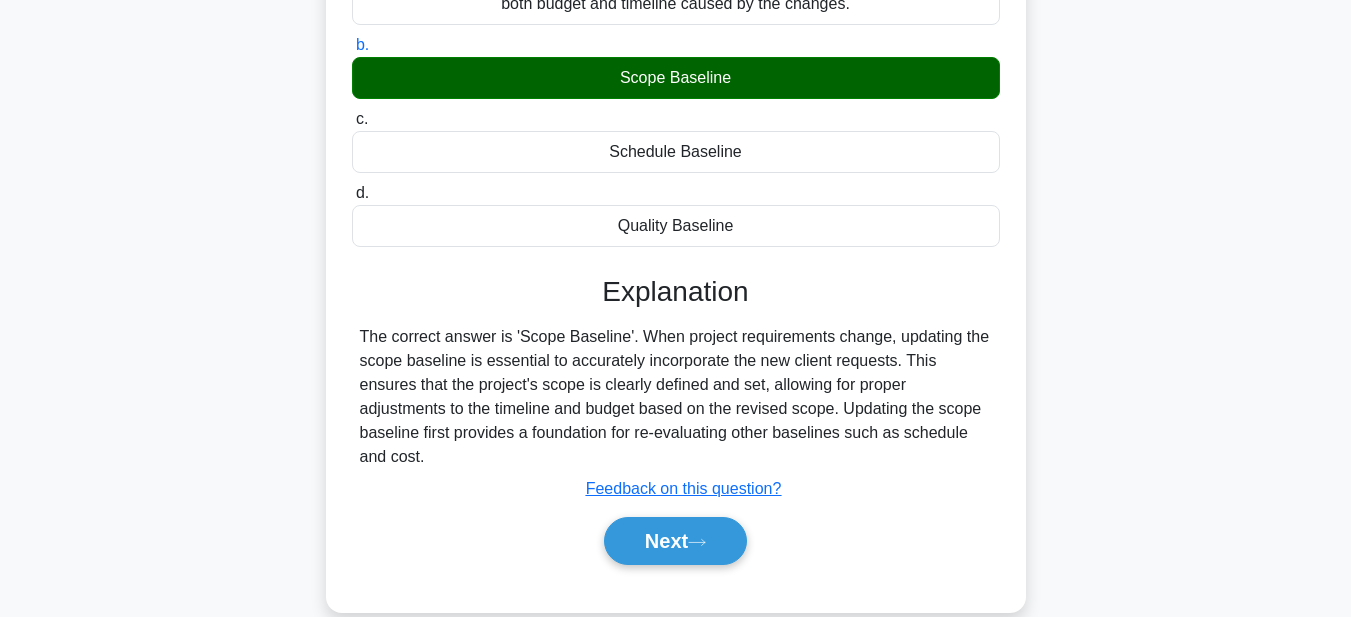 scroll, scrollTop: 473, scrollLeft: 0, axis: vertical 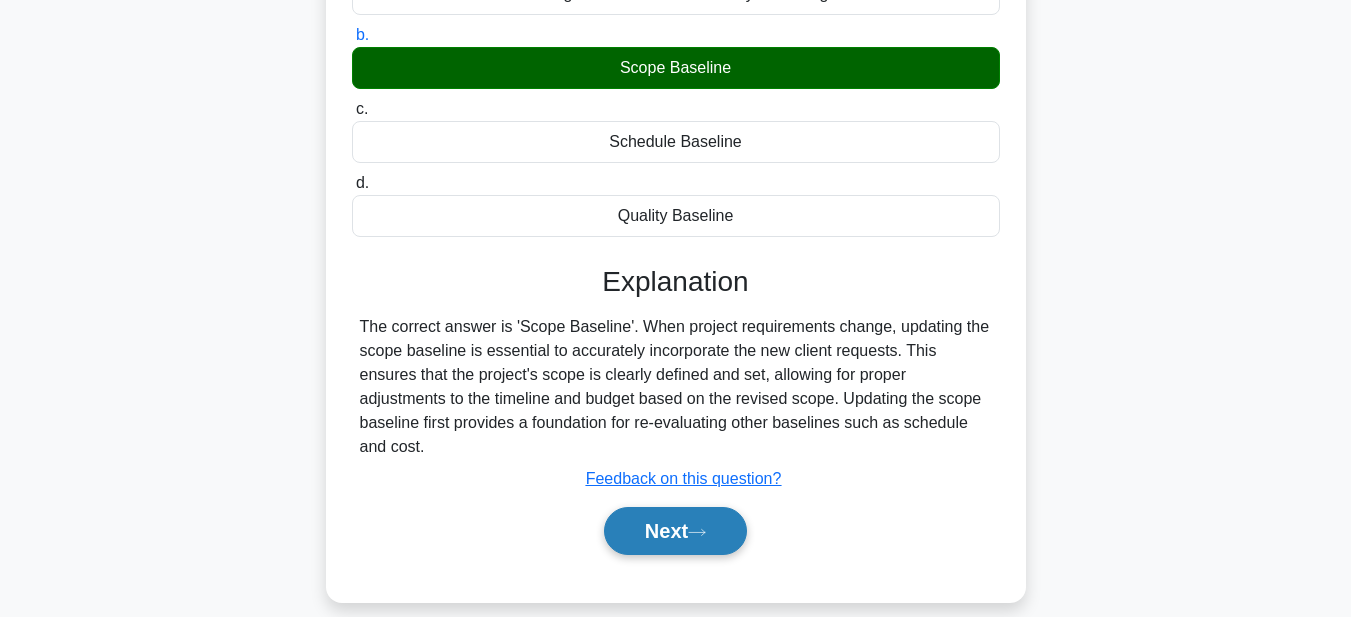 click on "Next" at bounding box center (675, 531) 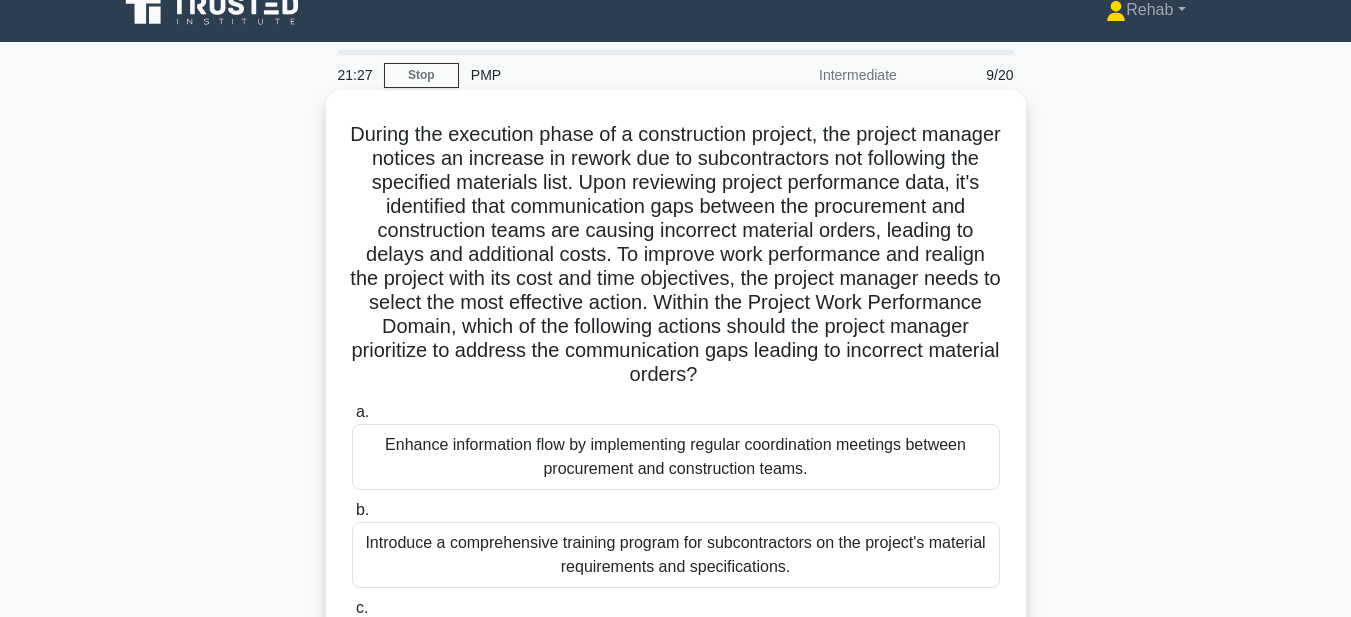 scroll, scrollTop: 0, scrollLeft: 0, axis: both 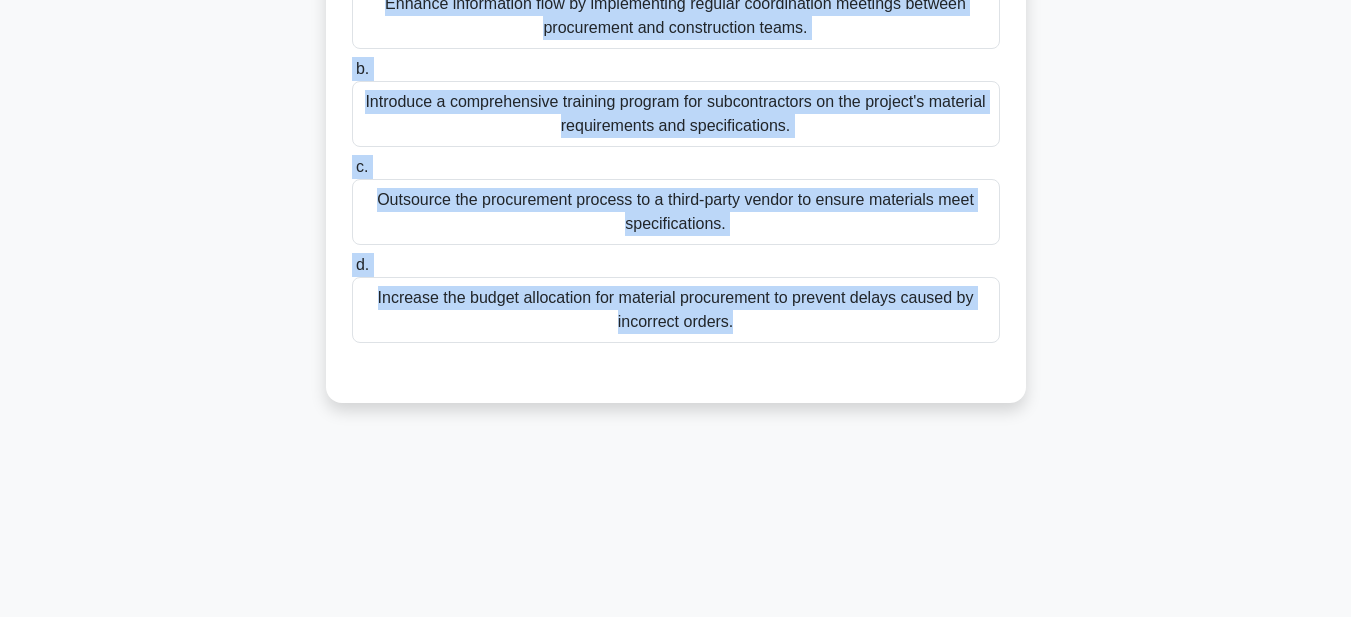drag, startPoint x: 371, startPoint y: 152, endPoint x: 1016, endPoint y: 616, distance: 794.5571 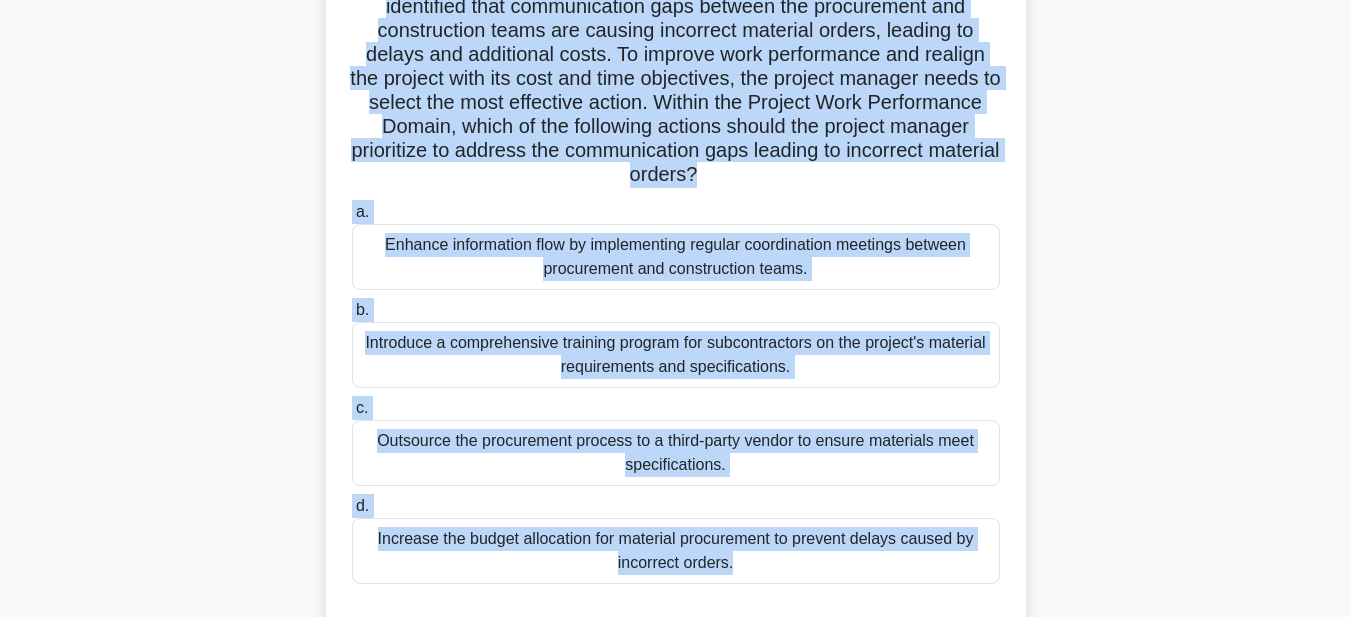 scroll, scrollTop: 163, scrollLeft: 0, axis: vertical 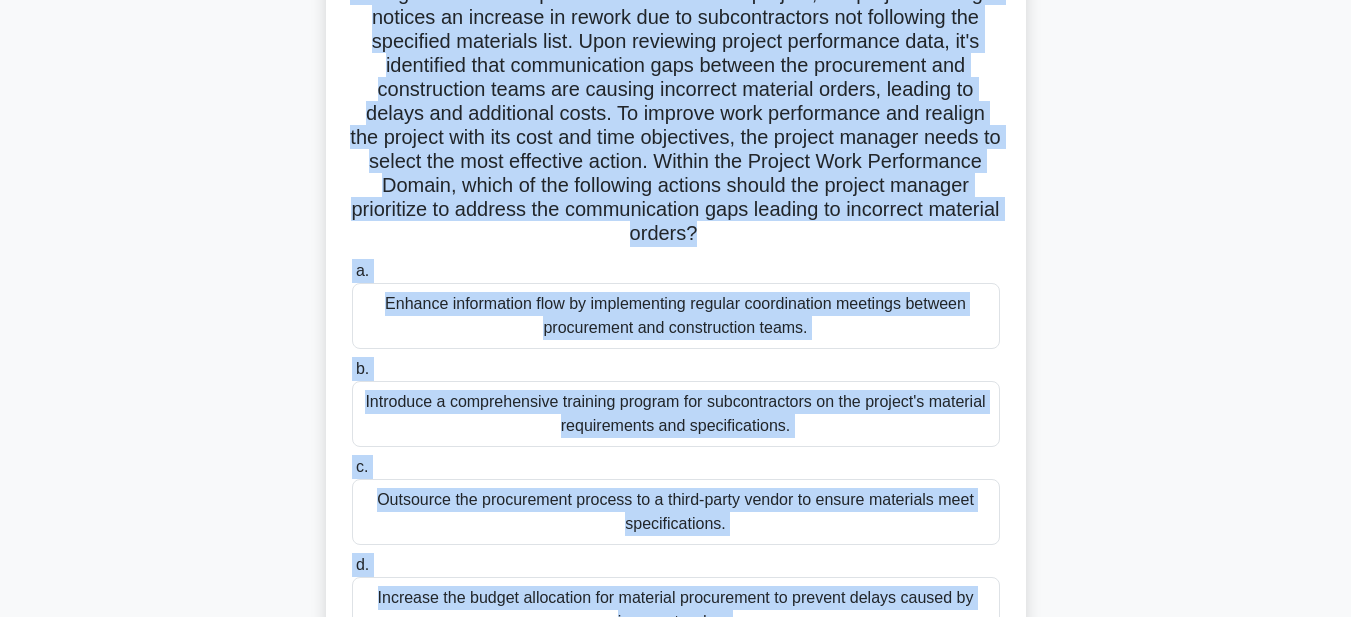 copy on "During the execution phase of a construction project, the project manager notices an increase in rework due to subcontractors not following the specified materials list. Upon reviewing project performance data, it's identified that communication gaps between the procurement and construction teams are causing incorrect material orders, leading to delays and additional costs. To improve work performance and realign the project with its cost and time objectives, the project manager needs to select the most effective action.
Within the Project Work Performance Domain, which of the following actions should the project manager prioritize to address the communication gaps leading to incorrect material orders?
.spinner_0XTQ{transform-origin:center;animation:spinner_y6GP .75s linear infinite}@keyframes spinner_y6GP{100%{transform:rotate(360deg)}}
a.
Enhance information flow by implementing regular coordination meetings b..." 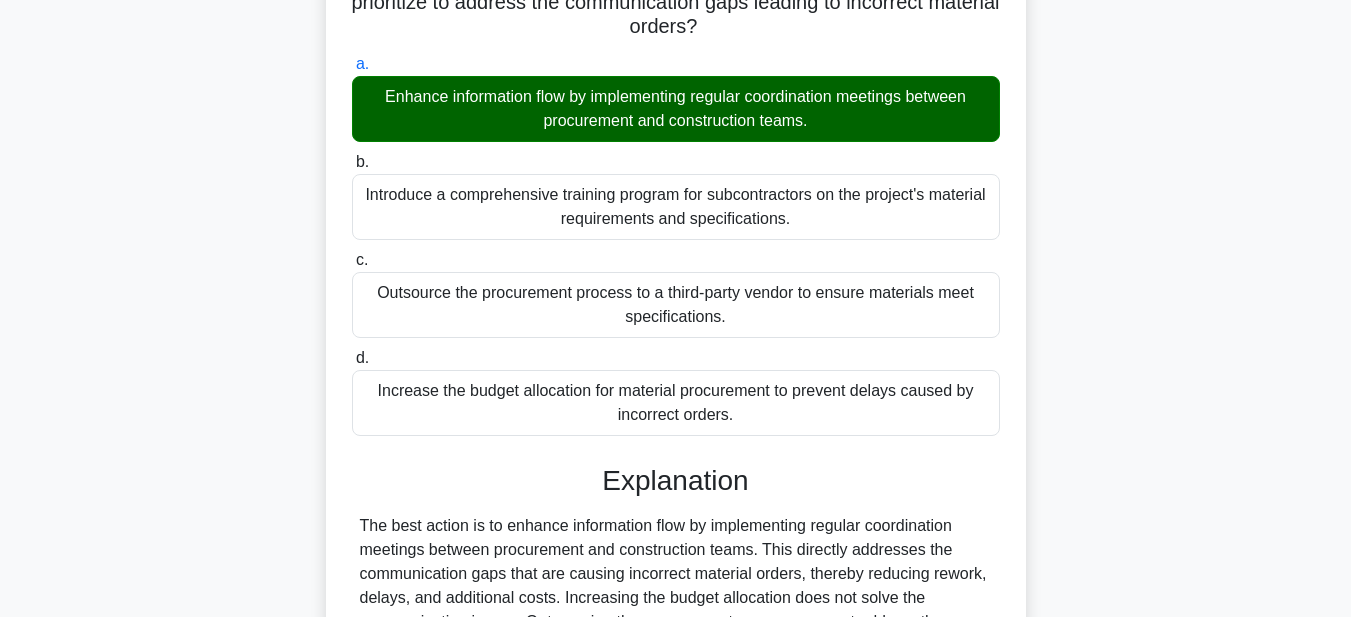 scroll, scrollTop: 641, scrollLeft: 0, axis: vertical 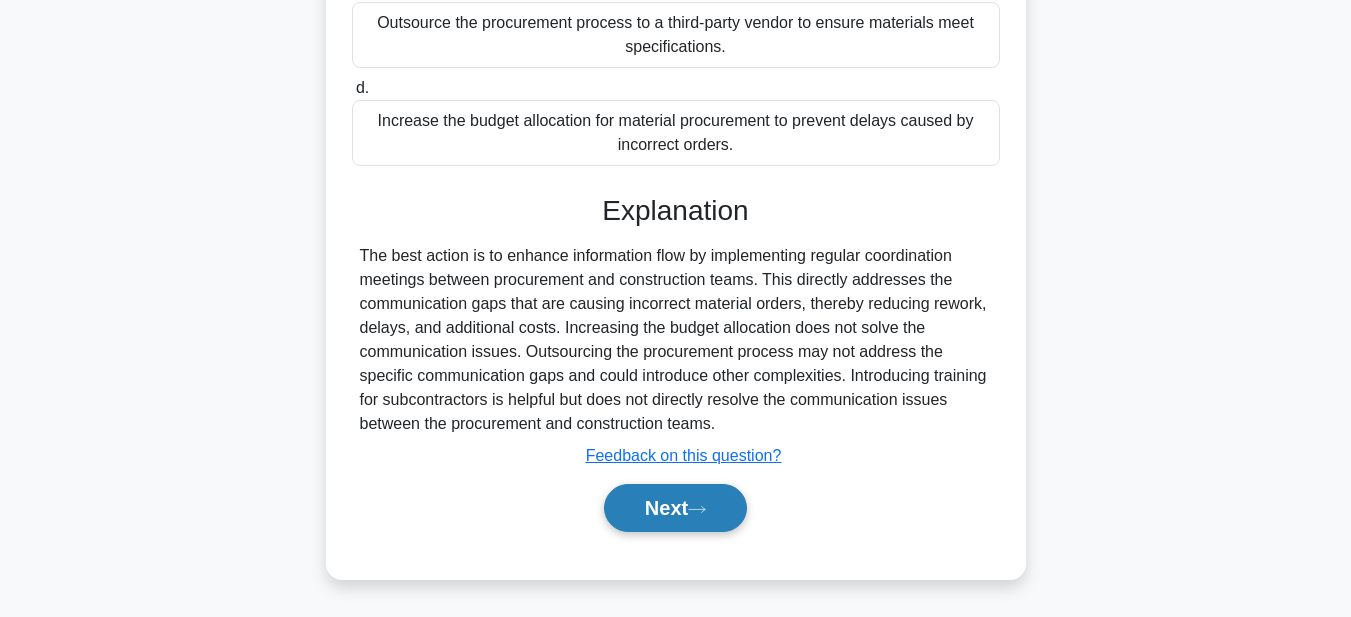 click 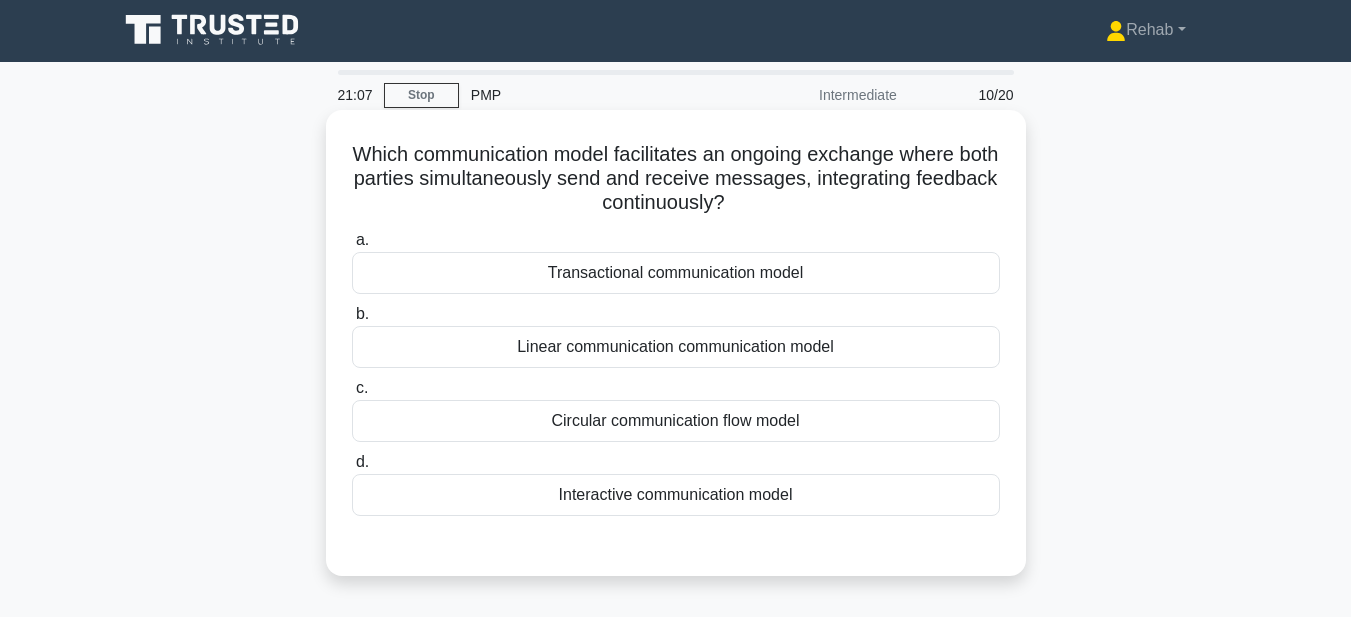 scroll, scrollTop: 0, scrollLeft: 0, axis: both 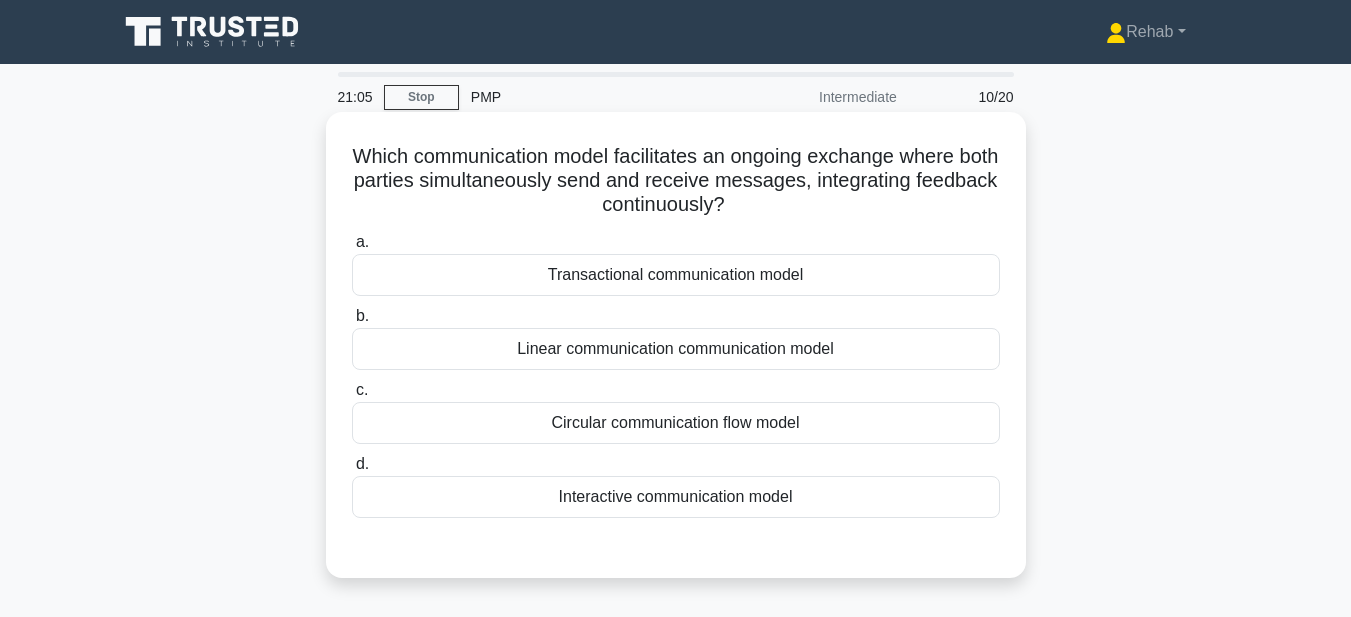 drag, startPoint x: 357, startPoint y: 148, endPoint x: 940, endPoint y: 508, distance: 685.1927 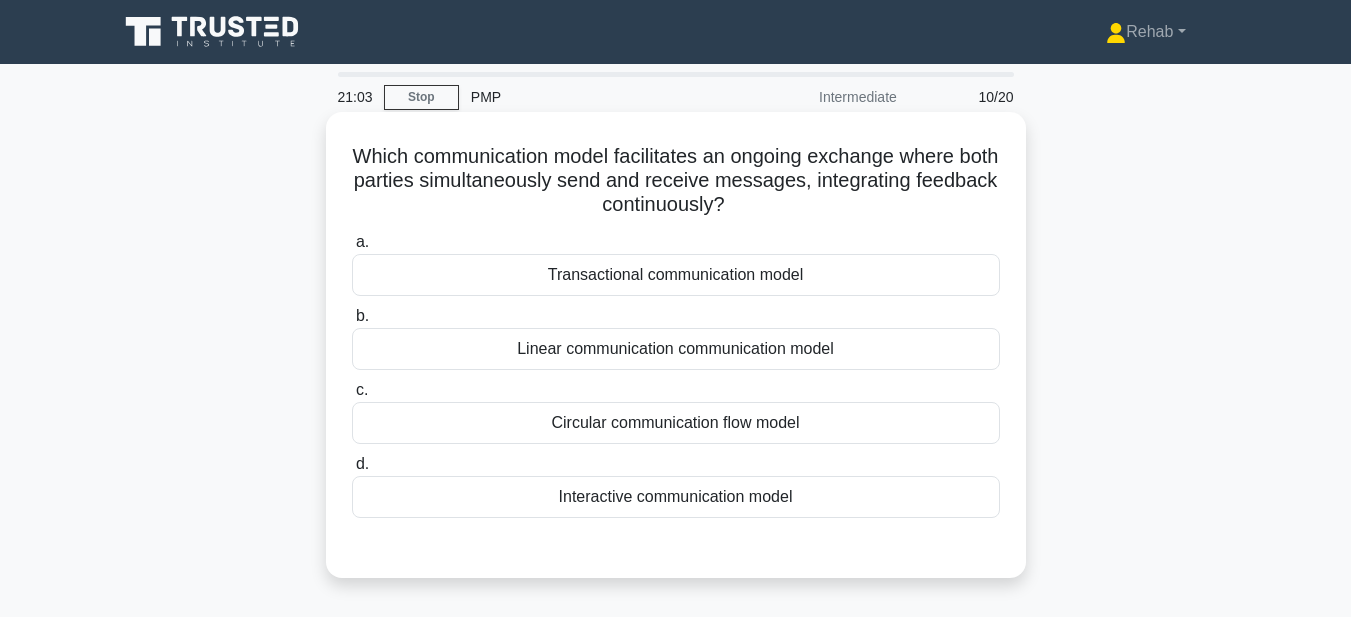 copy on "Which communication model facilitates an ongoing exchange where both parties simultaneously send and receive messages, integrating feedback continuously?
.spinner_0XTQ{transform-origin:center;animation:spinner_y6GP .75s linear infinite}@keyframes spinner_y6GP{100%{transform:rotate(360deg)}}
a.
Transactional communication model
b.
Linear communication communication model
c.
Circular communication flow model
d.
Interactive communication model" 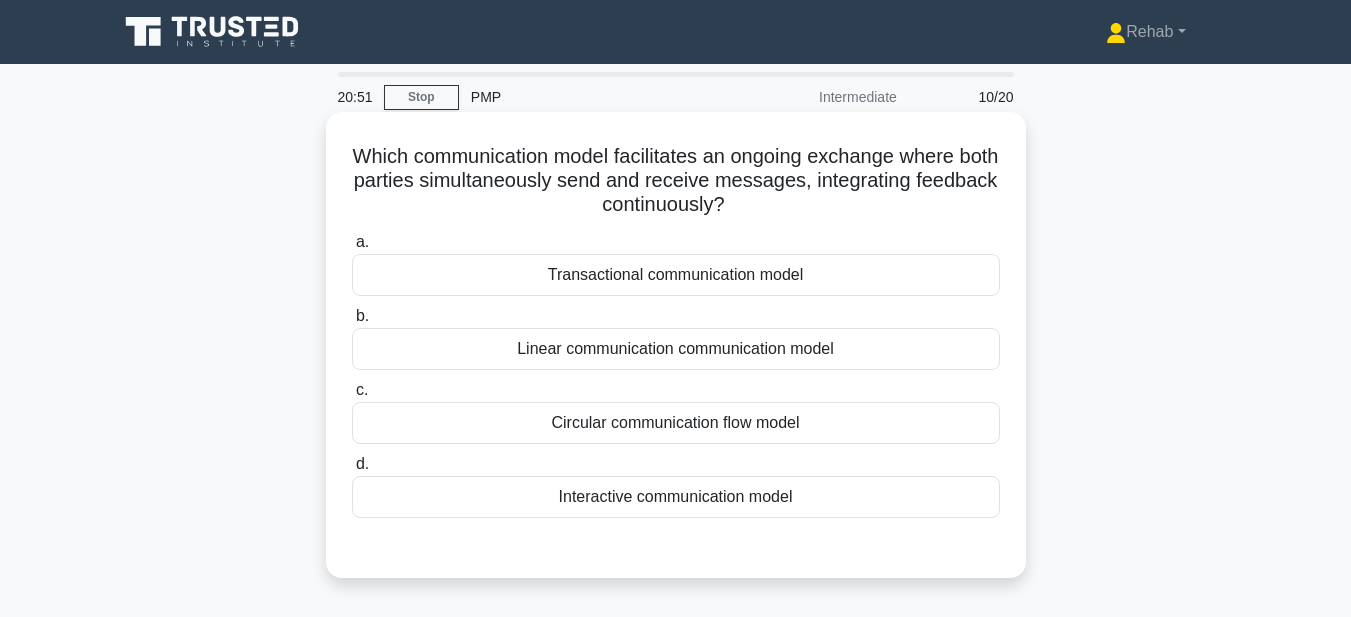 click on "Transactional communication model" at bounding box center [676, 275] 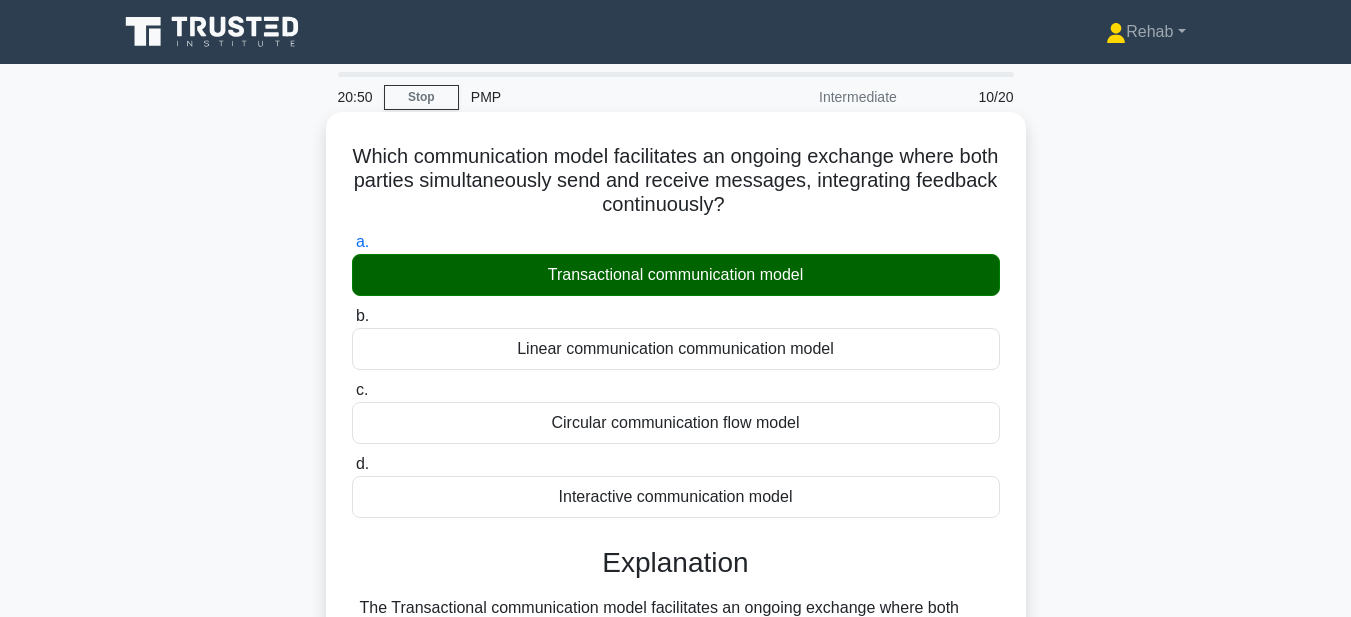 scroll, scrollTop: 463, scrollLeft: 0, axis: vertical 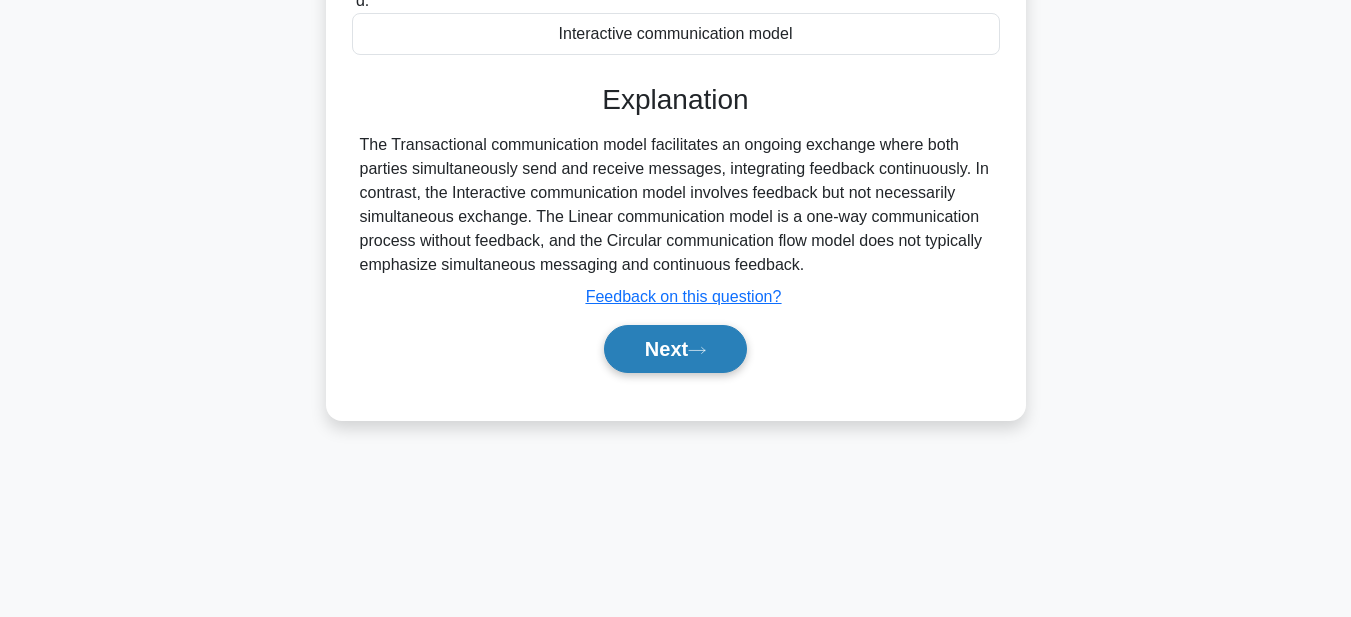 click on "Next" at bounding box center [675, 349] 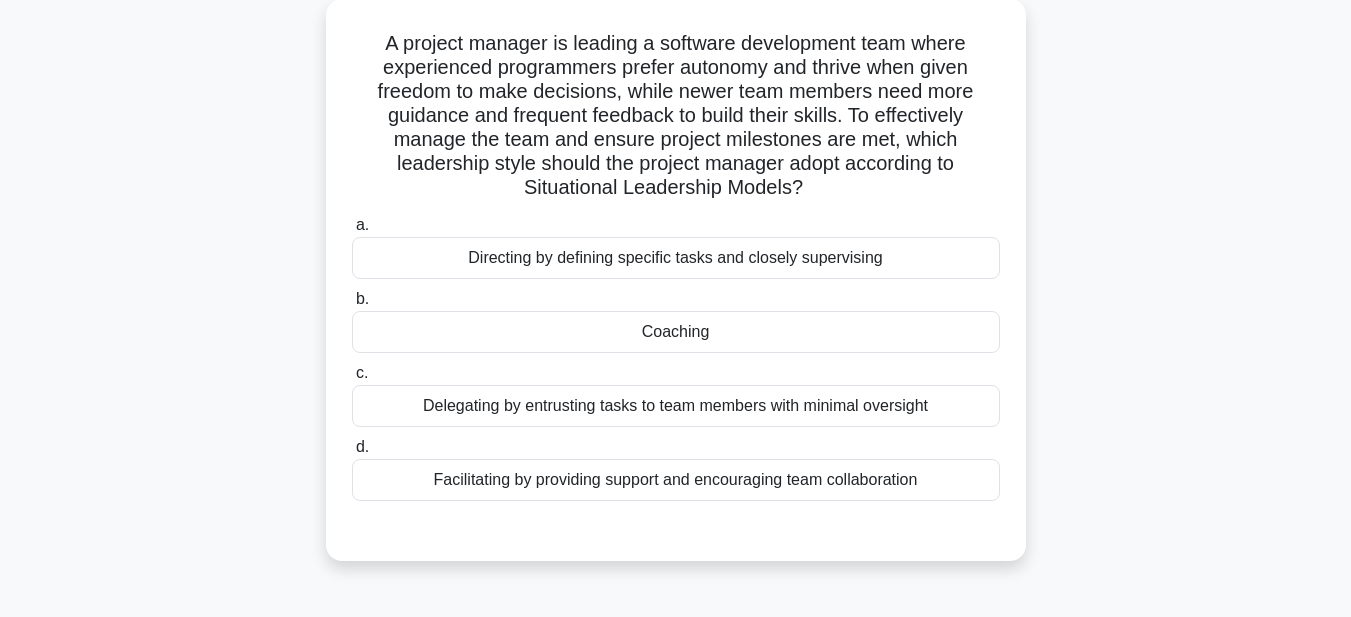 scroll, scrollTop: 63, scrollLeft: 0, axis: vertical 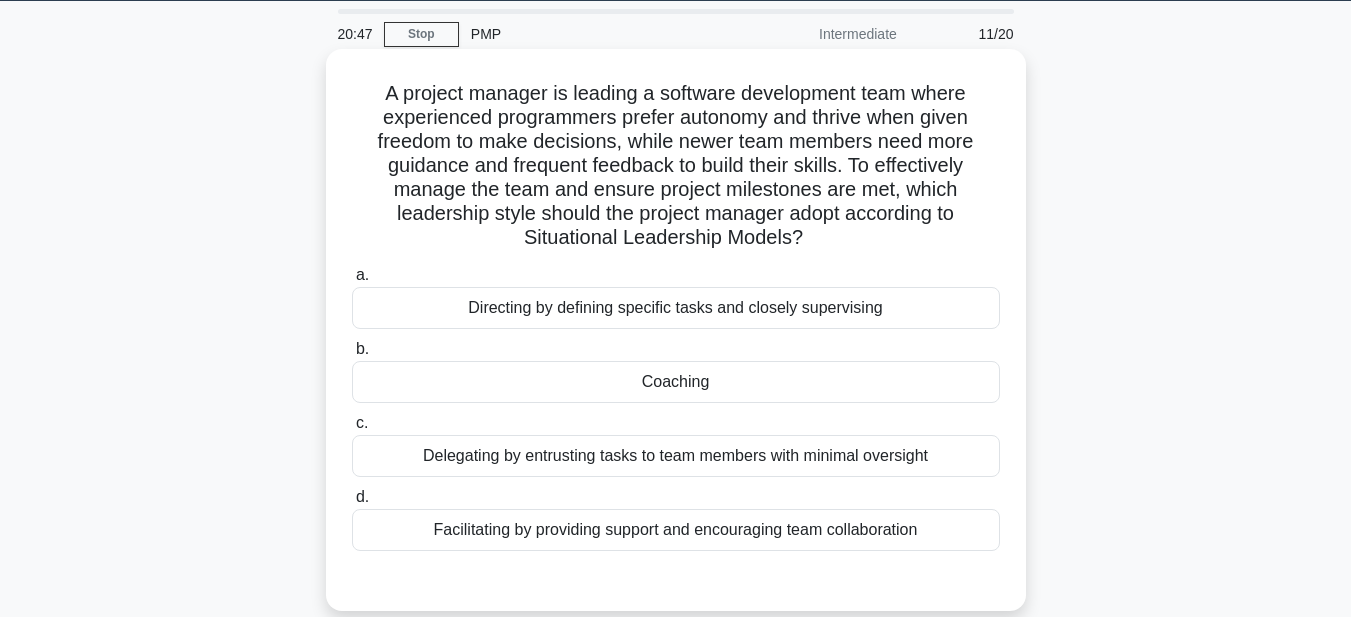 drag, startPoint x: 373, startPoint y: 92, endPoint x: 759, endPoint y: 280, distance: 429.34836 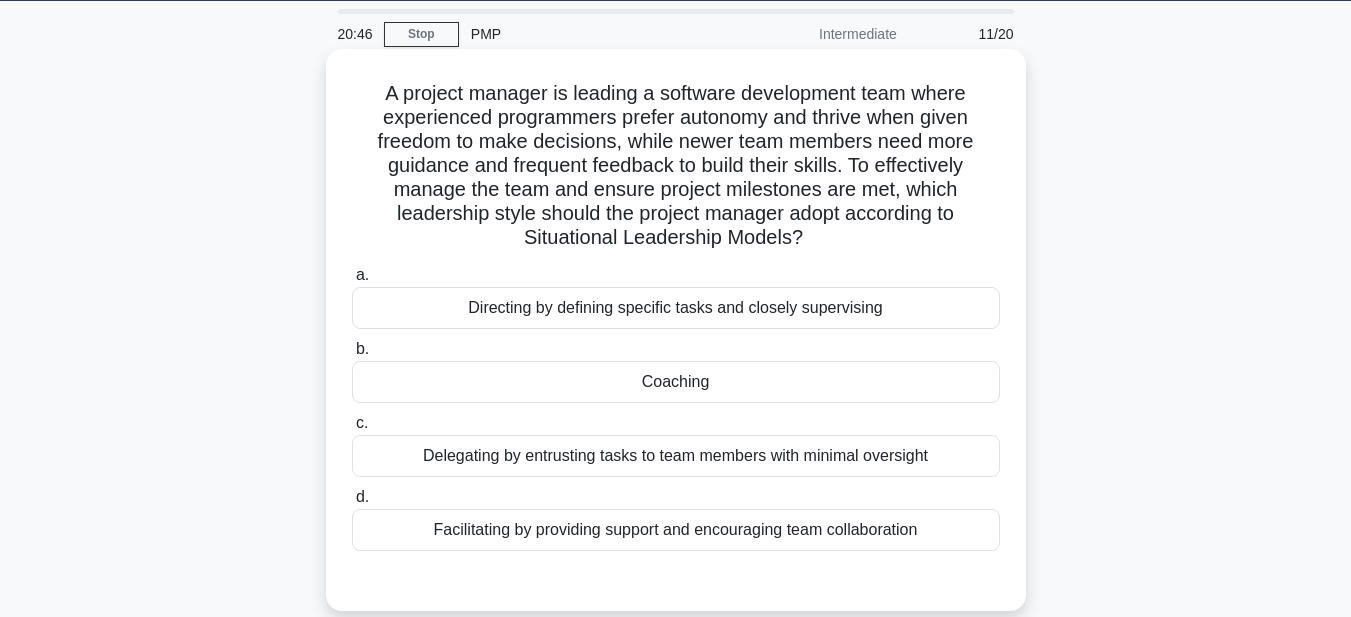 copy on "A project manager is leading a software development team where experienced programmers prefer autonomy and thrive when given freedom to make decisions, while newer team members need more guidance and frequent feedback to build their skills. To effectively manage the team and ensure project milestones are met, which leadership style should the project manager adopt according to Situational Leadership Models?
.spinner_0XTQ{transform-origin:center;animation:spinner_y6GP .75s linear infinite}@keyframes spinner_y6GP{100%{transform:rotate(360deg)}}
a.
Directing by defining specific tasks and closely supervising
b.
Coaching
c.
Delegating by entrusting tasks to team members with minimal oversight
d.
Facilitating b..." 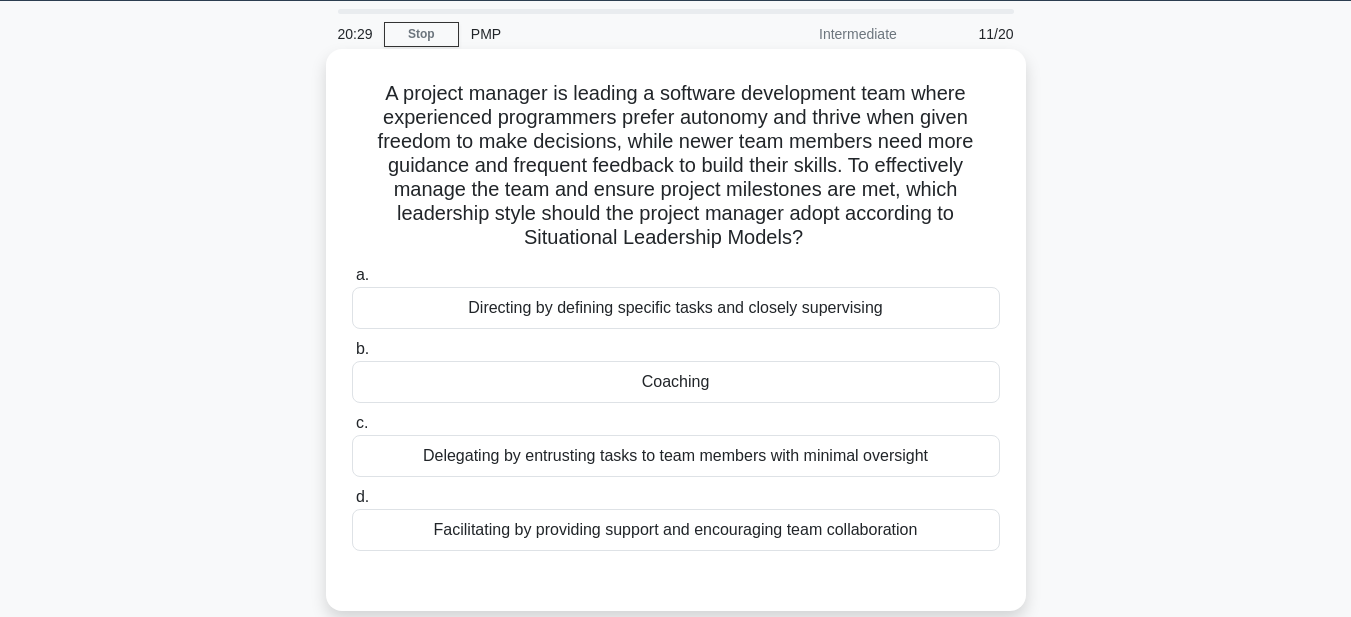 click on "Coaching" at bounding box center (676, 382) 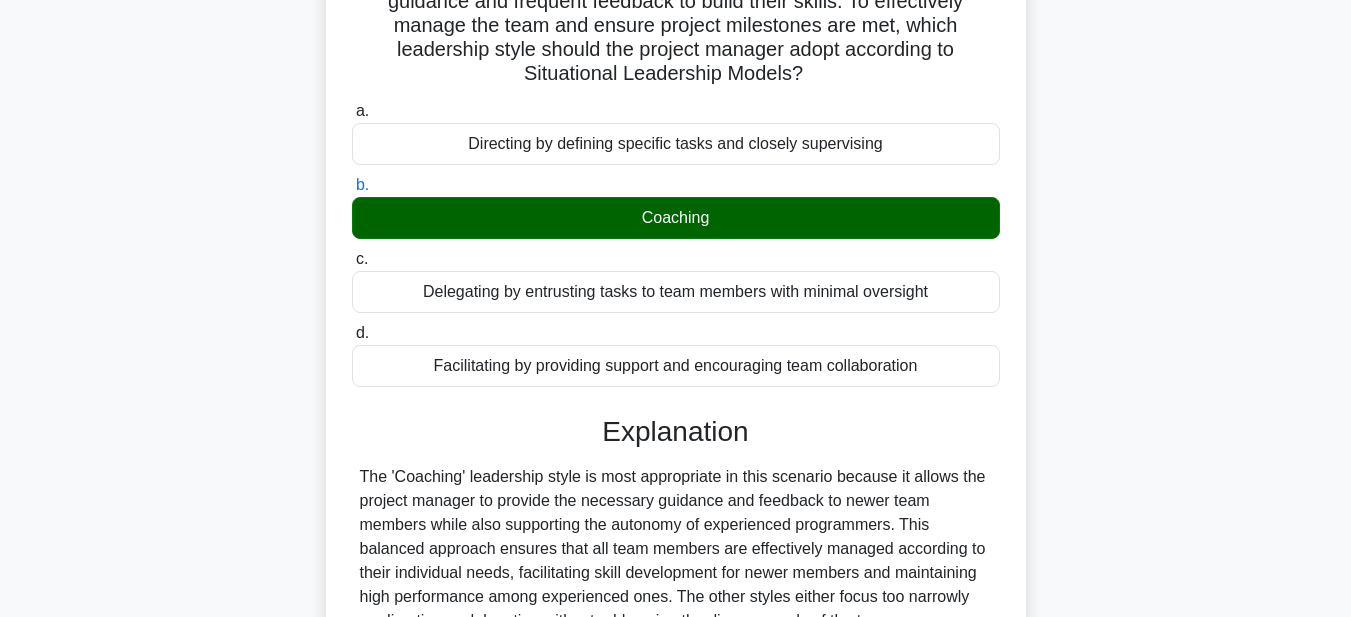 scroll, scrollTop: 463, scrollLeft: 0, axis: vertical 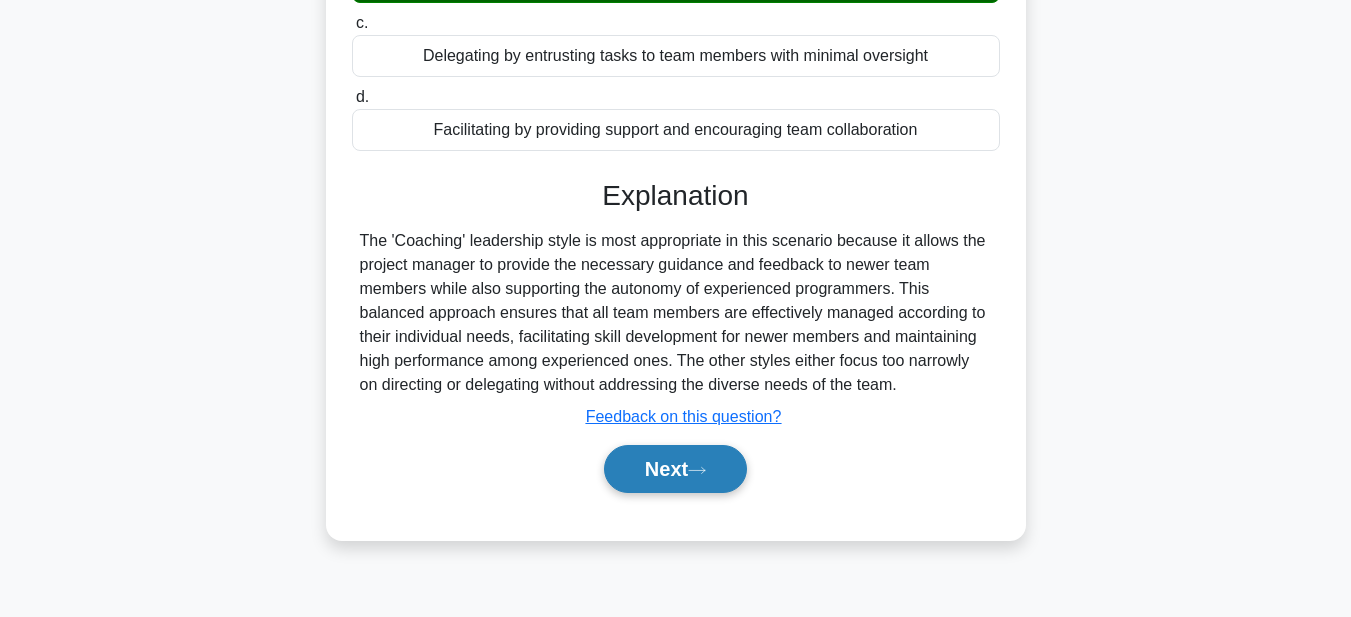 click on "Next" at bounding box center (675, 469) 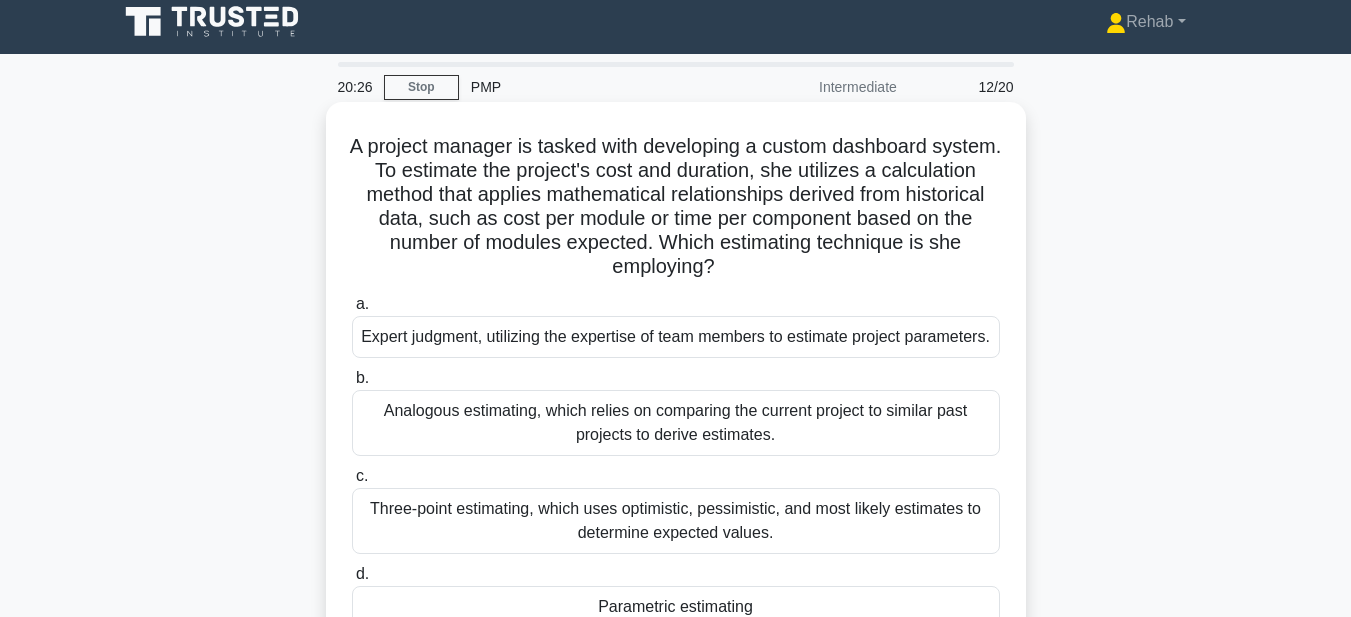 scroll, scrollTop: 0, scrollLeft: 0, axis: both 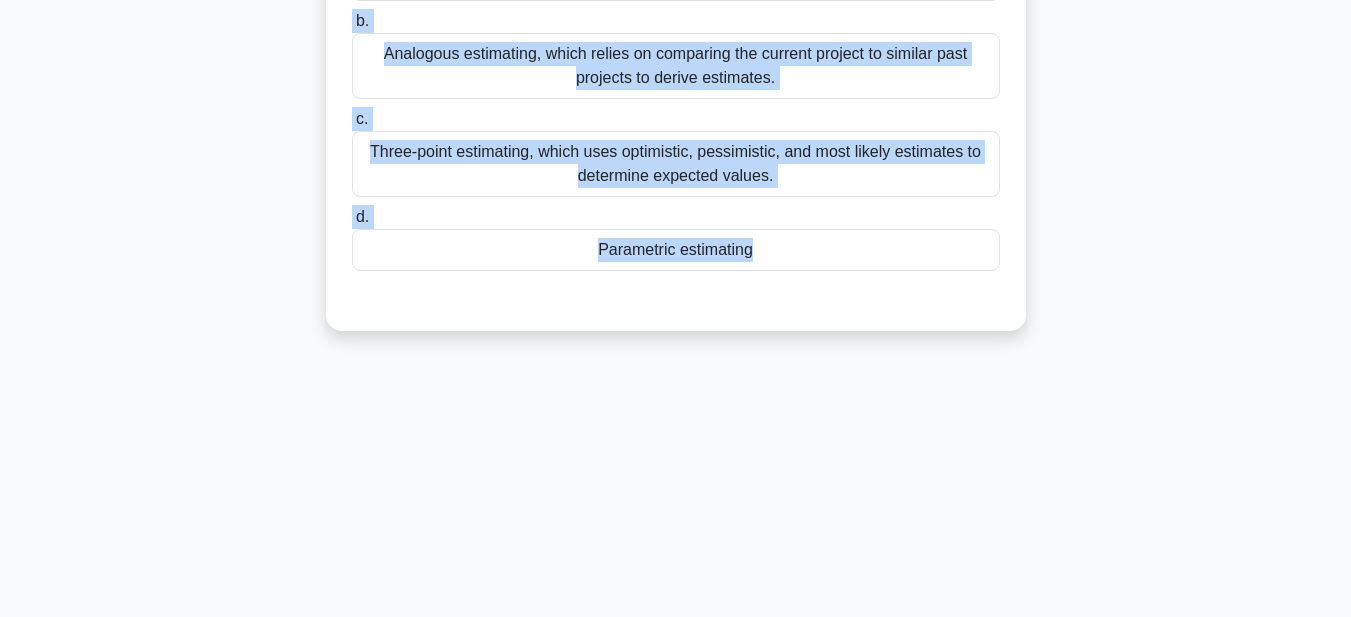 drag, startPoint x: 364, startPoint y: 144, endPoint x: 877, endPoint y: 613, distance: 695.07556 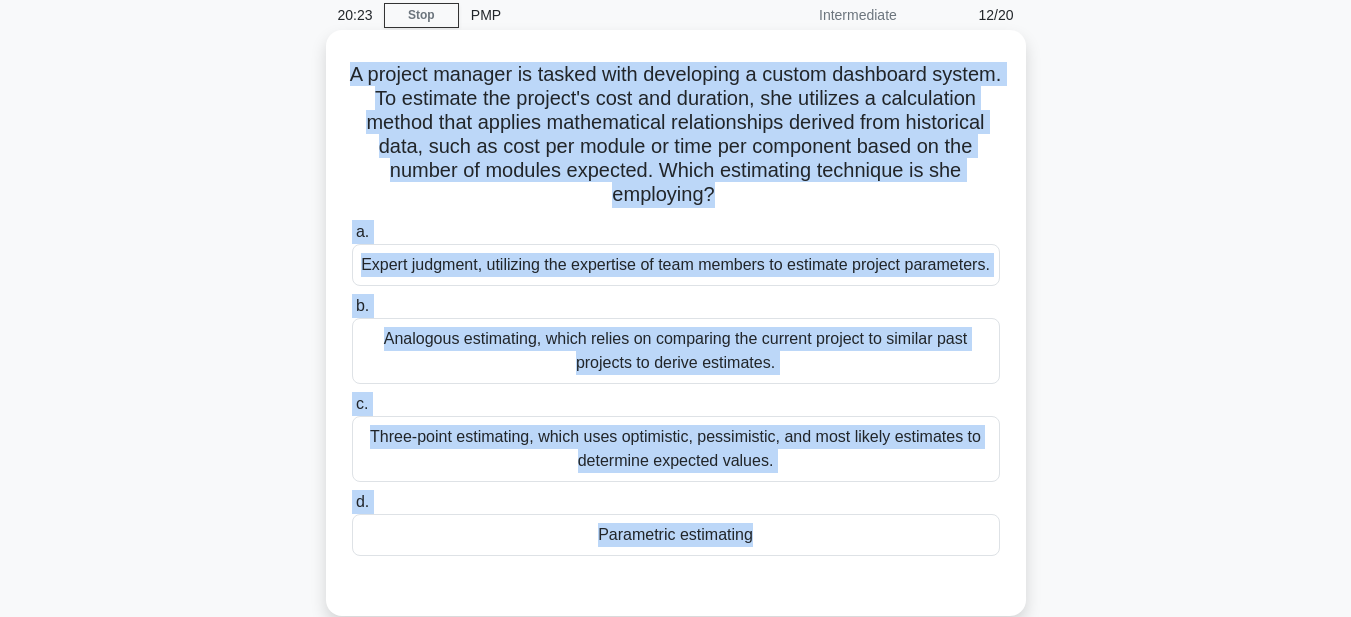scroll, scrollTop: 72, scrollLeft: 0, axis: vertical 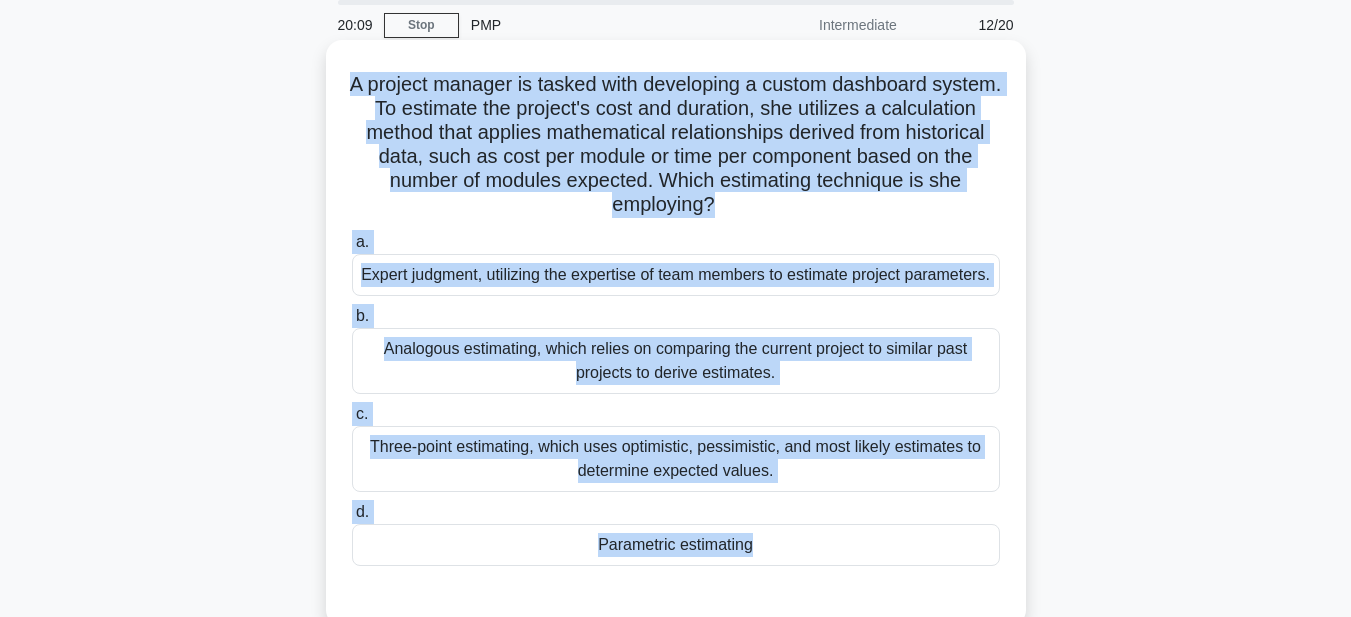 click on "Parametric estimating" at bounding box center (676, 545) 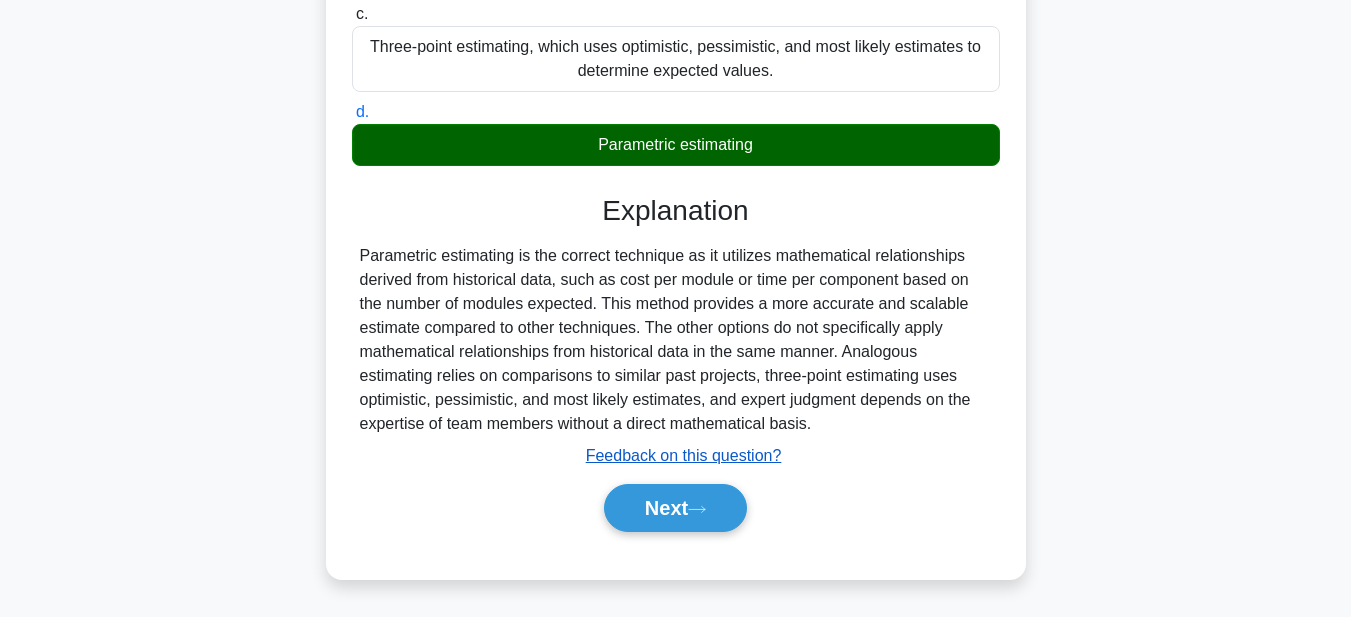 scroll, scrollTop: 473, scrollLeft: 0, axis: vertical 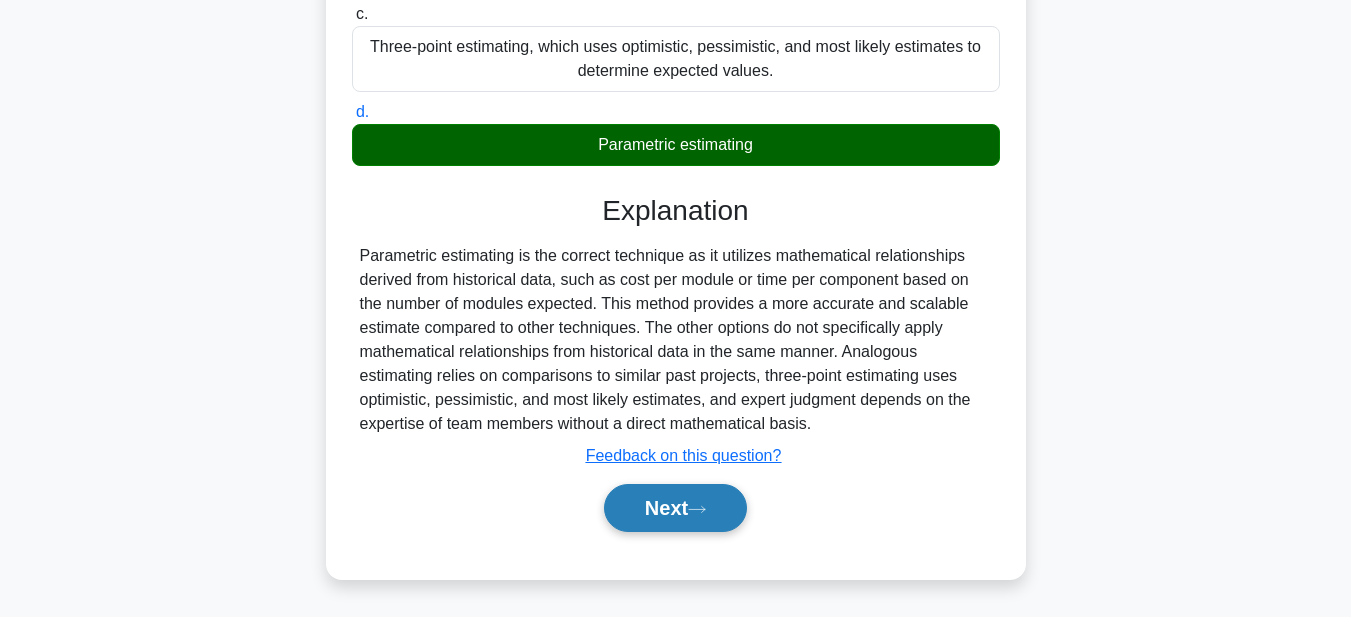 click on "Next" at bounding box center (675, 508) 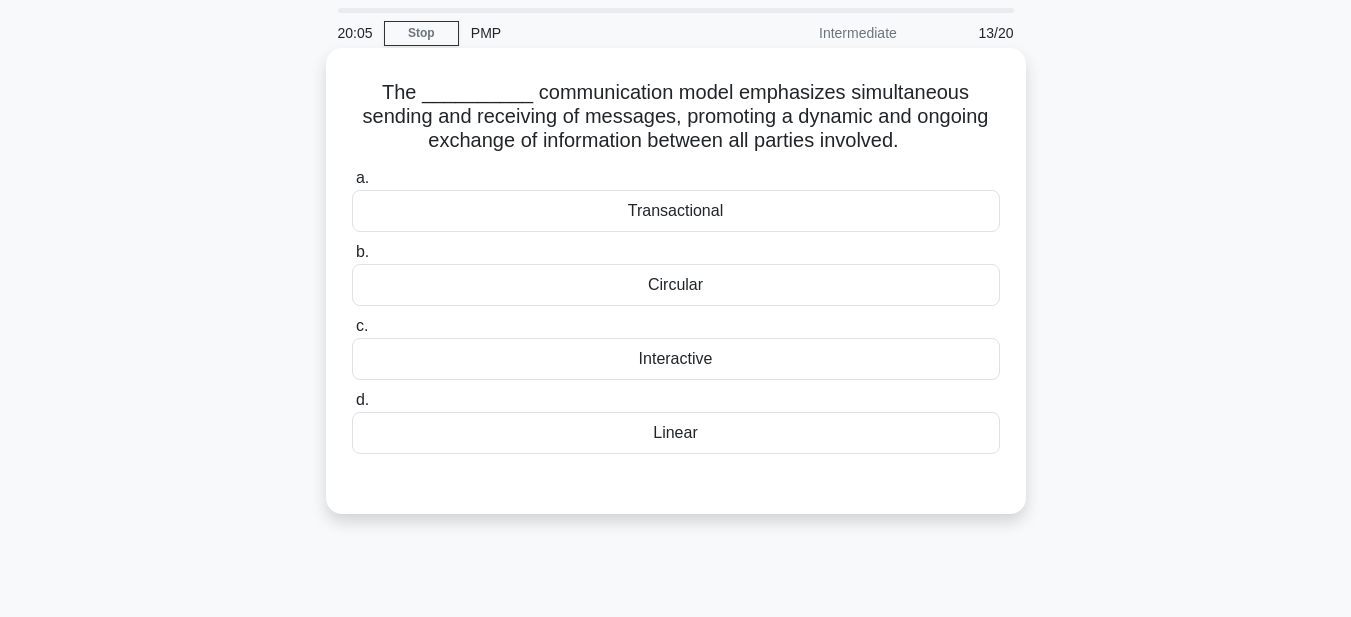 scroll, scrollTop: 63, scrollLeft: 0, axis: vertical 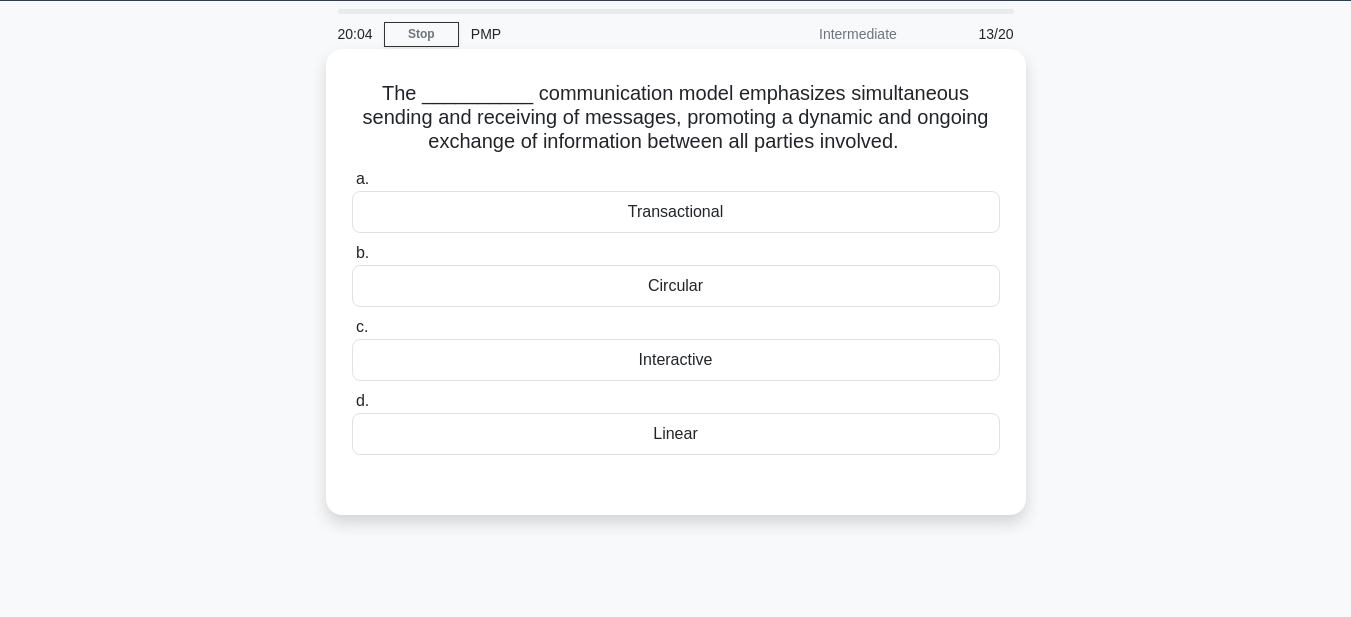 drag, startPoint x: 349, startPoint y: 90, endPoint x: 818, endPoint y: 444, distance: 587.6028 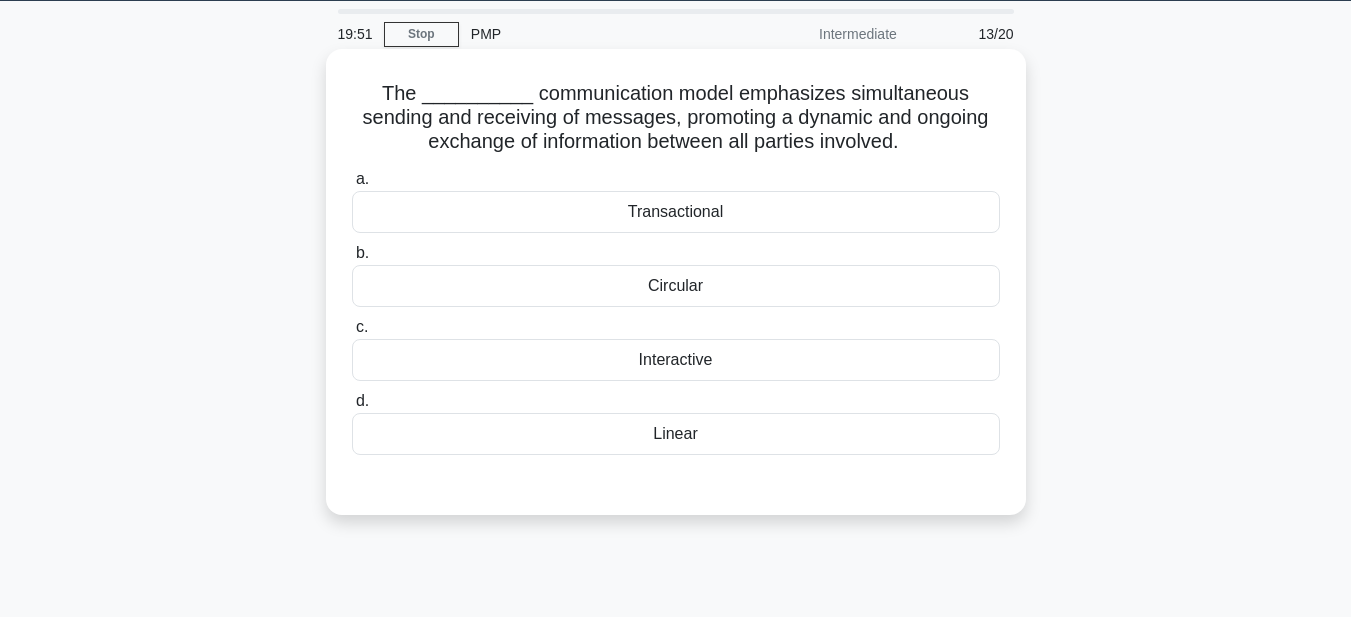 click on "Transactional" at bounding box center [676, 212] 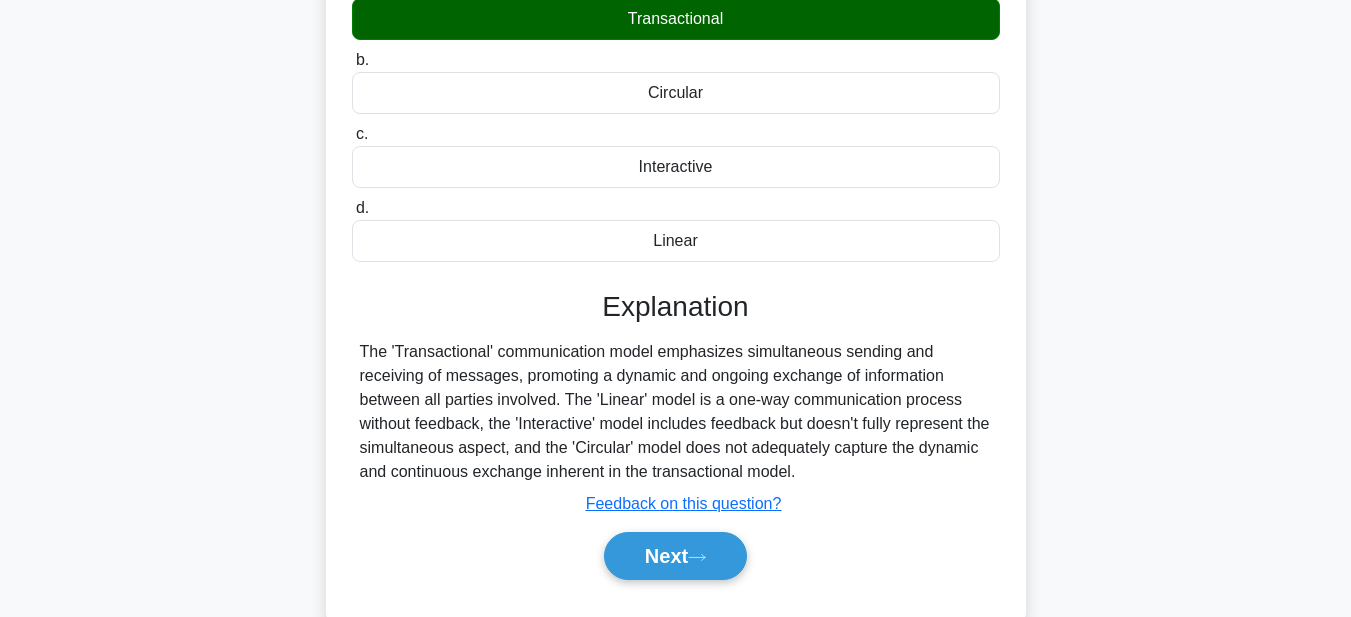 scroll, scrollTop: 463, scrollLeft: 0, axis: vertical 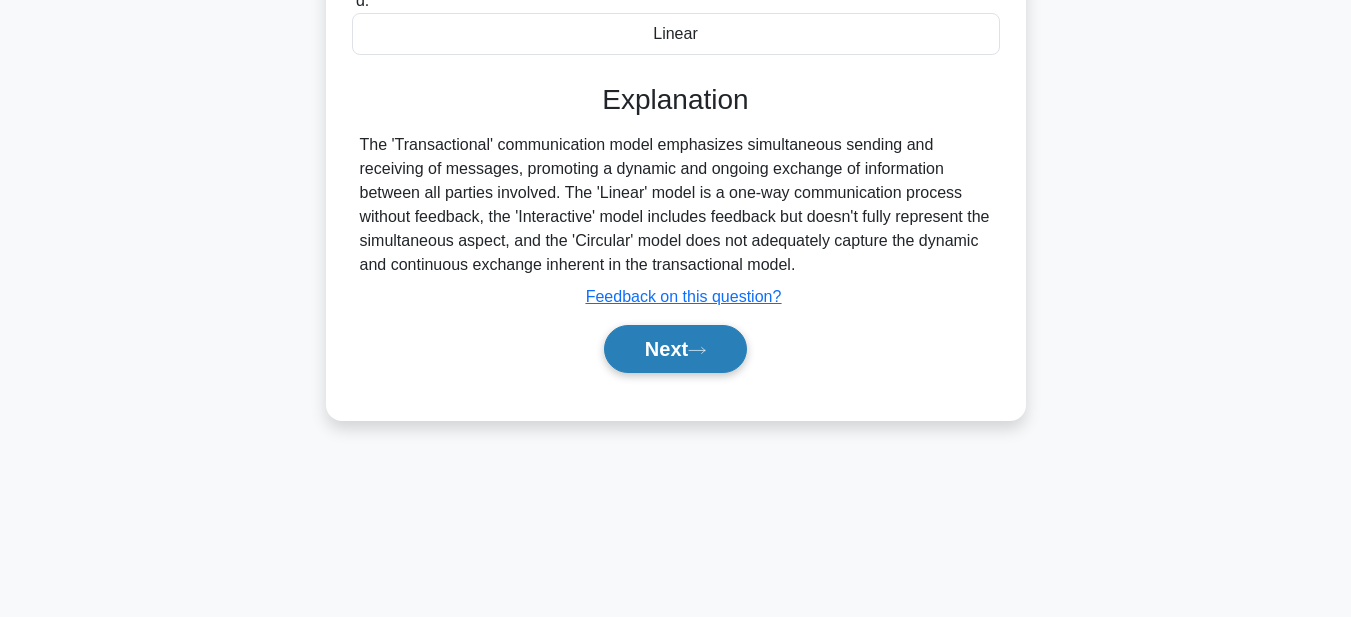 click on "Next" at bounding box center (675, 349) 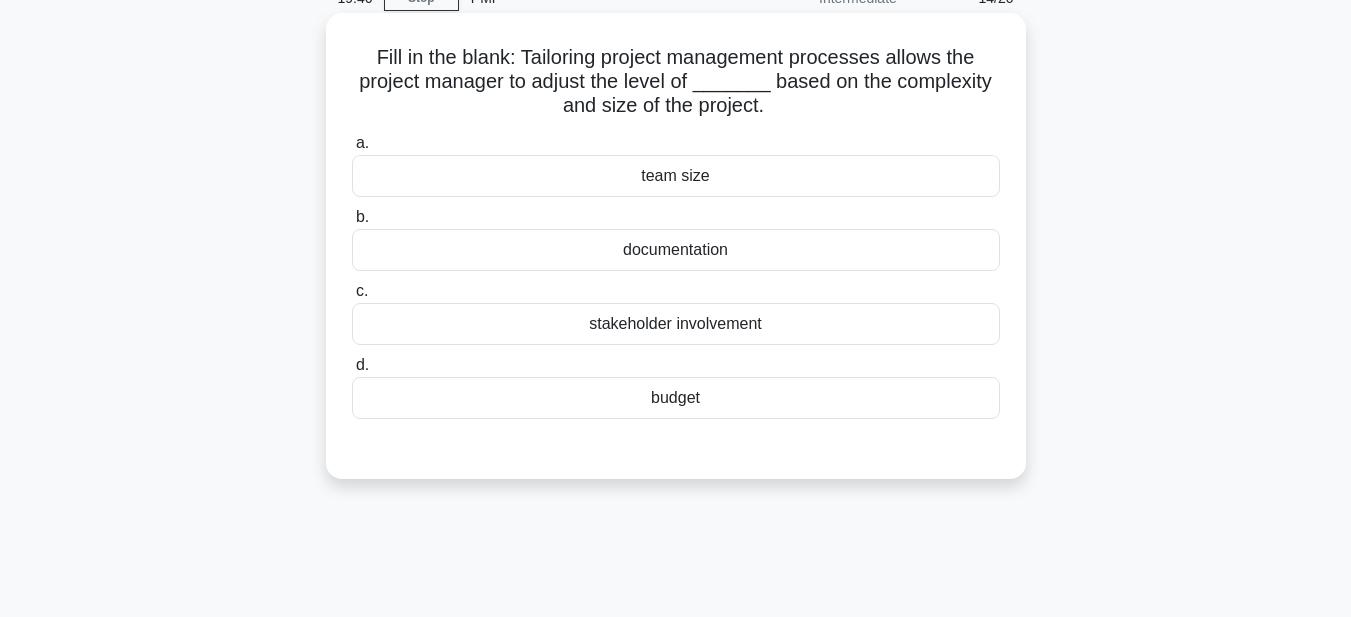 scroll, scrollTop: 63, scrollLeft: 0, axis: vertical 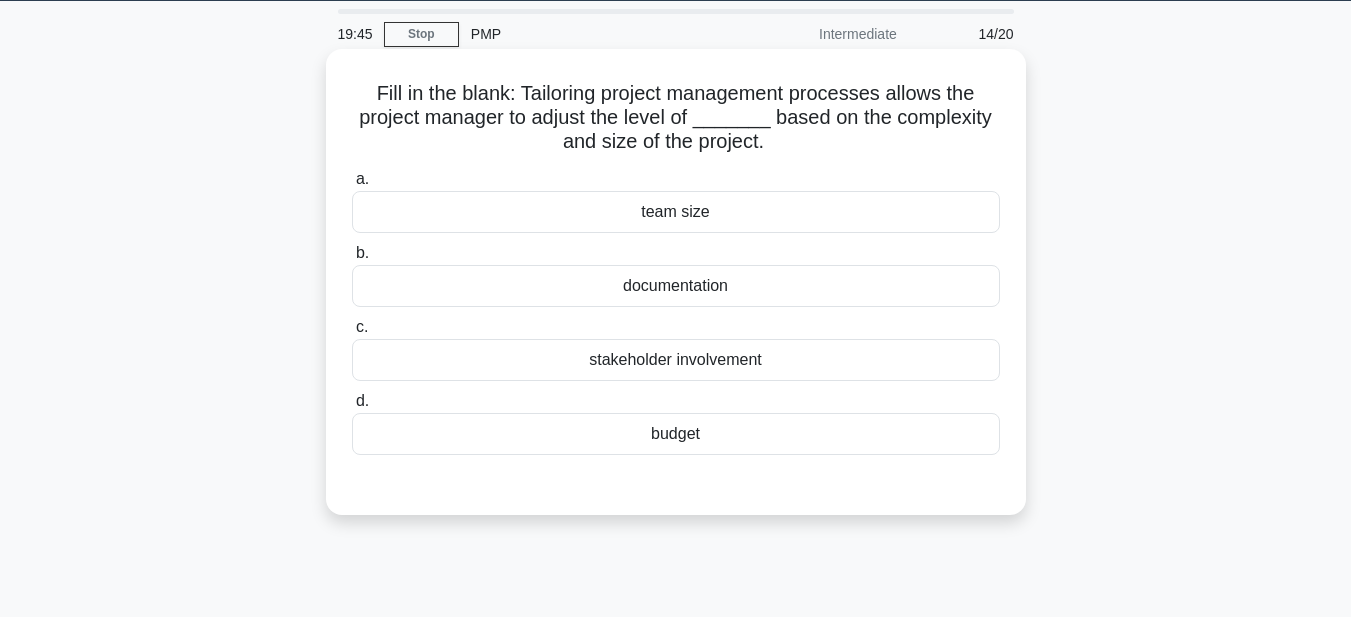drag, startPoint x: 360, startPoint y: 94, endPoint x: 809, endPoint y: 441, distance: 567.4592 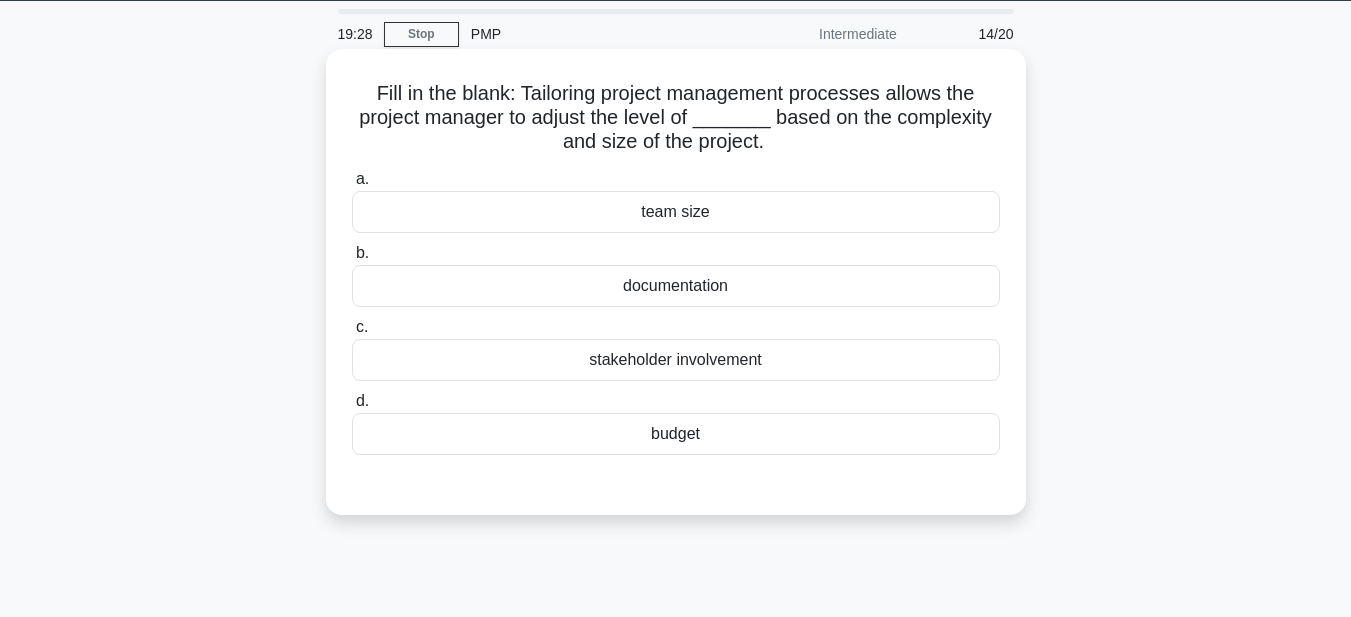 click on "budget" at bounding box center (676, 434) 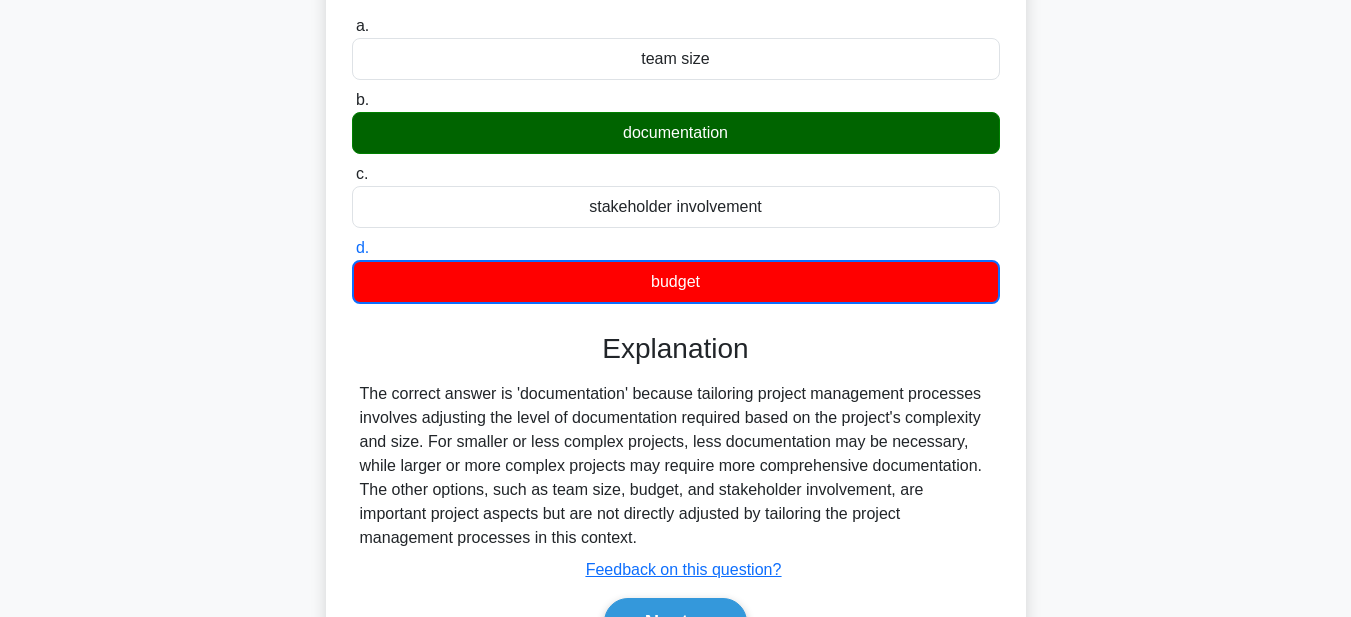 scroll, scrollTop: 463, scrollLeft: 0, axis: vertical 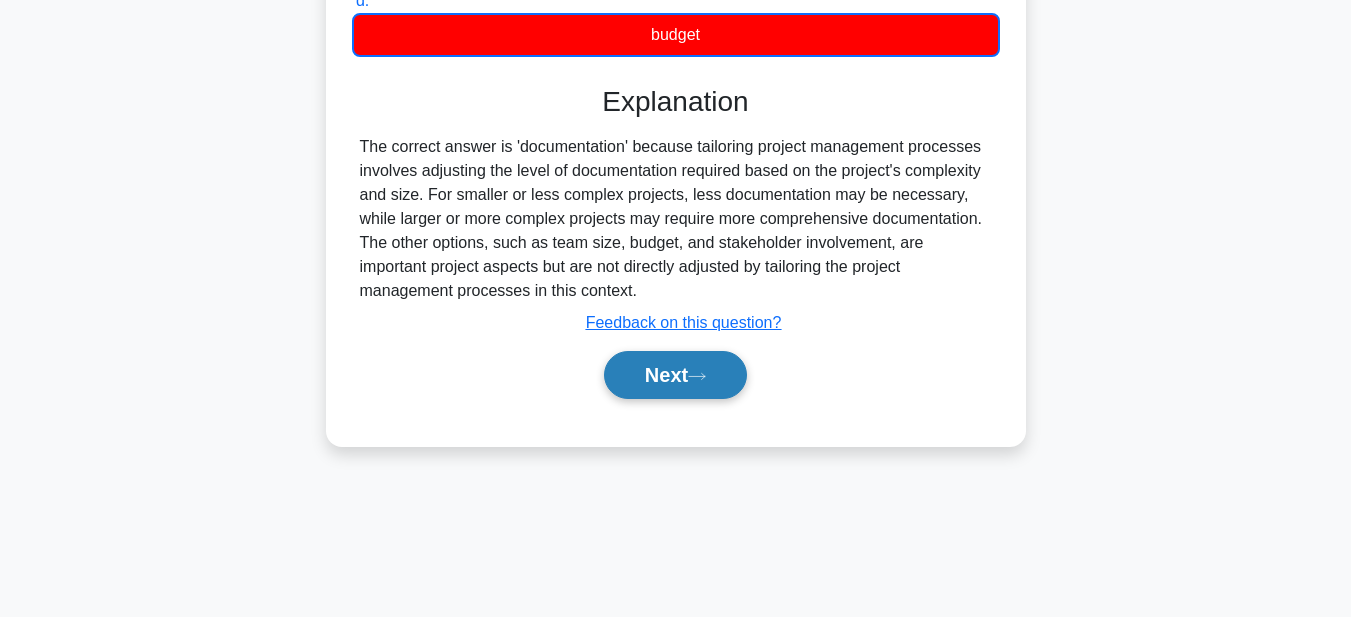 click on "Next" at bounding box center (675, 375) 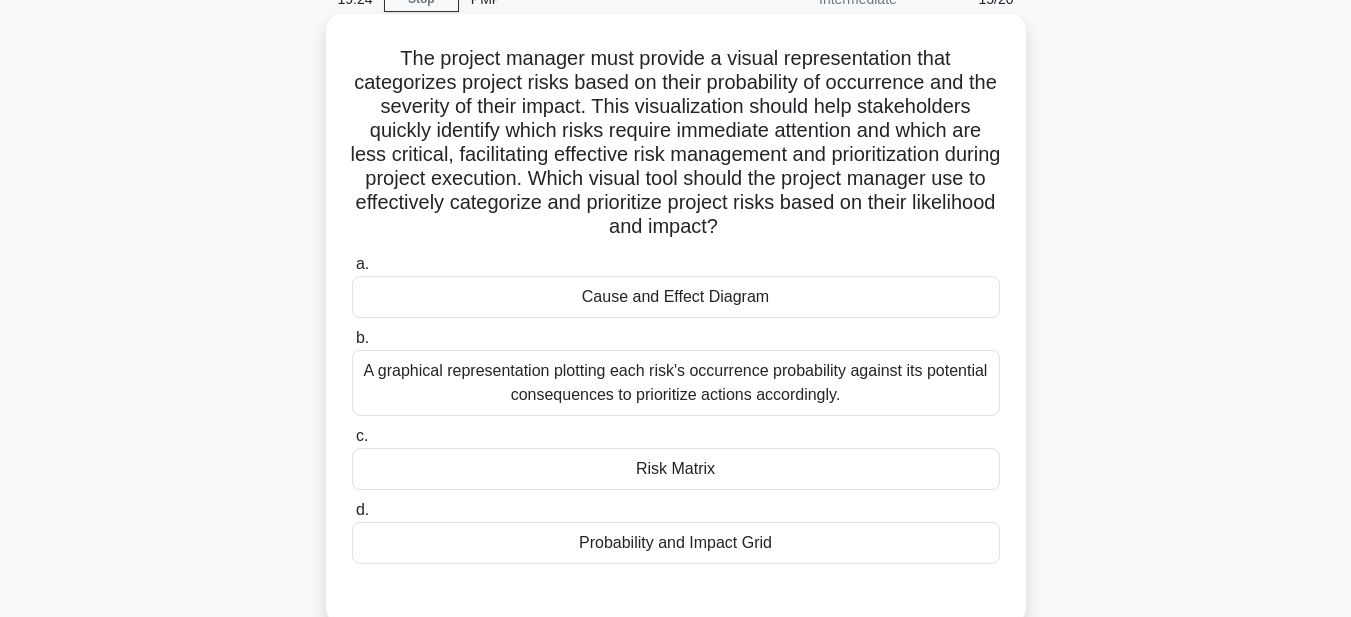scroll, scrollTop: 63, scrollLeft: 0, axis: vertical 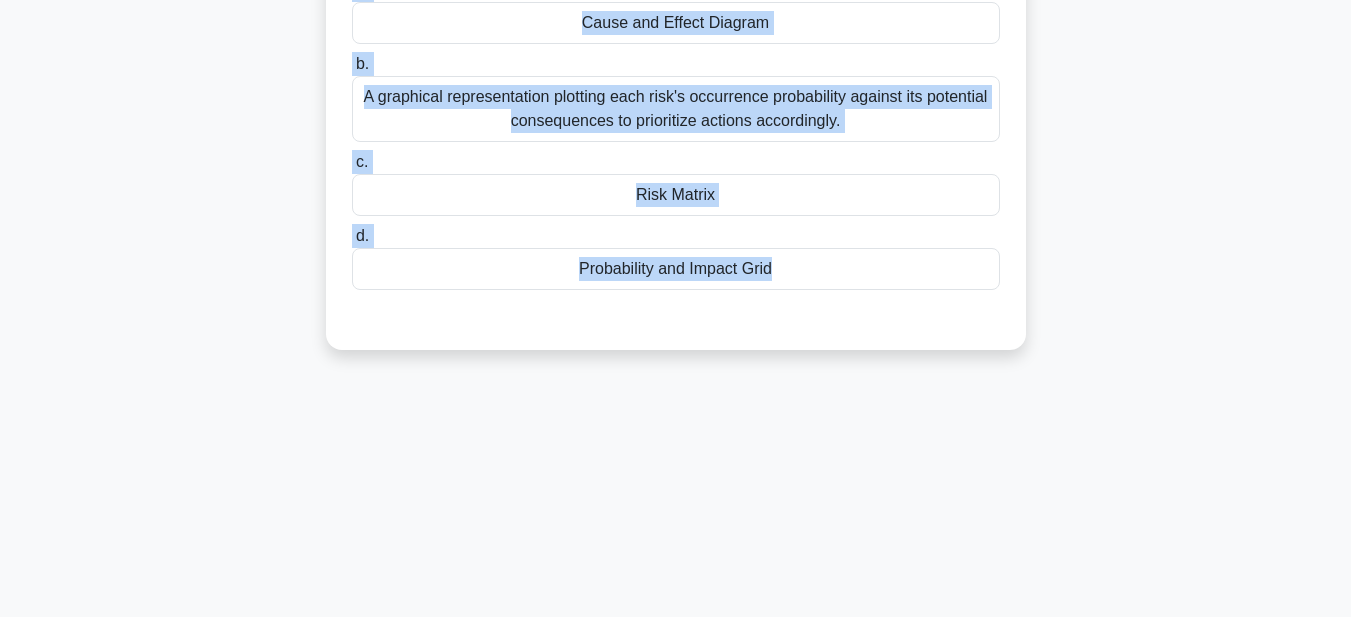drag, startPoint x: 396, startPoint y: 102, endPoint x: 905, endPoint y: 614, distance: 721.95917 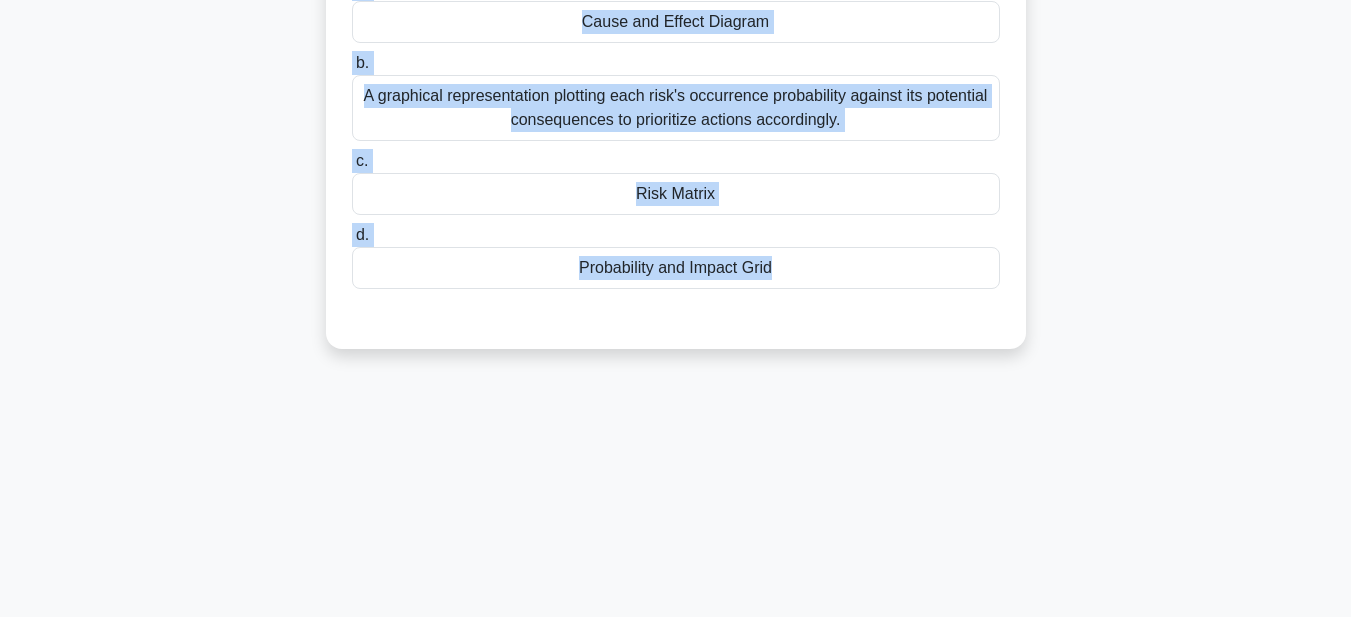 click on "19:22
Stop
PMP
Intermediate
15/20
The project manager must provide a visual representation that categorizes project risks based on their probability of occurrence and the severity of their impact. This visualization should help stakeholders quickly identify which risks require immediate attention and which are less critical, facilitating effective risk management and prioritization during project execution. Which visual tool should the project manager use to effectively categorize and prioritize project risks based on their likelihood and impact?
.spinner_0XTQ{transform-origin:center;animation:spinner_y6GP .75s linear infinite}@keyframes spinner_y6GP{100%{transform:rotate(360deg)}} a. b." at bounding box center [676, 194] 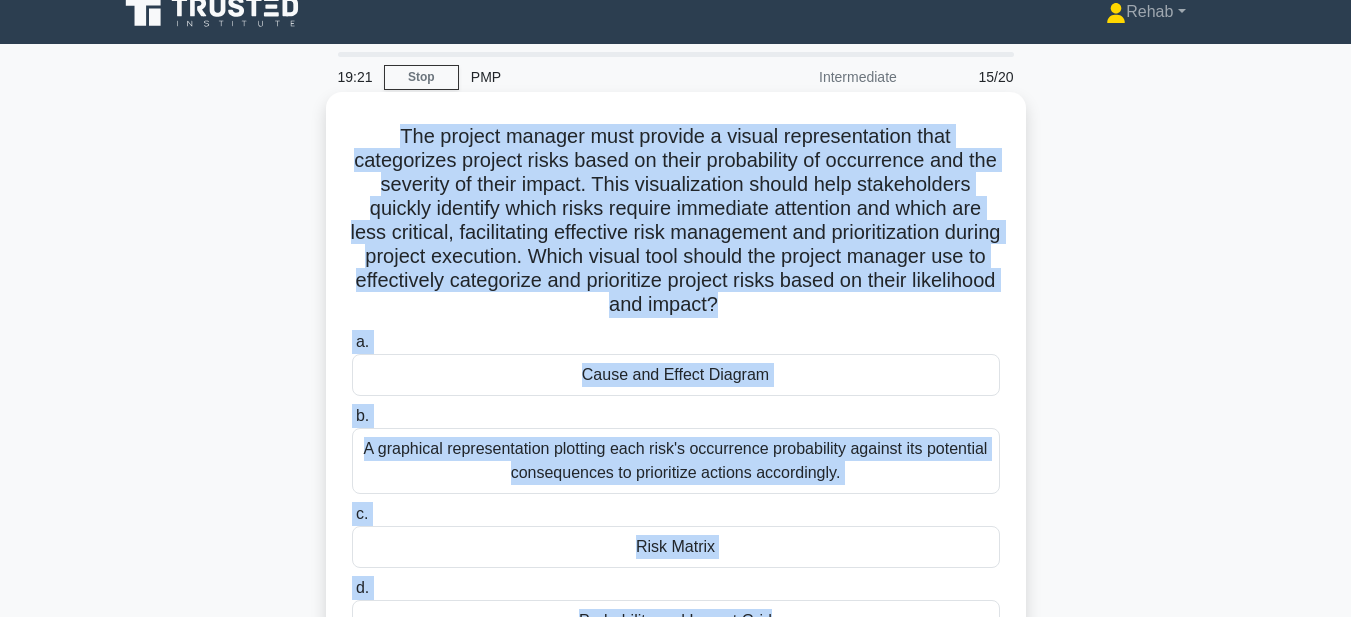 scroll, scrollTop: 3, scrollLeft: 0, axis: vertical 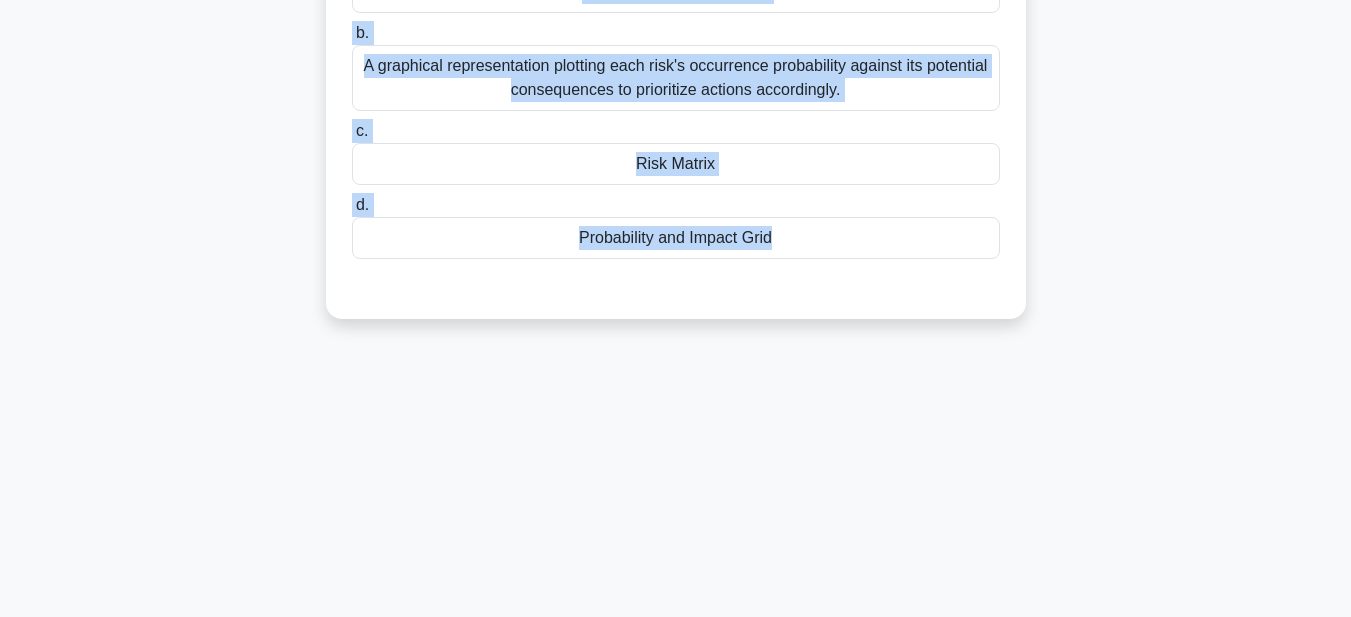 click on "Probability and Impact Grid" at bounding box center (676, 238) 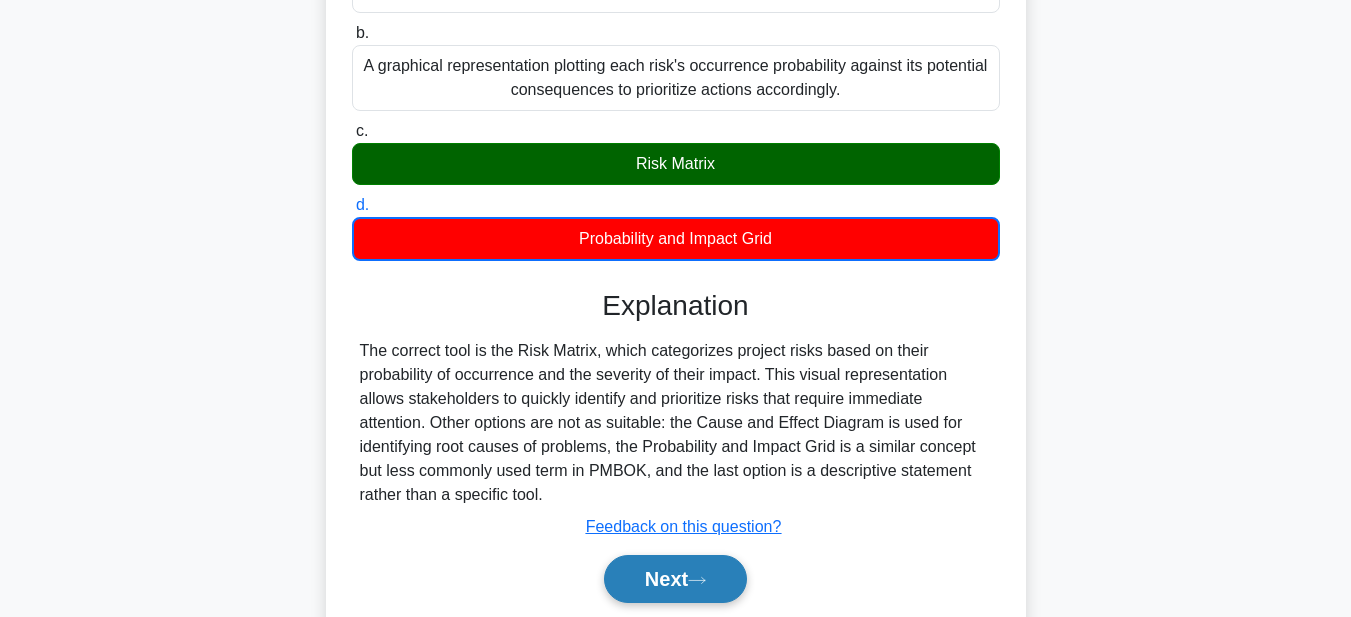 click 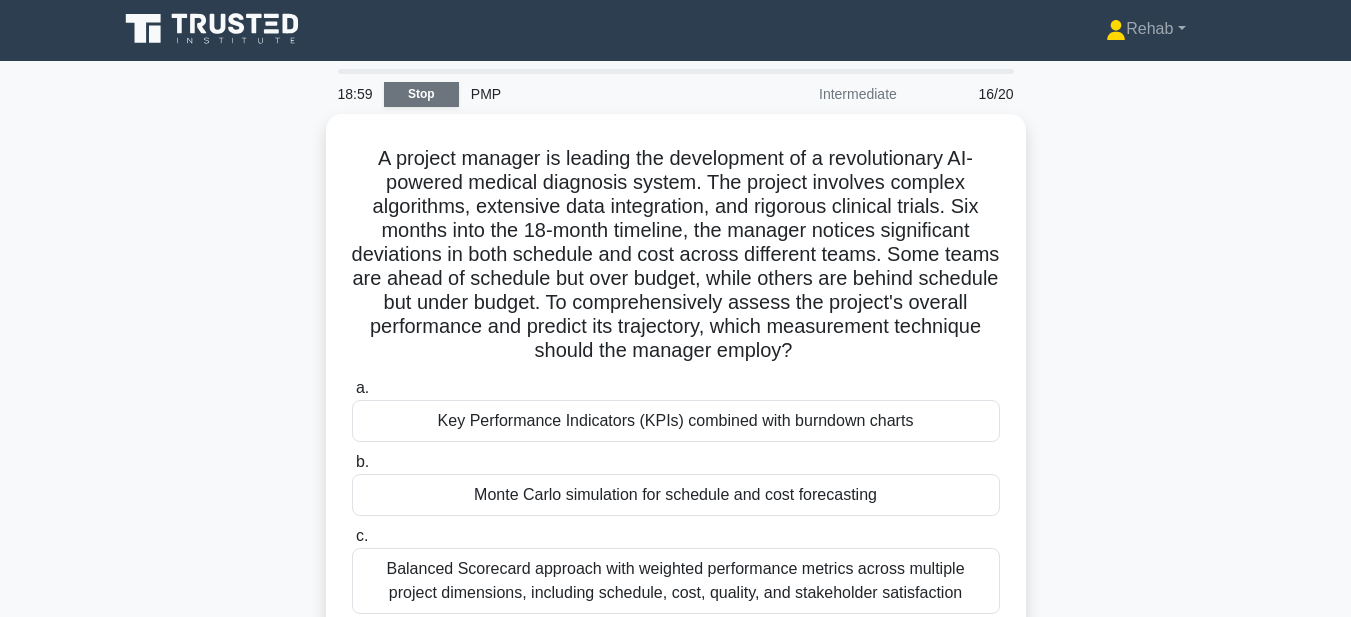 scroll, scrollTop: 103, scrollLeft: 0, axis: vertical 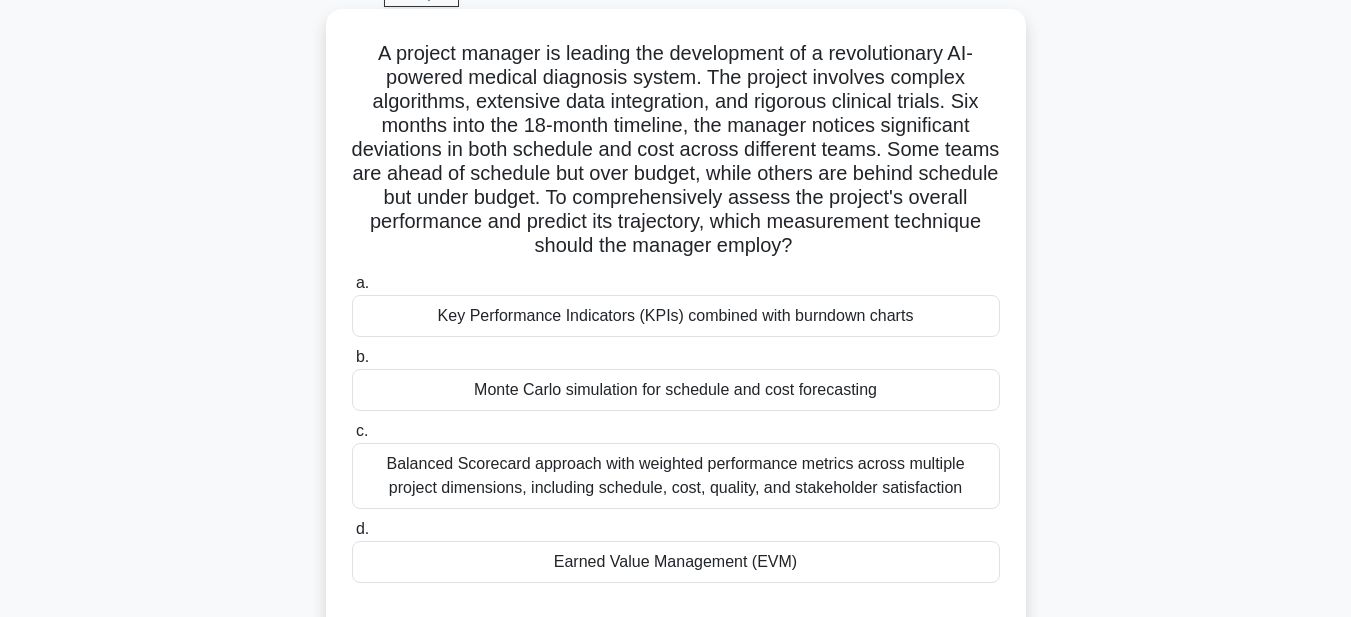 drag, startPoint x: 361, startPoint y: 50, endPoint x: 867, endPoint y: 563, distance: 720.55884 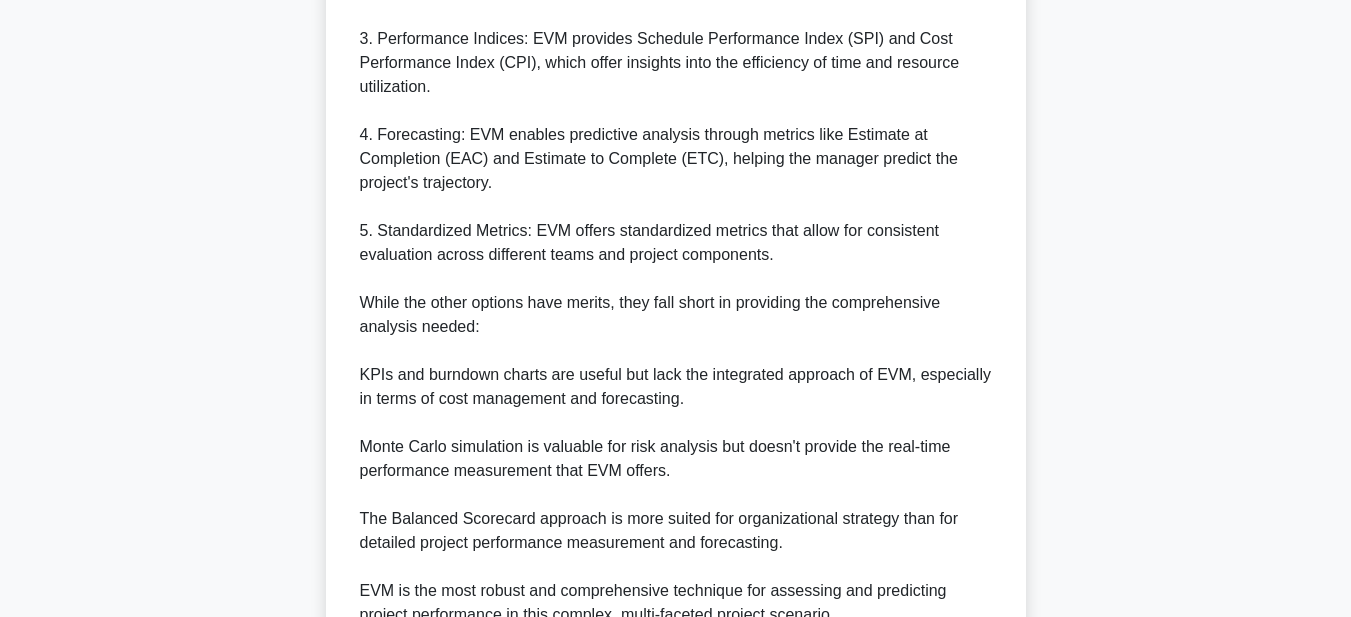 scroll, scrollTop: 1195, scrollLeft: 0, axis: vertical 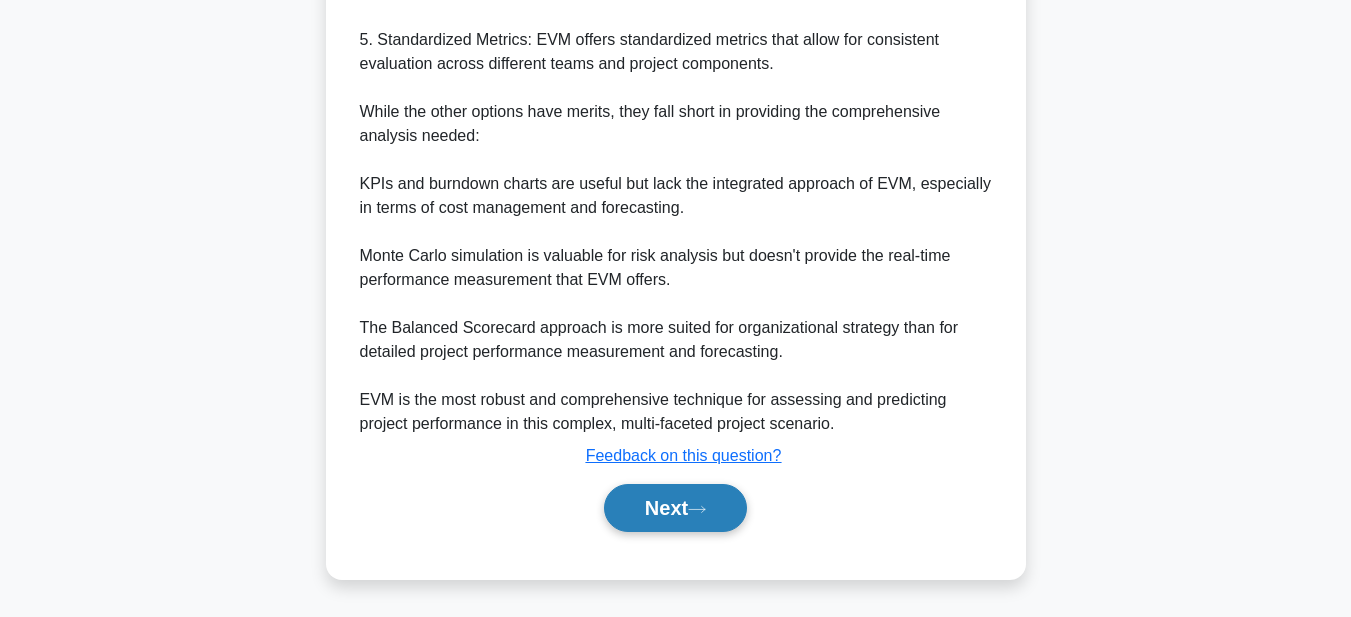 click on "Next" at bounding box center [675, 508] 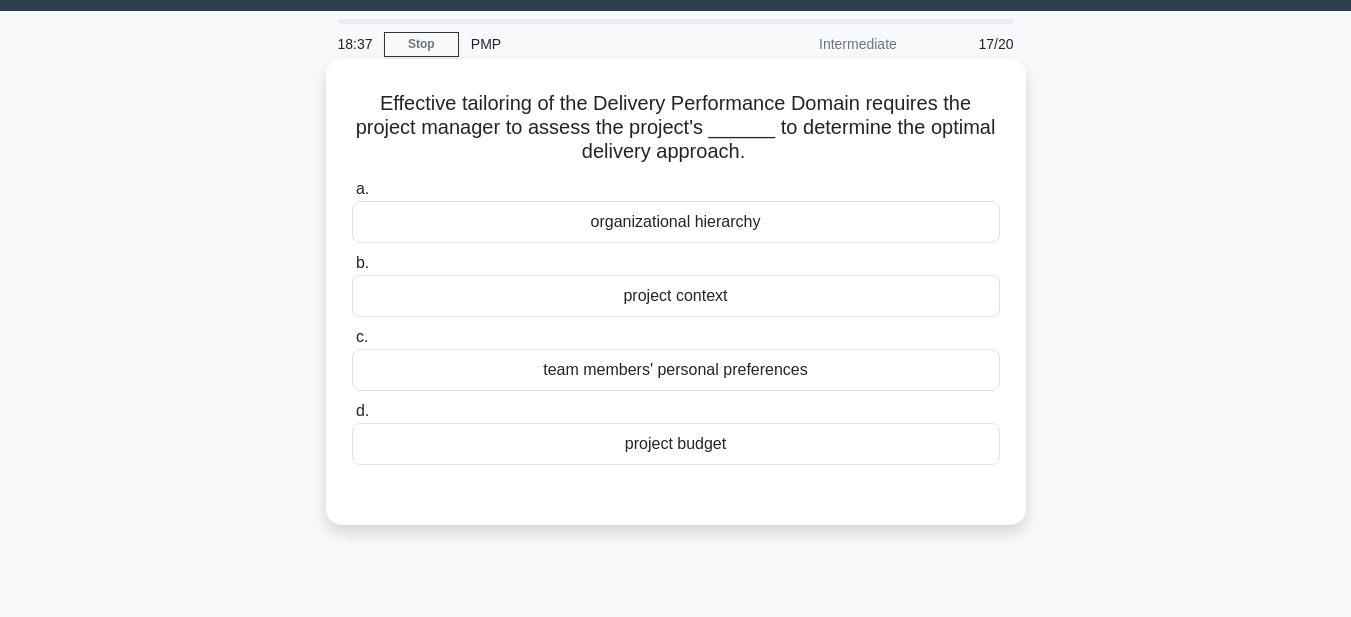 scroll, scrollTop: 0, scrollLeft: 0, axis: both 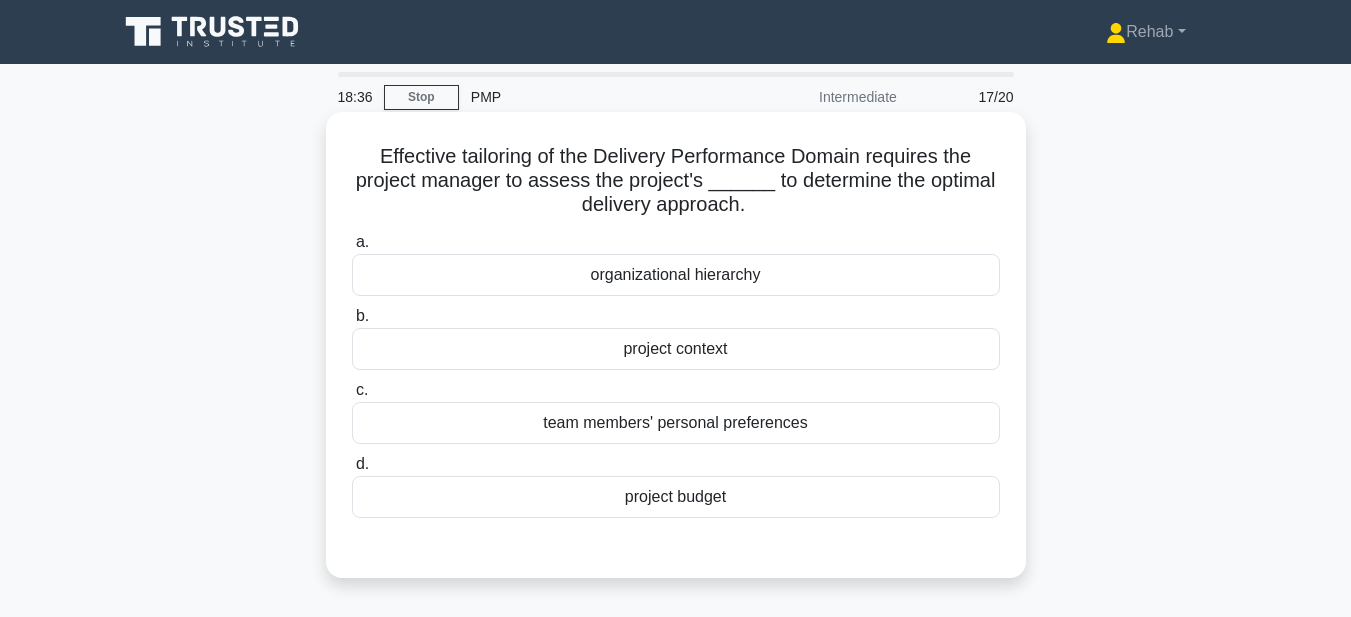 drag, startPoint x: 374, startPoint y: 153, endPoint x: 779, endPoint y: 518, distance: 545.20636 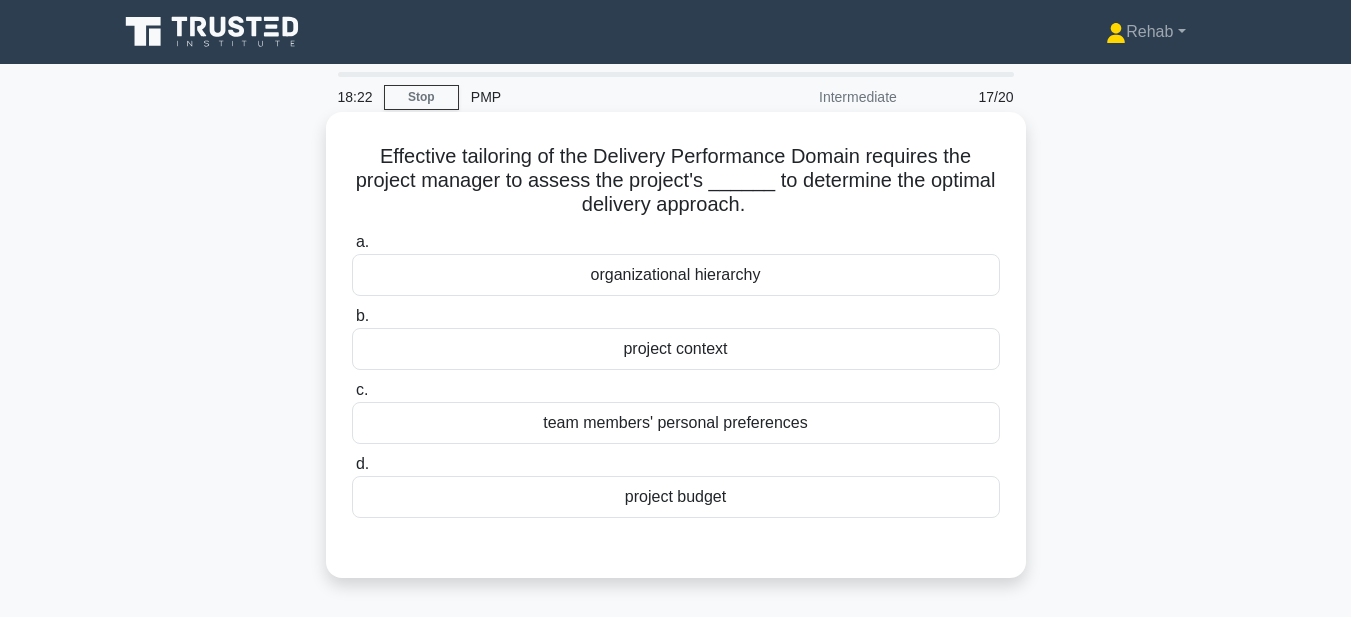 click on "project context" at bounding box center (676, 349) 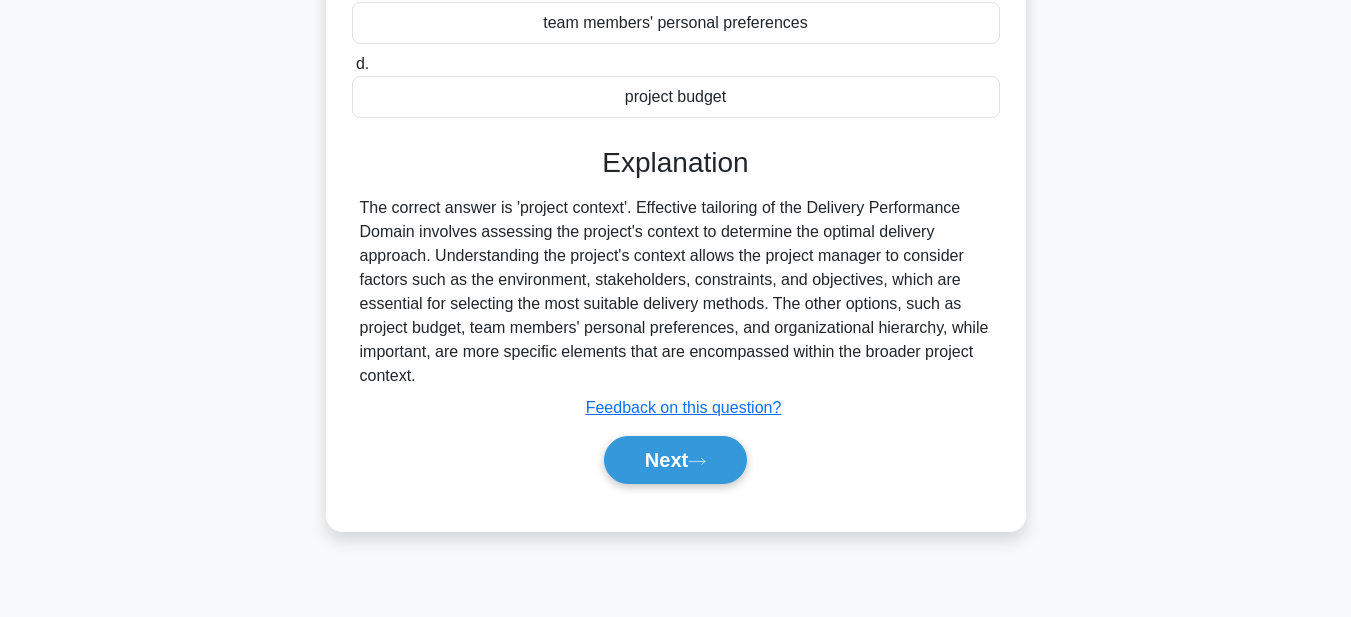 scroll, scrollTop: 463, scrollLeft: 0, axis: vertical 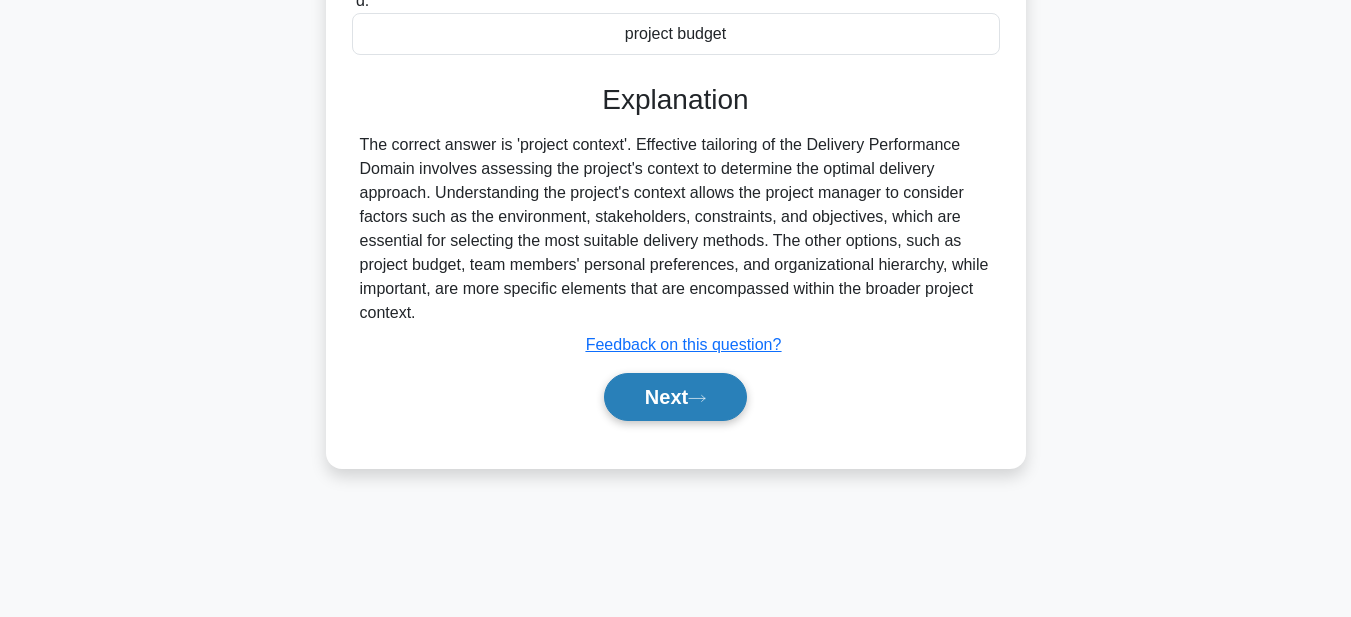 click on "Next" at bounding box center (675, 397) 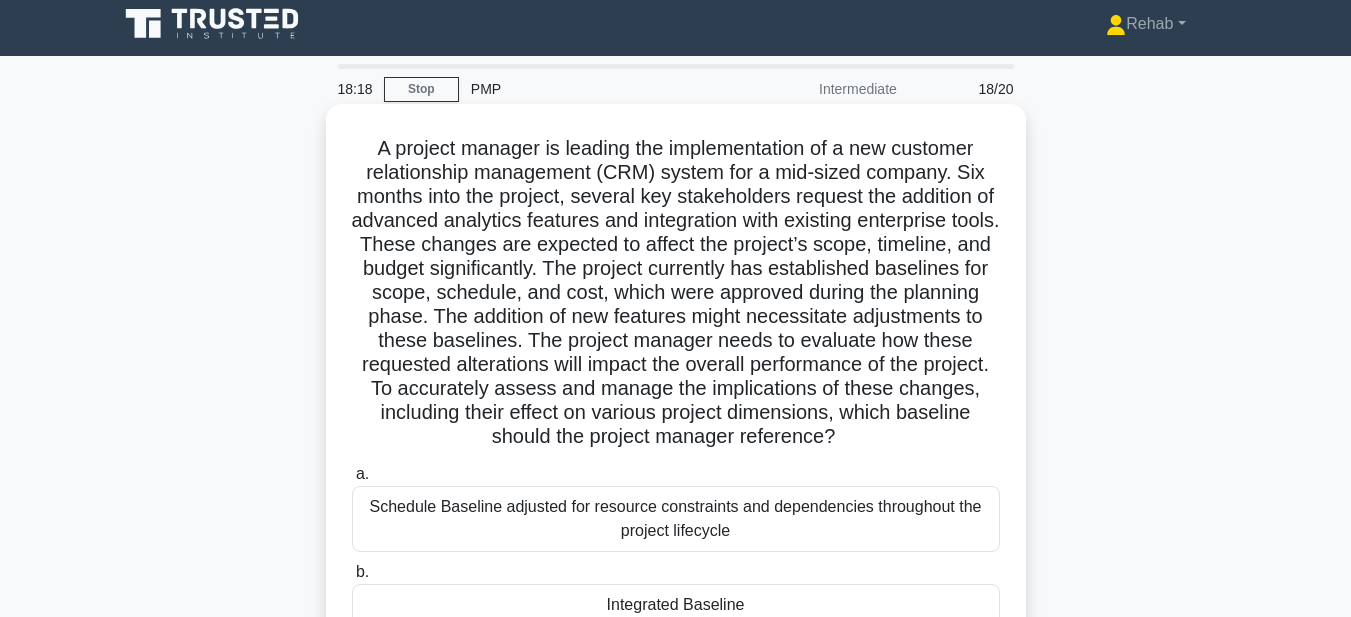 scroll, scrollTop: 0, scrollLeft: 0, axis: both 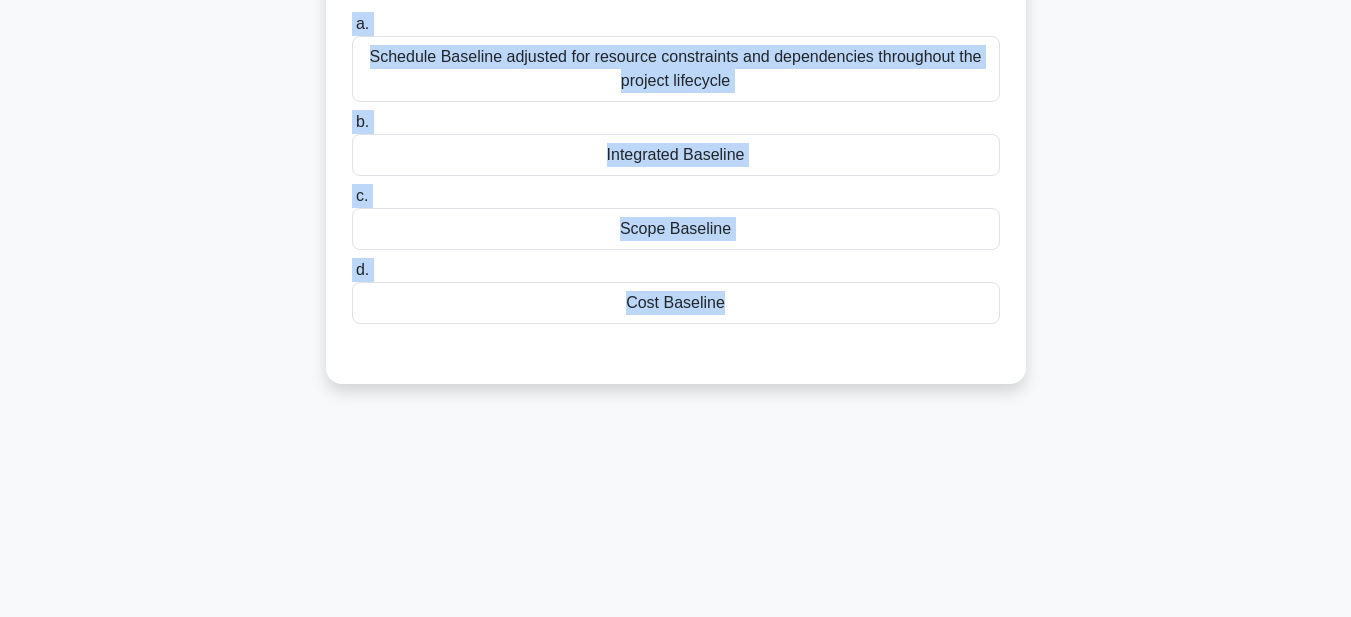 drag, startPoint x: 340, startPoint y: 160, endPoint x: 907, endPoint y: 629, distance: 735.8329 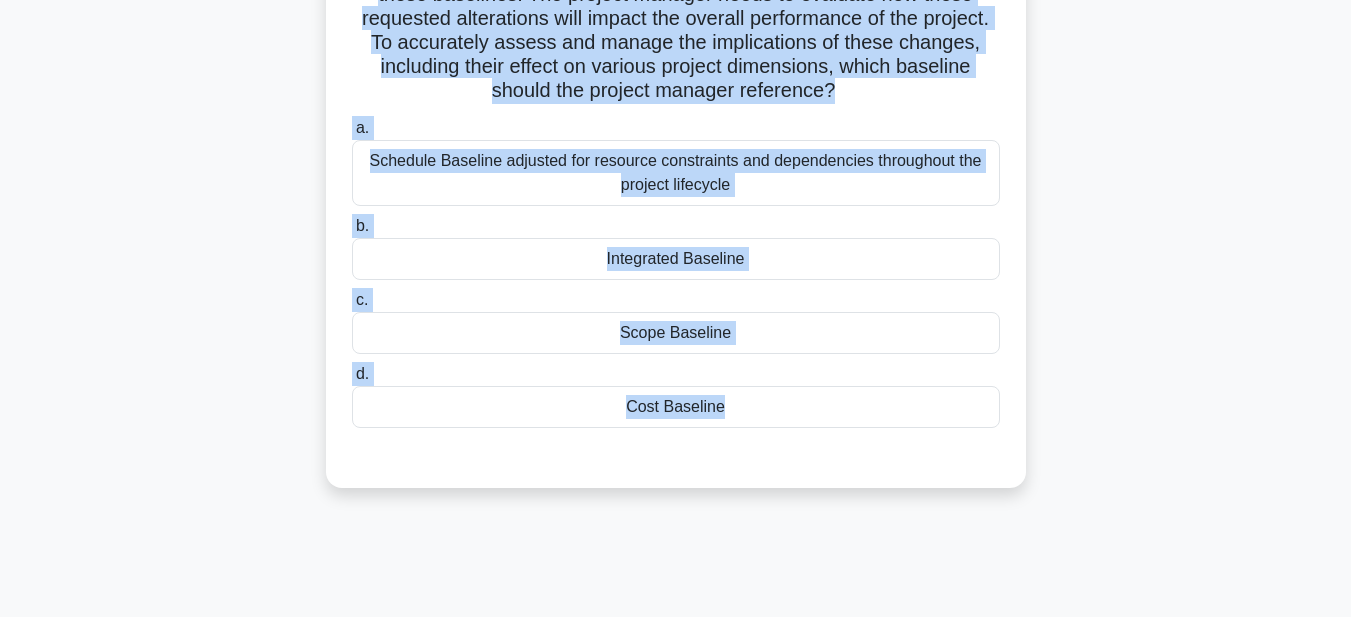 scroll, scrollTop: 163, scrollLeft: 0, axis: vertical 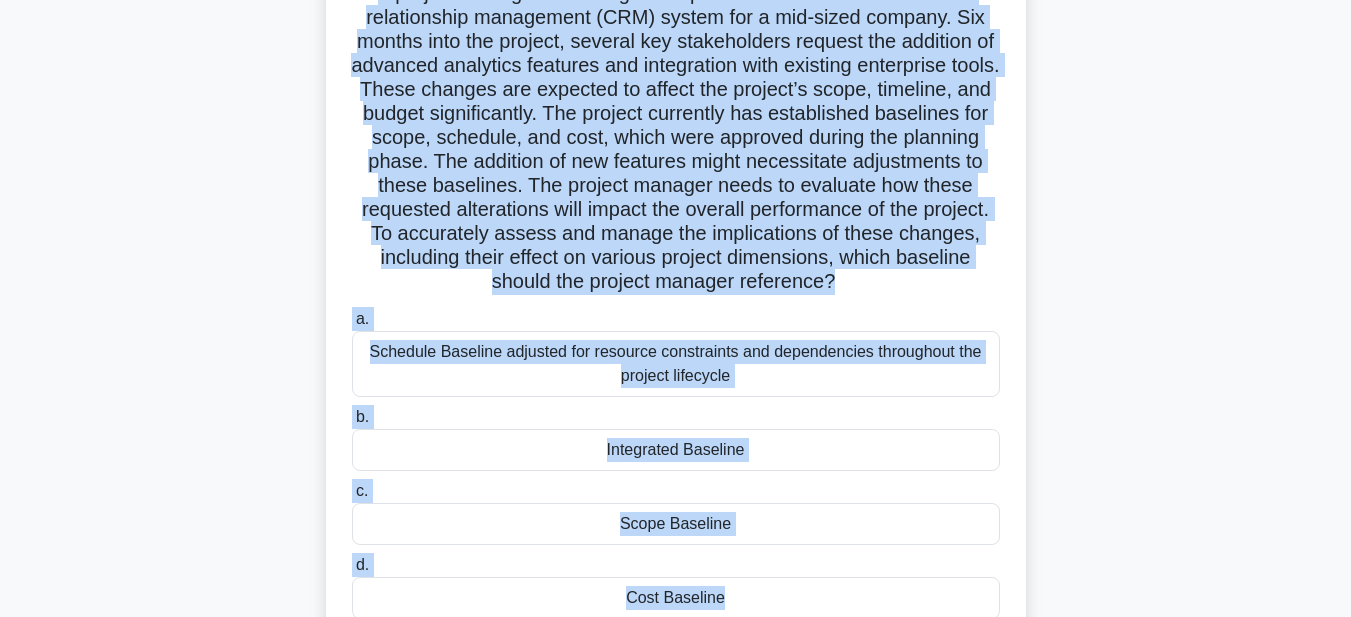 click on "Scope Baseline" at bounding box center (676, 524) 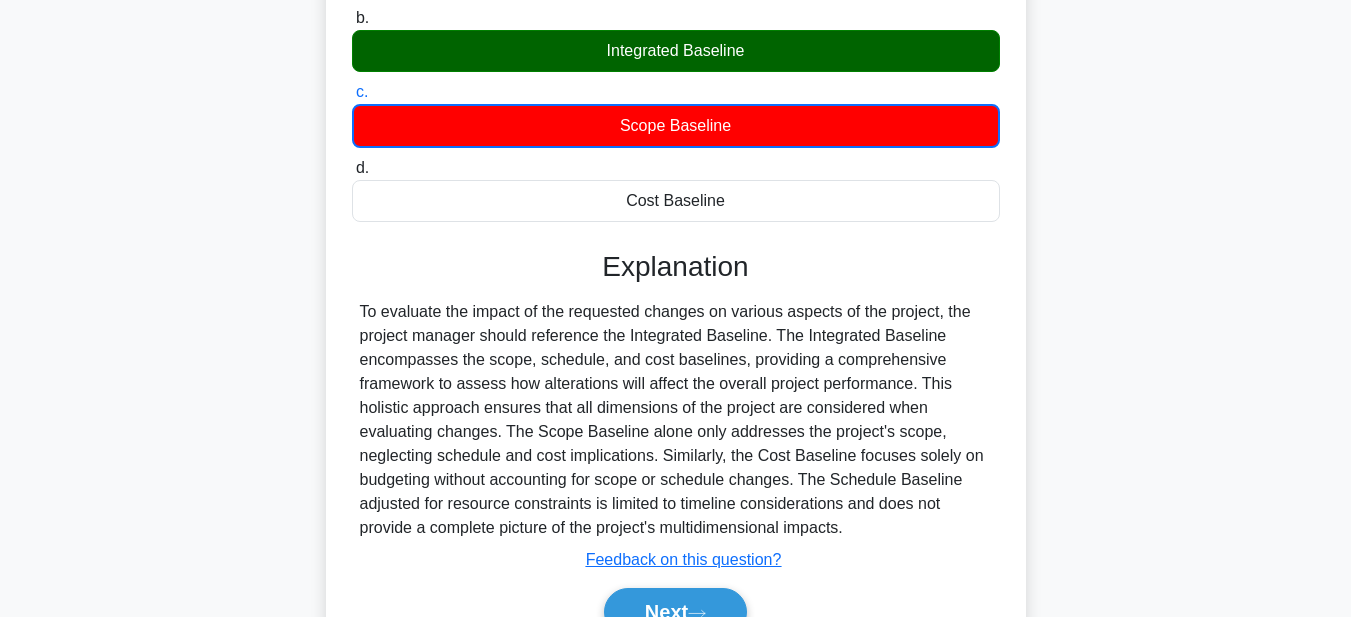 scroll, scrollTop: 667, scrollLeft: 0, axis: vertical 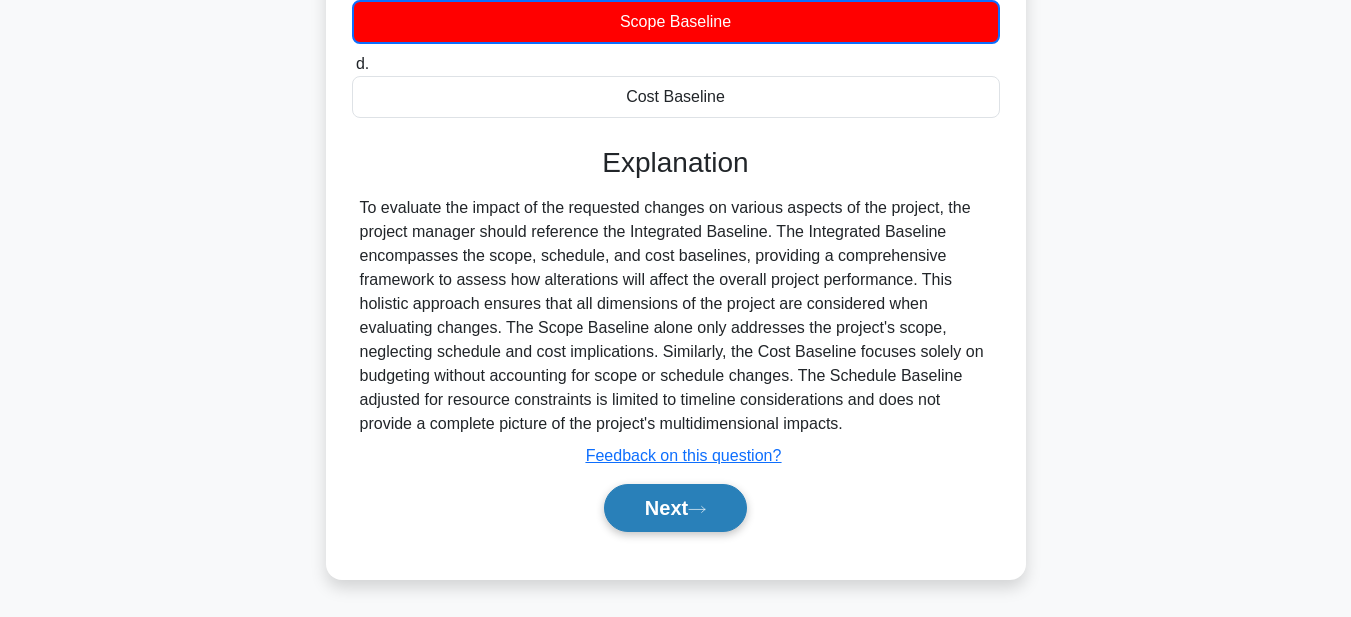 click on "Next" at bounding box center (675, 508) 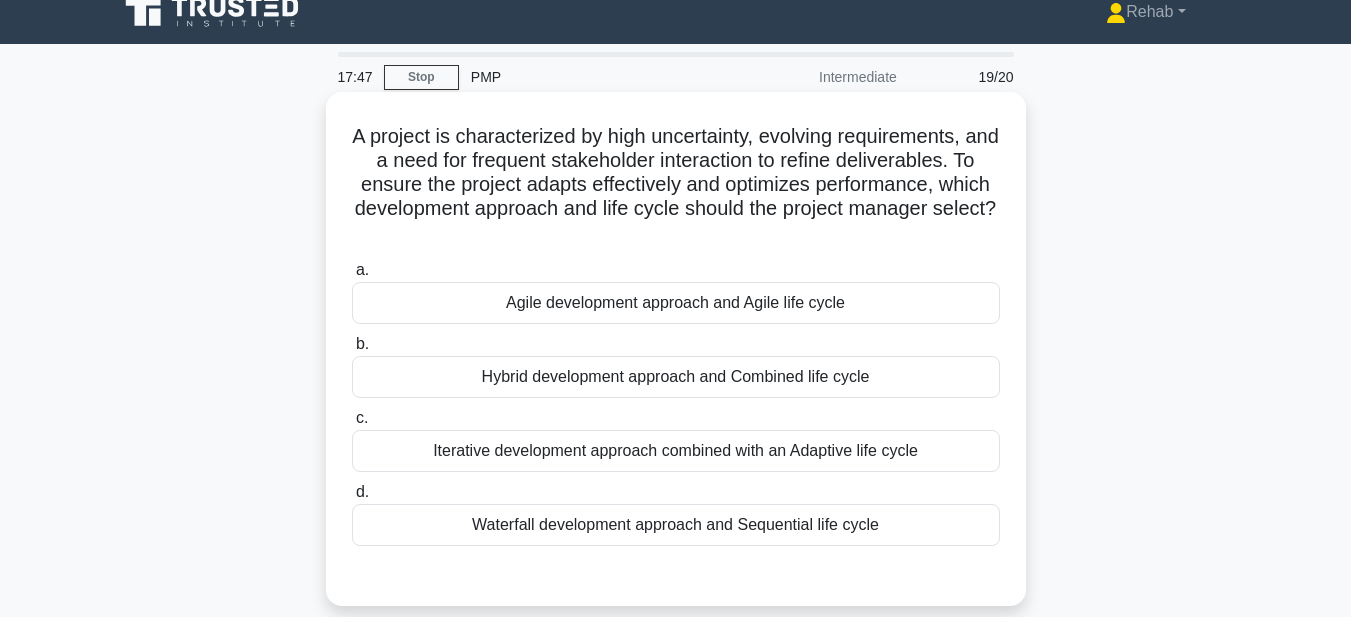 scroll, scrollTop: 0, scrollLeft: 0, axis: both 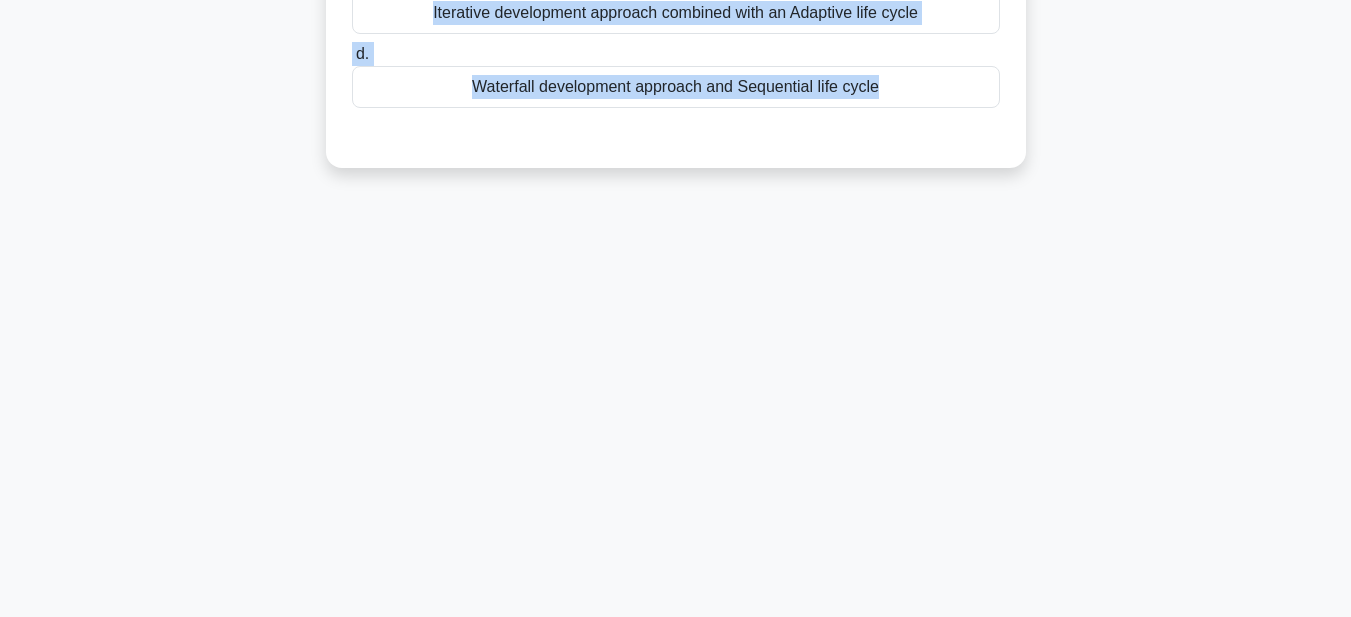 drag, startPoint x: 352, startPoint y: 142, endPoint x: 978, endPoint y: 625, distance: 790.67377 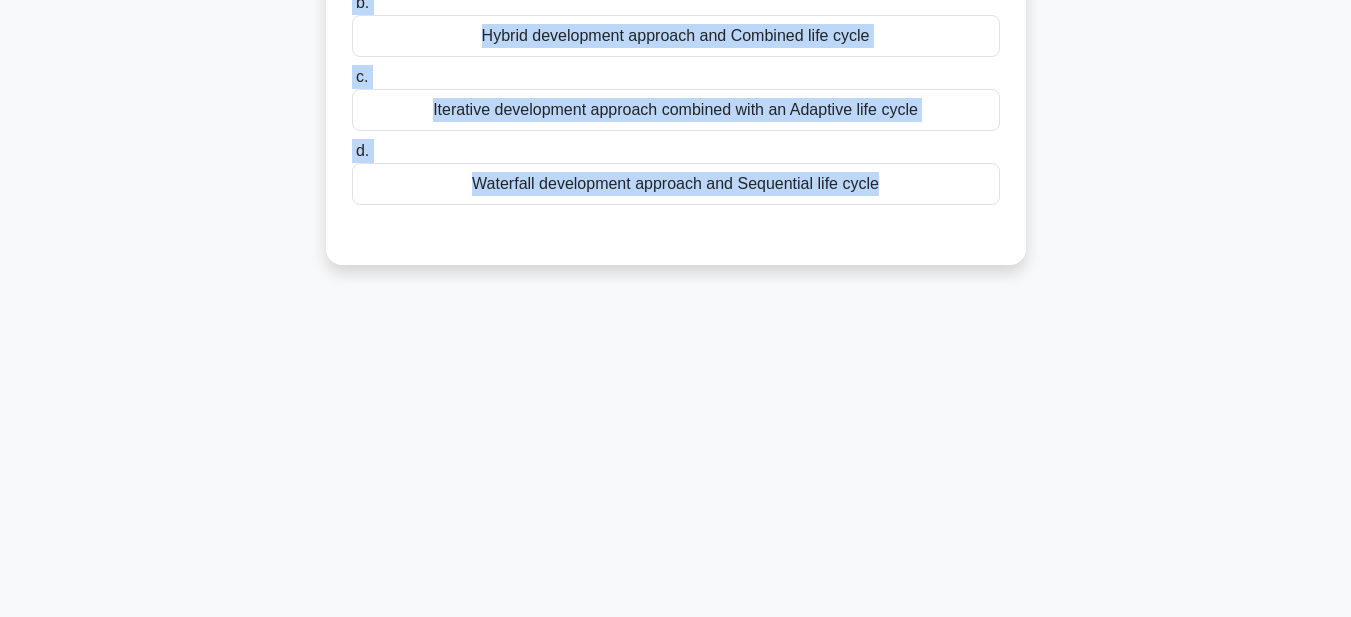 scroll, scrollTop: 63, scrollLeft: 0, axis: vertical 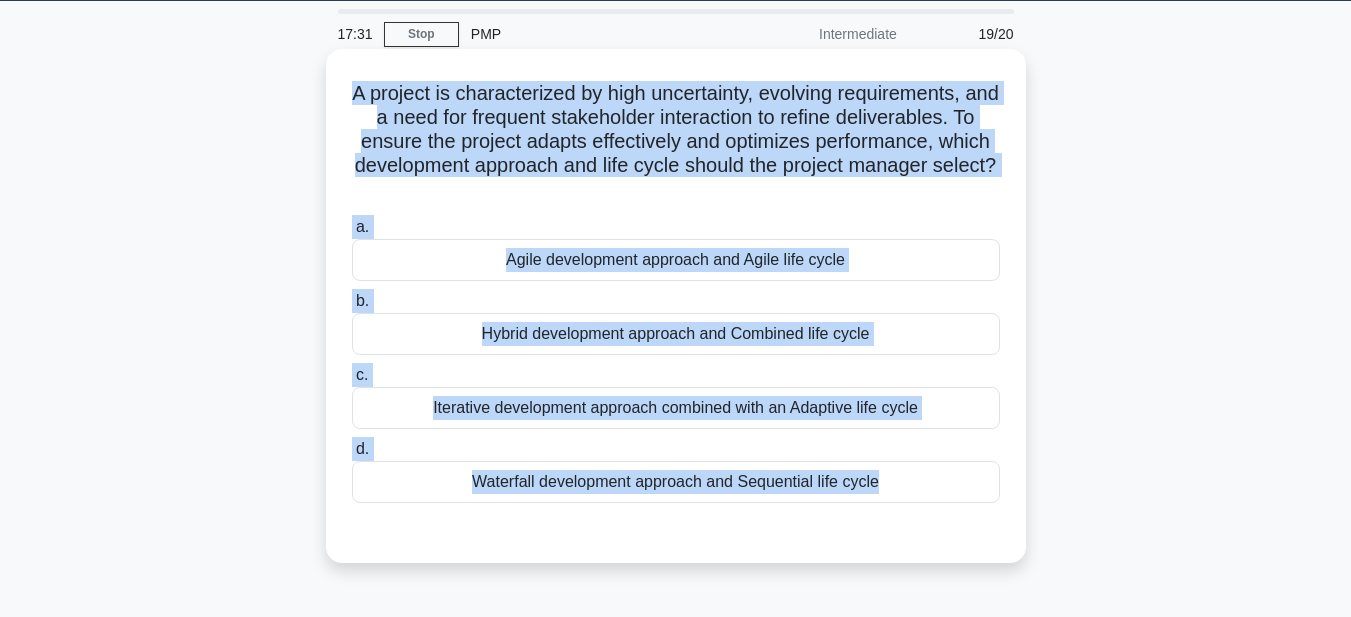 click on "Agile development approach and Agile life cycle" at bounding box center (676, 260) 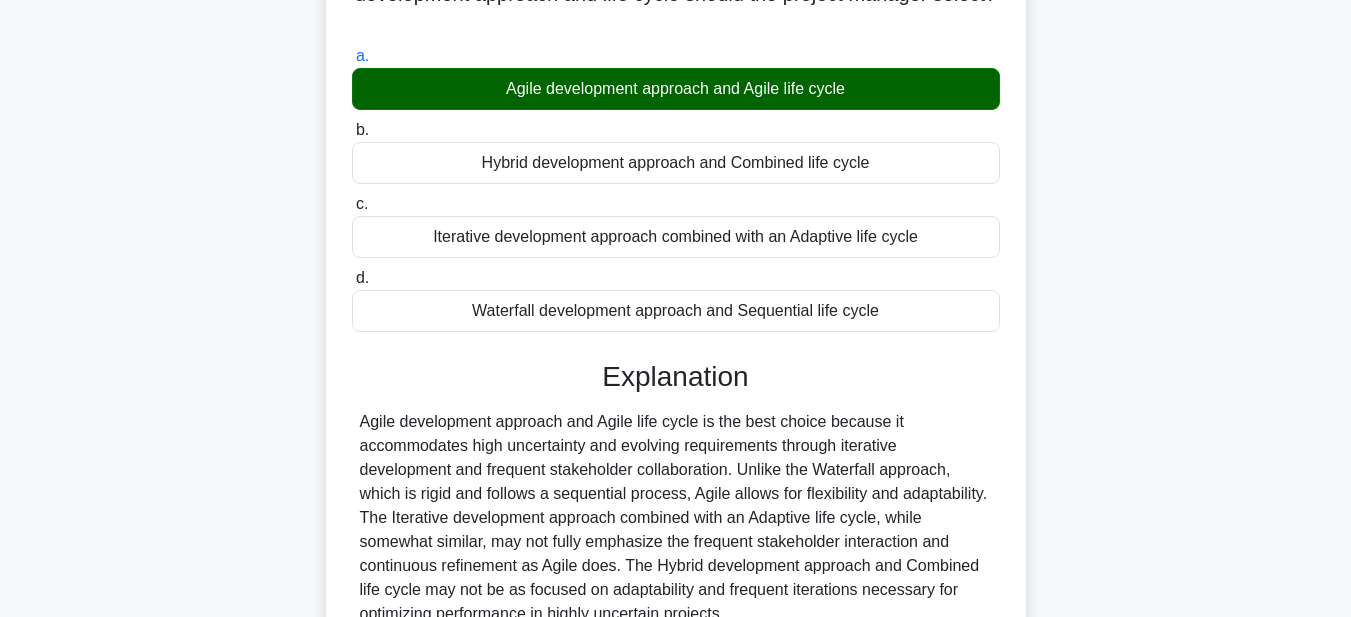 scroll, scrollTop: 463, scrollLeft: 0, axis: vertical 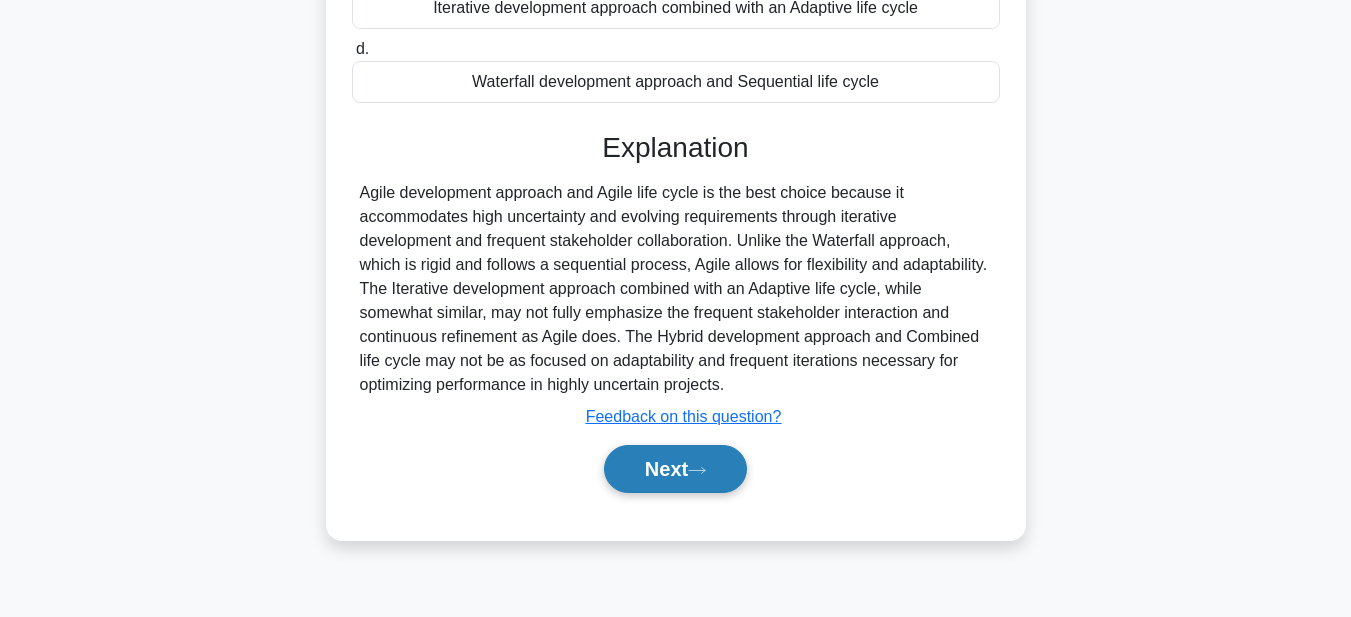 click on "Next" at bounding box center [675, 469] 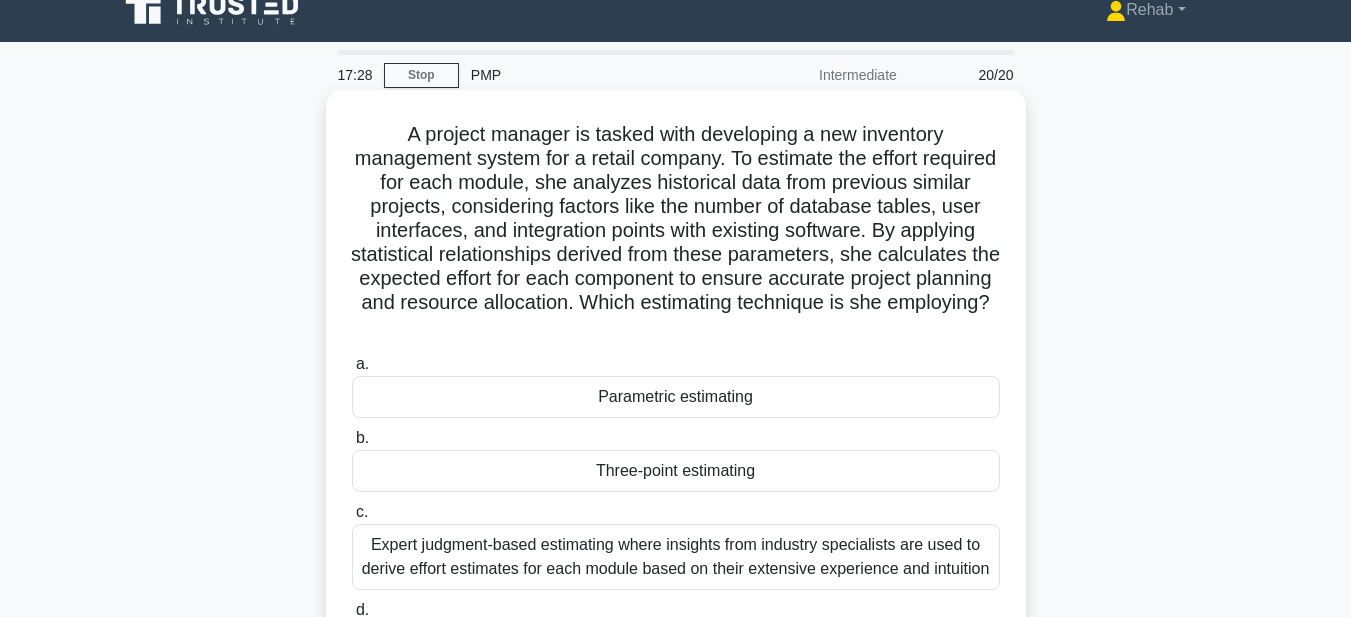 scroll, scrollTop: 0, scrollLeft: 0, axis: both 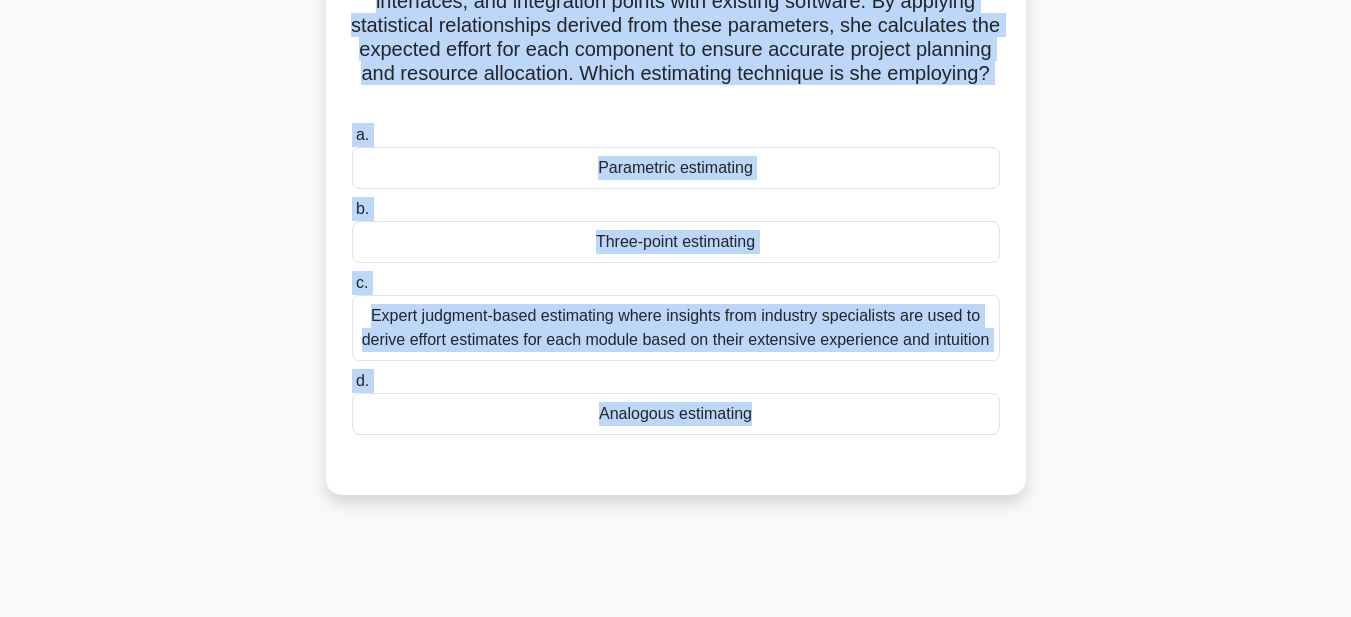 drag, startPoint x: 392, startPoint y: 151, endPoint x: 963, endPoint y: 614, distance: 735.12585 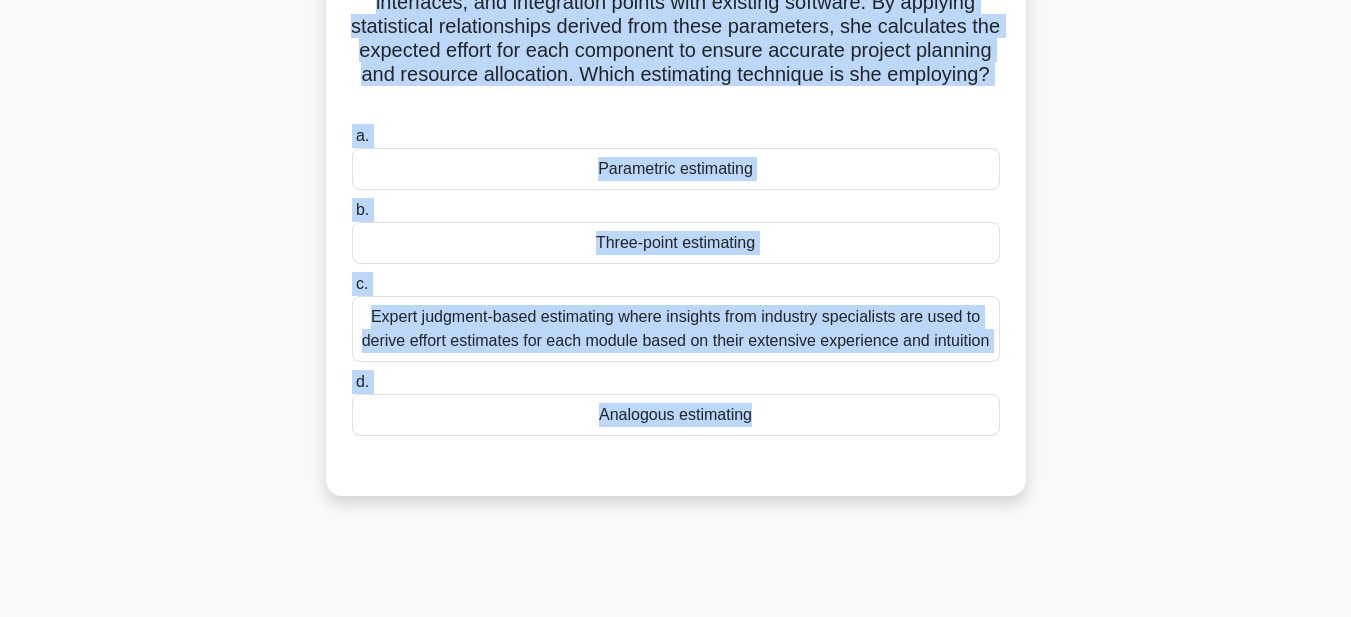 scroll, scrollTop: 64, scrollLeft: 0, axis: vertical 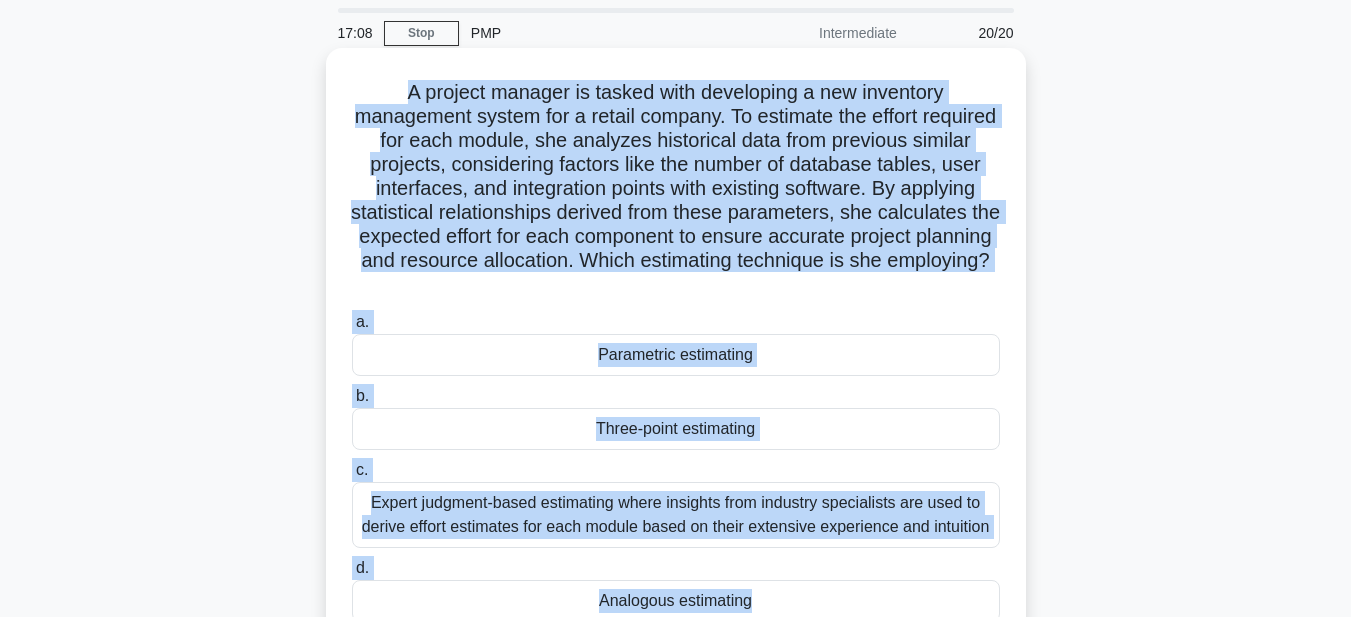 click on "Parametric estimating" at bounding box center (676, 355) 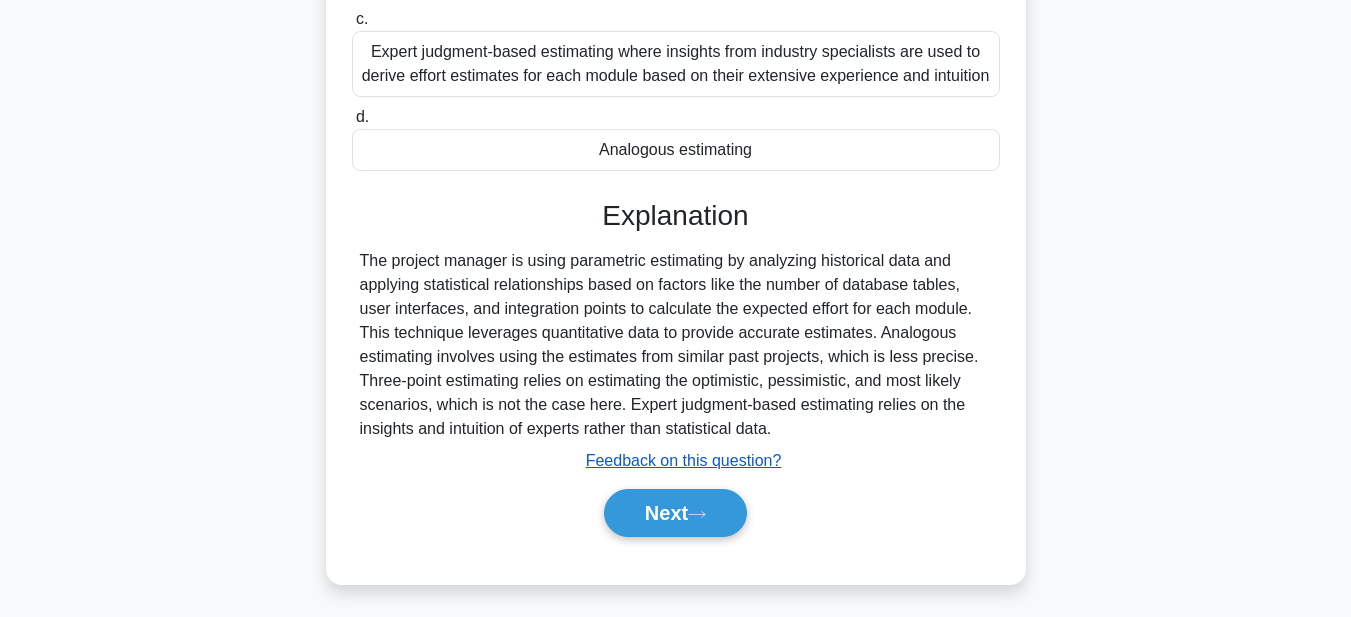 scroll, scrollTop: 521, scrollLeft: 0, axis: vertical 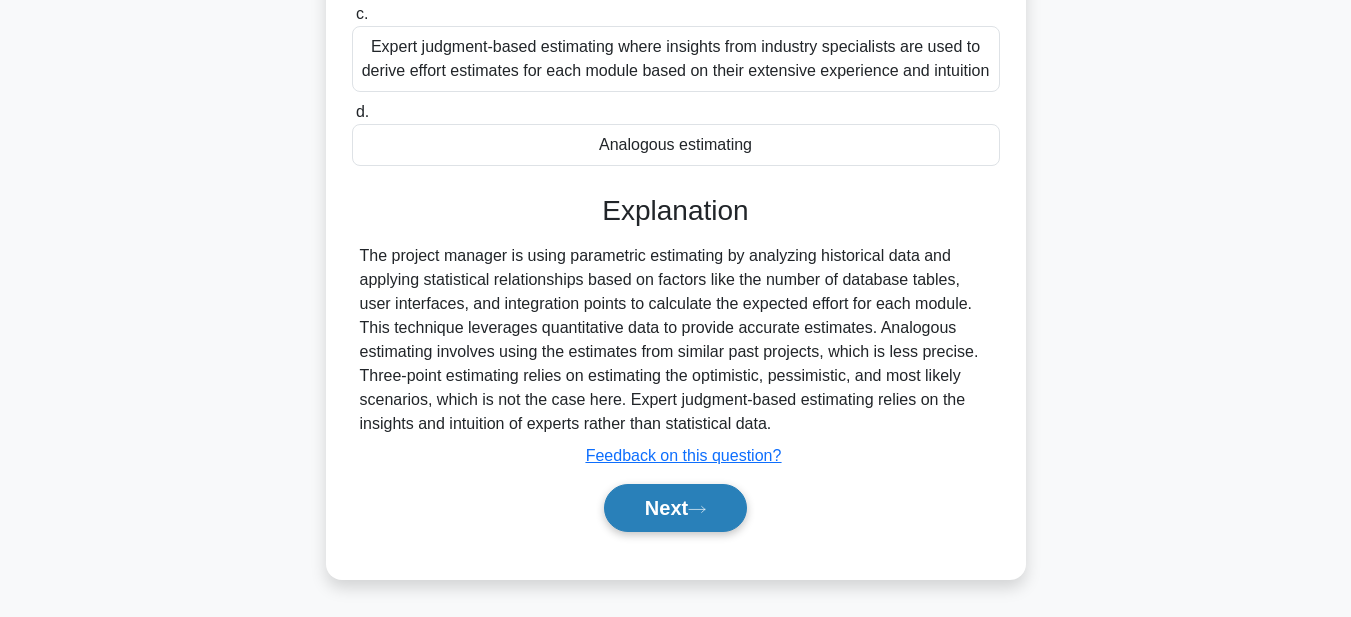 click on "Next" at bounding box center [675, 508] 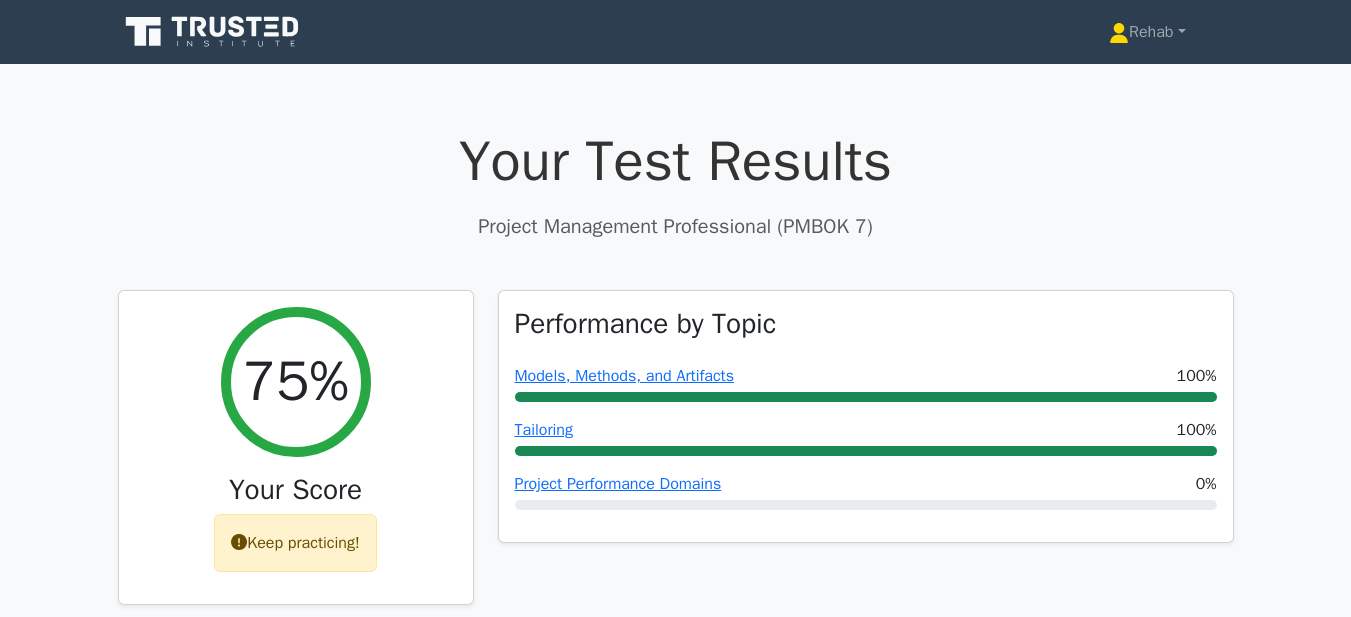 scroll, scrollTop: 0, scrollLeft: 0, axis: both 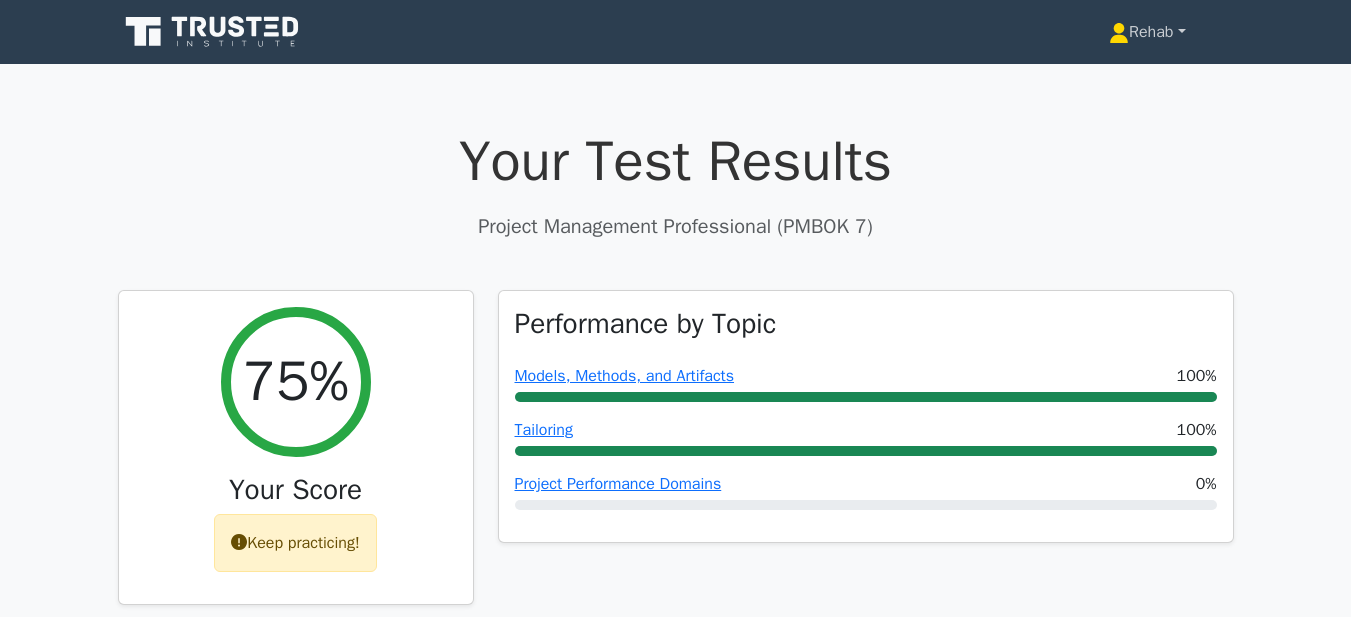 click on "Rehab" at bounding box center (1147, 32) 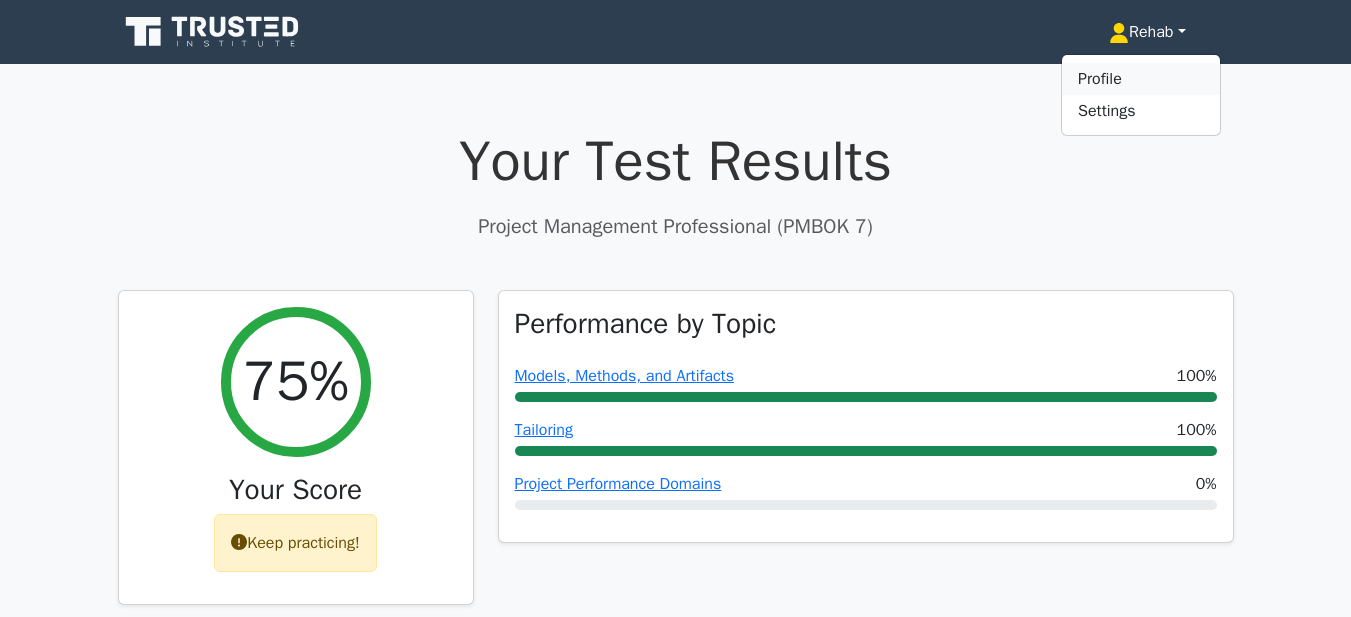 click on "Profile" at bounding box center [1141, 79] 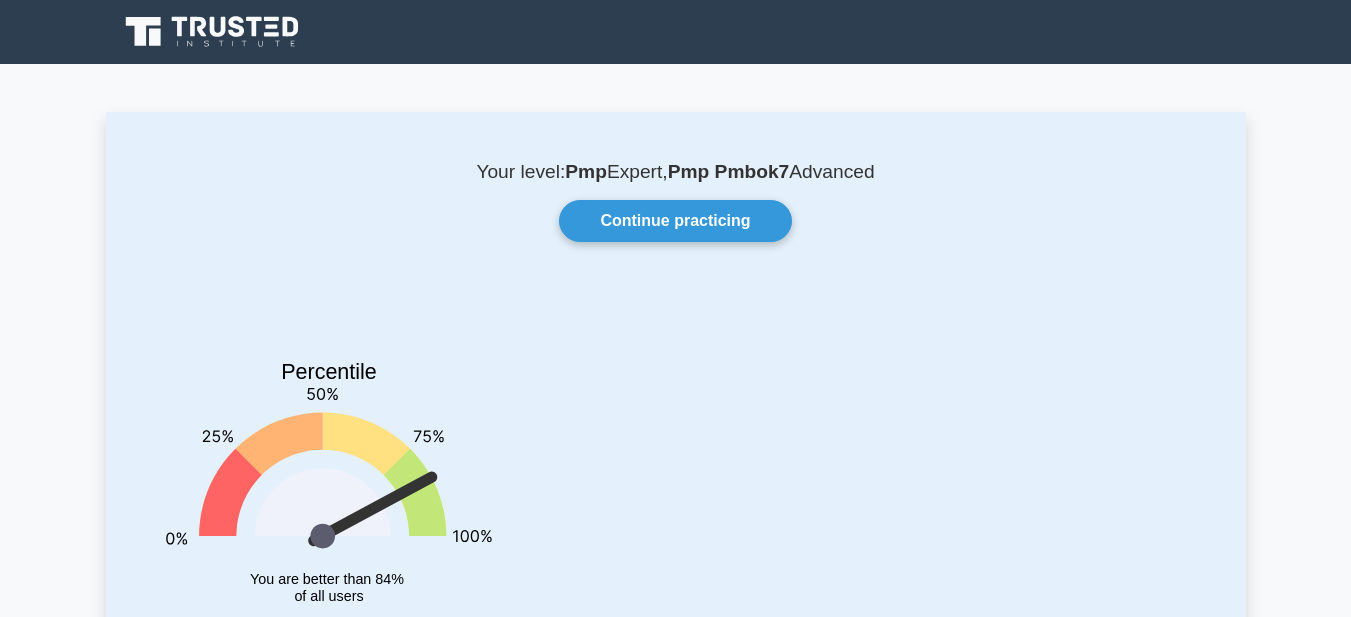 scroll, scrollTop: 0, scrollLeft: 0, axis: both 